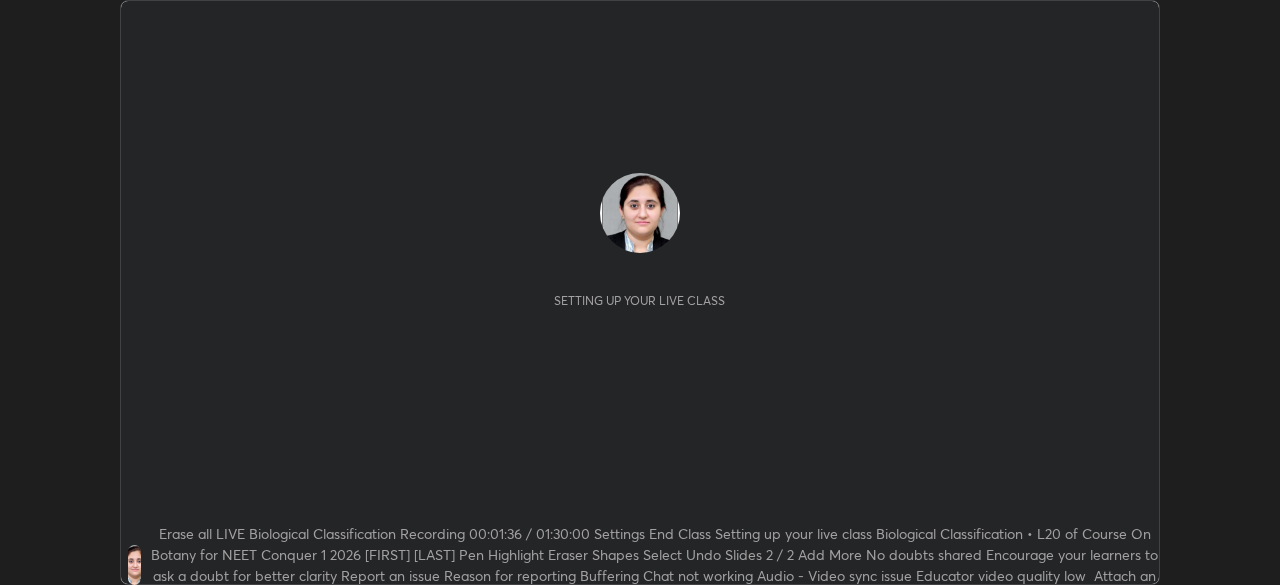 scroll, scrollTop: 0, scrollLeft: 0, axis: both 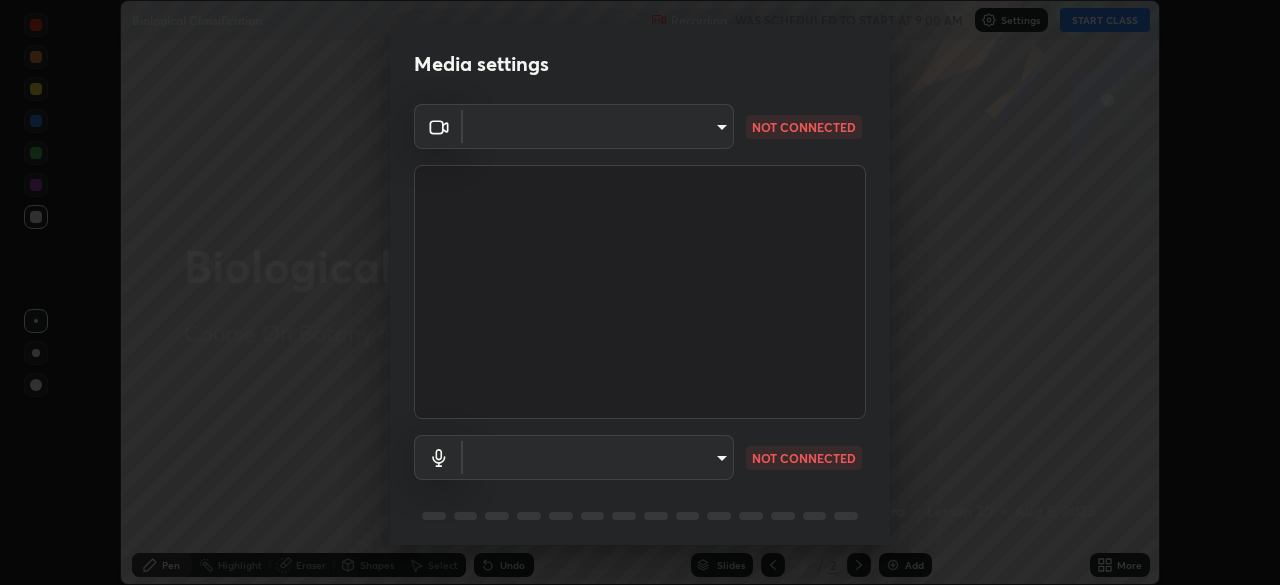 type on "1f3b1a4dbf7f6127e04a7c32b9c59d4571b9df5a52b12507af43ba0352f2305c" 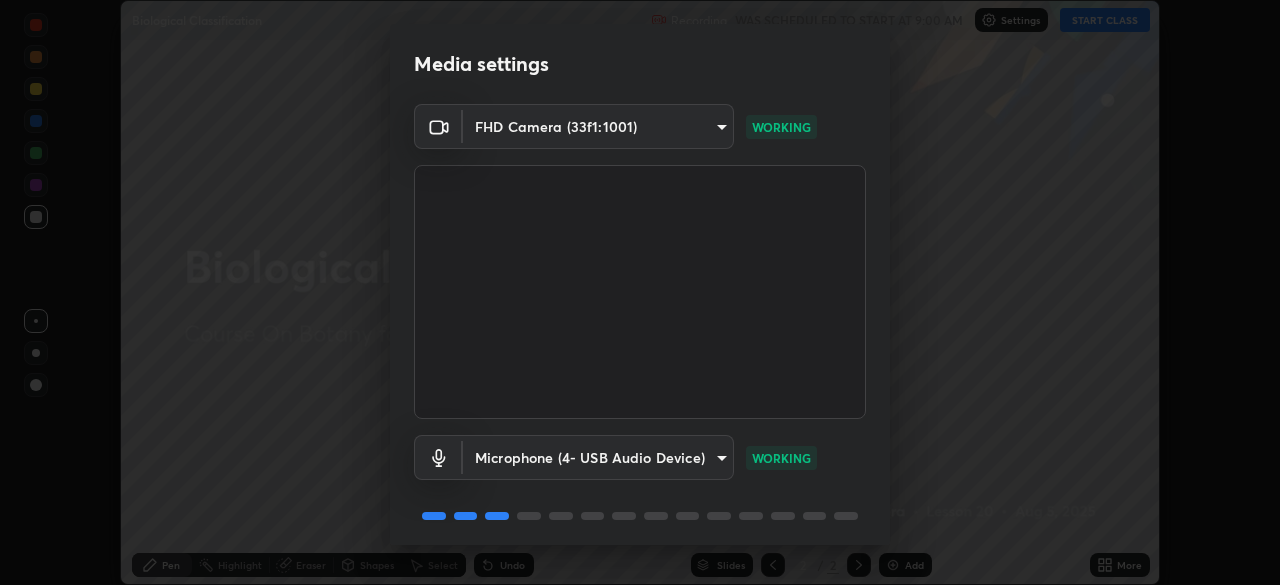 scroll, scrollTop: 70, scrollLeft: 0, axis: vertical 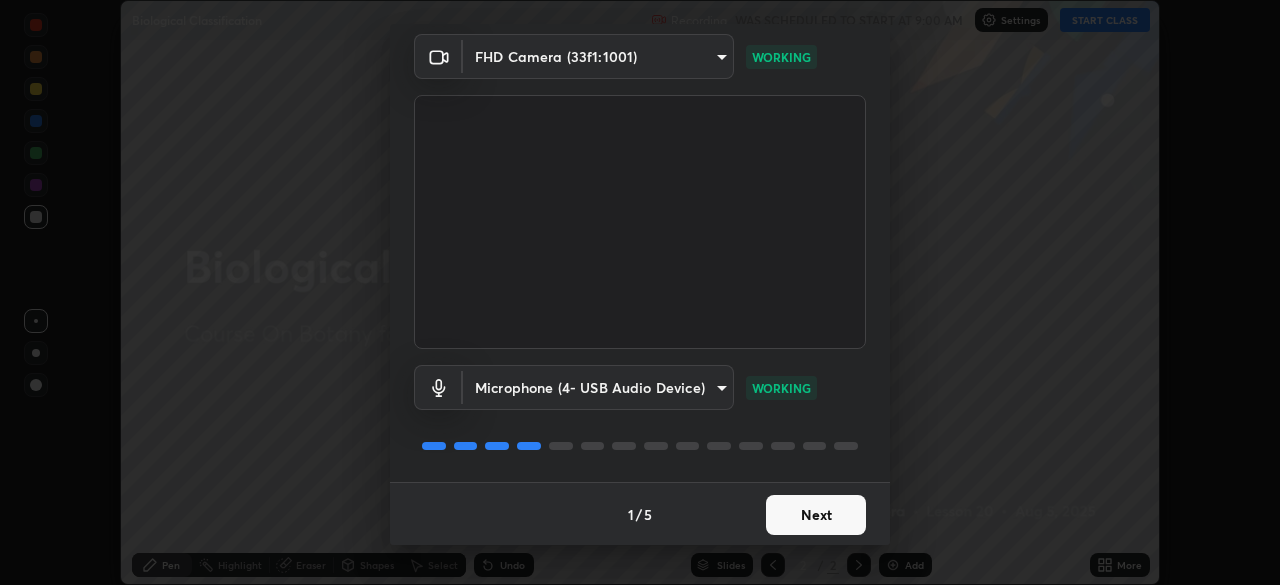 click on "Next" at bounding box center [816, 515] 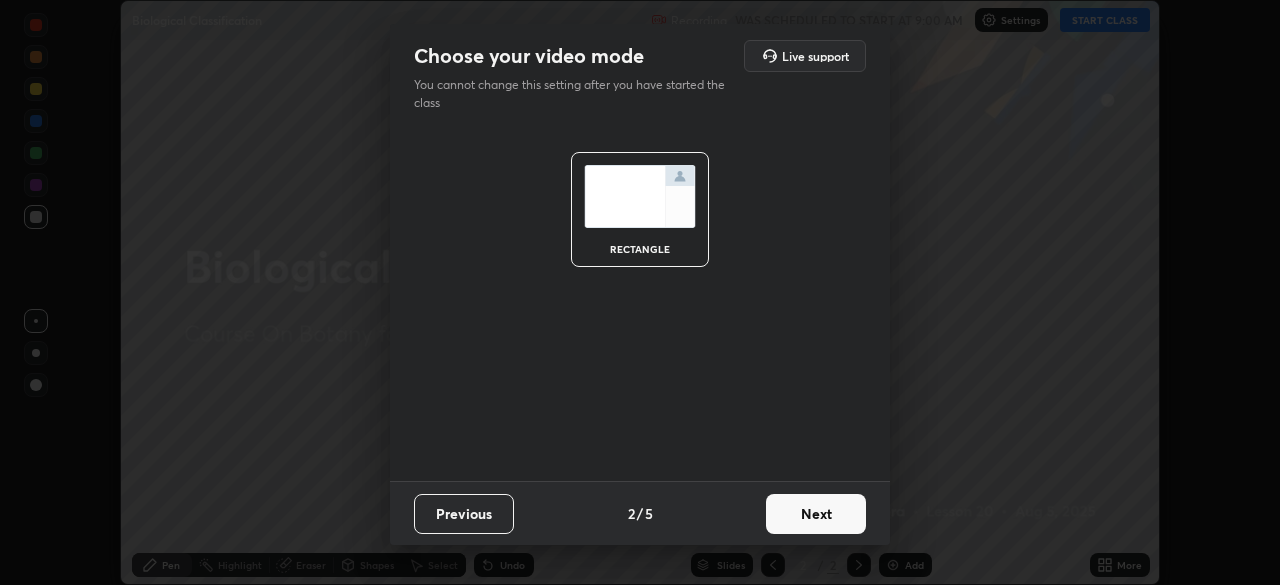 scroll, scrollTop: 0, scrollLeft: 0, axis: both 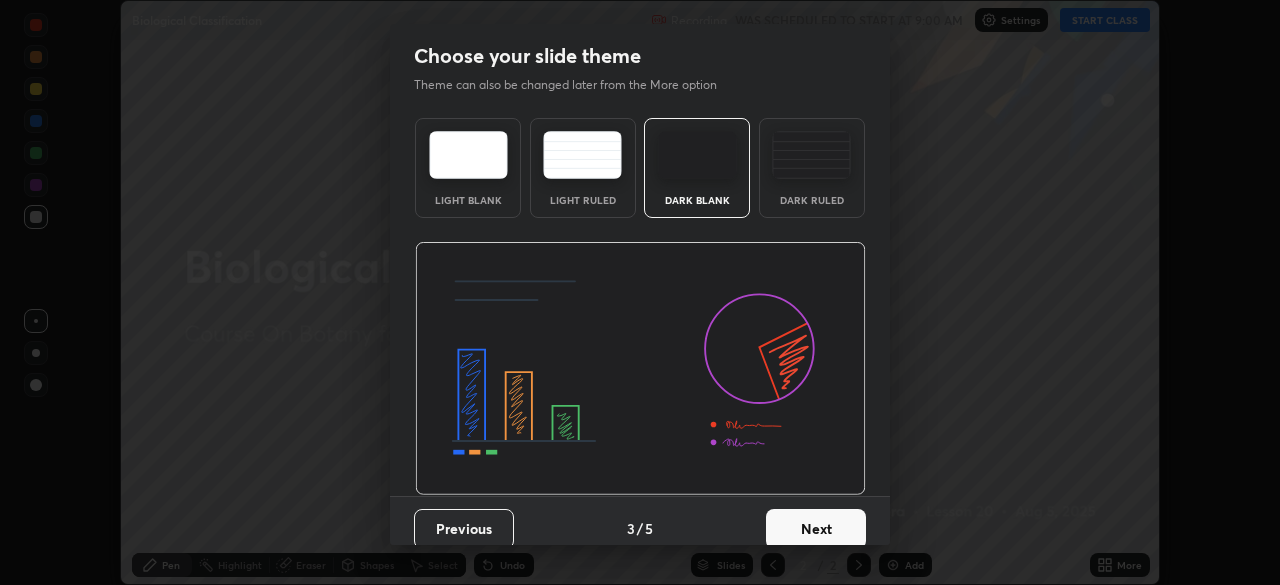 click on "Next" at bounding box center (816, 529) 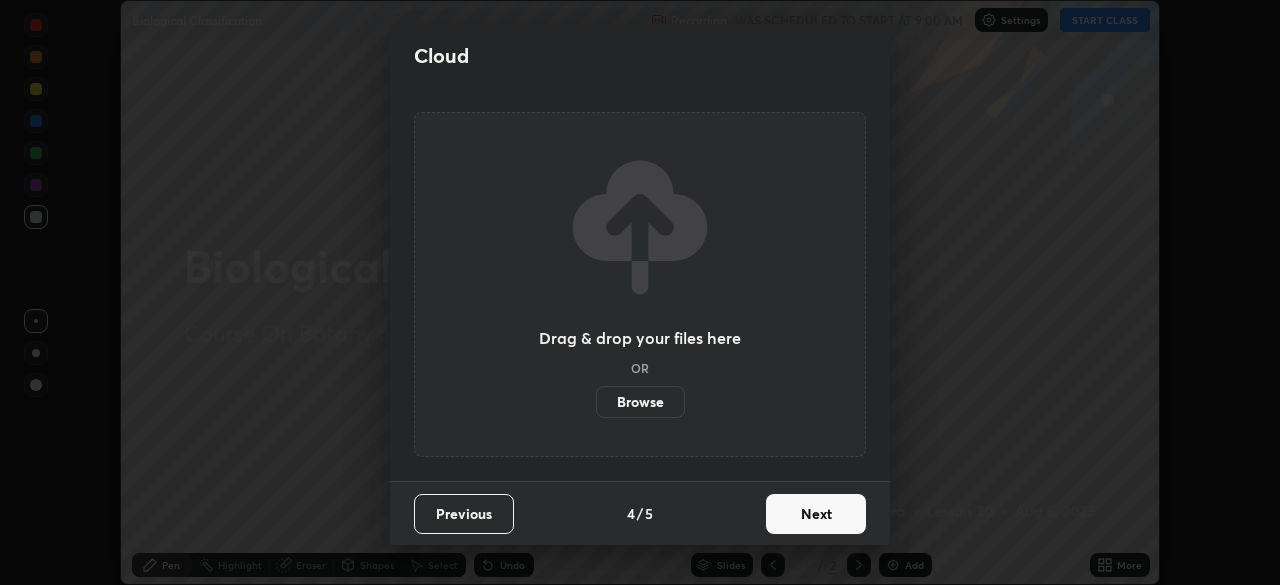 click on "Next" at bounding box center (816, 514) 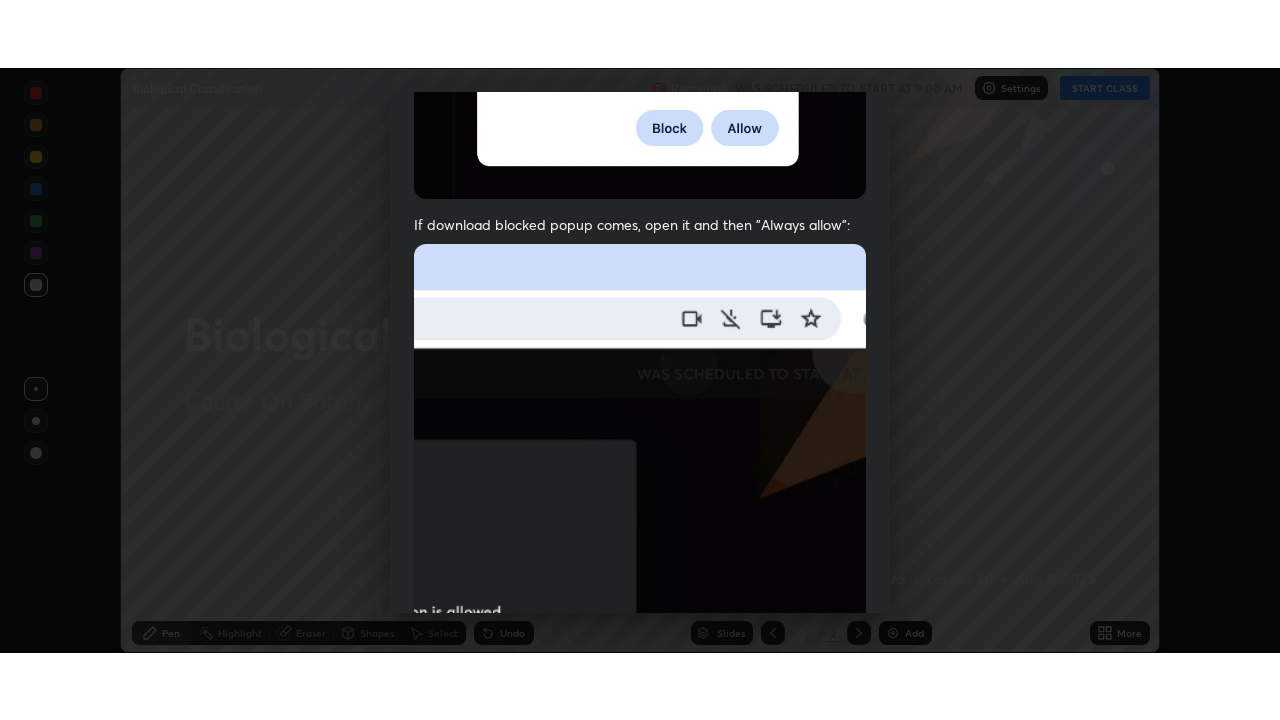 scroll, scrollTop: 478, scrollLeft: 0, axis: vertical 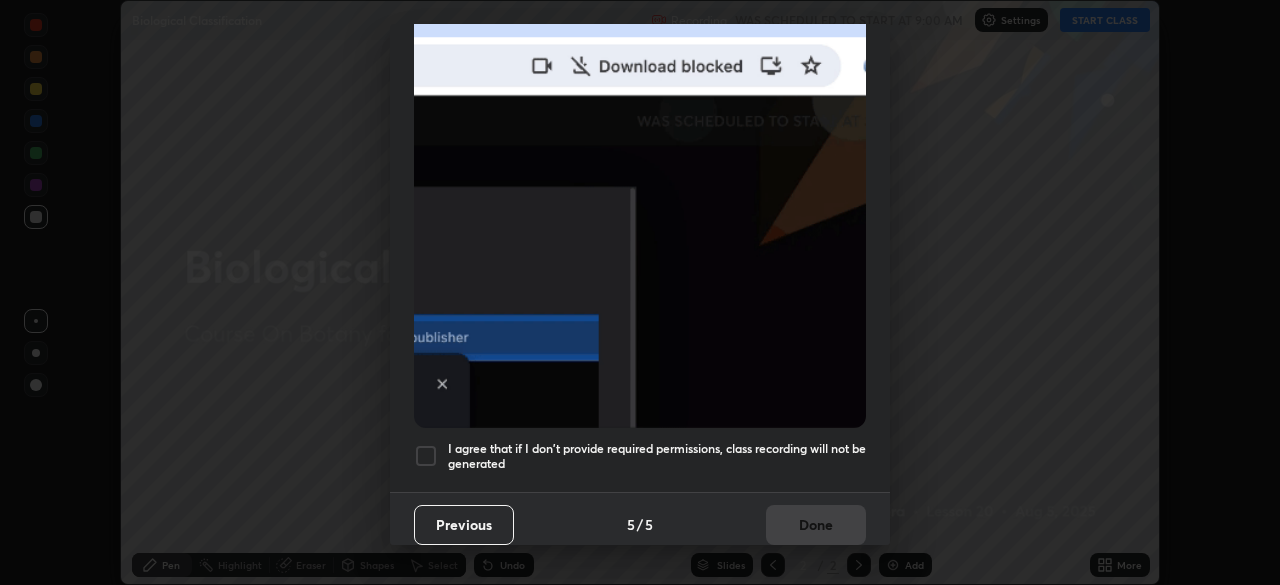 click at bounding box center (426, 456) 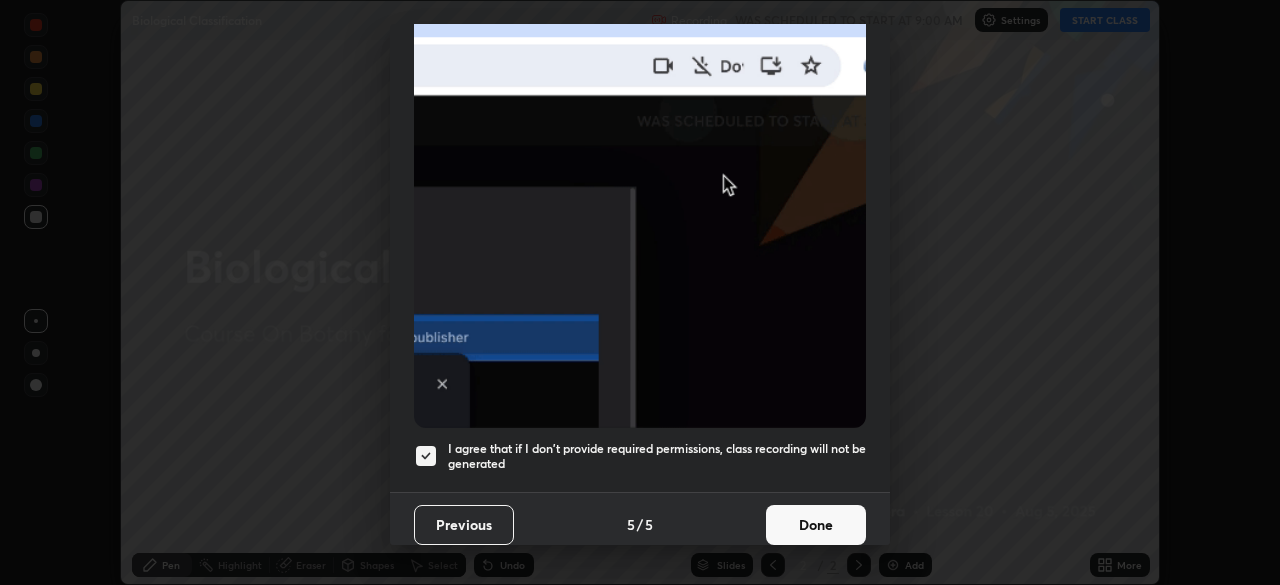 click on "Done" at bounding box center (816, 525) 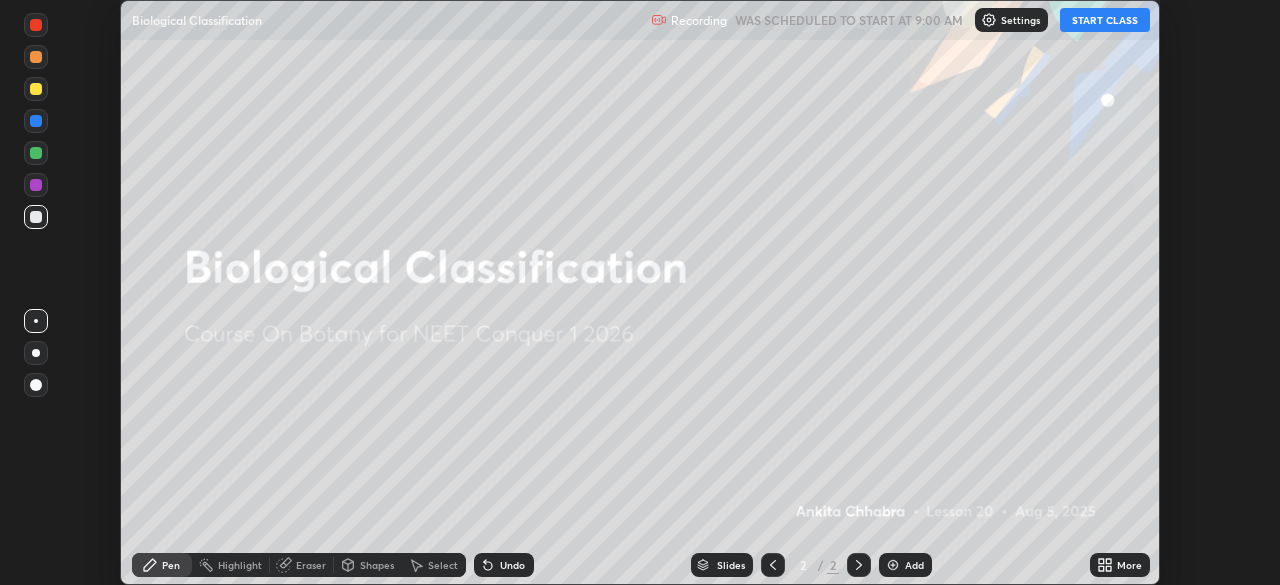 click 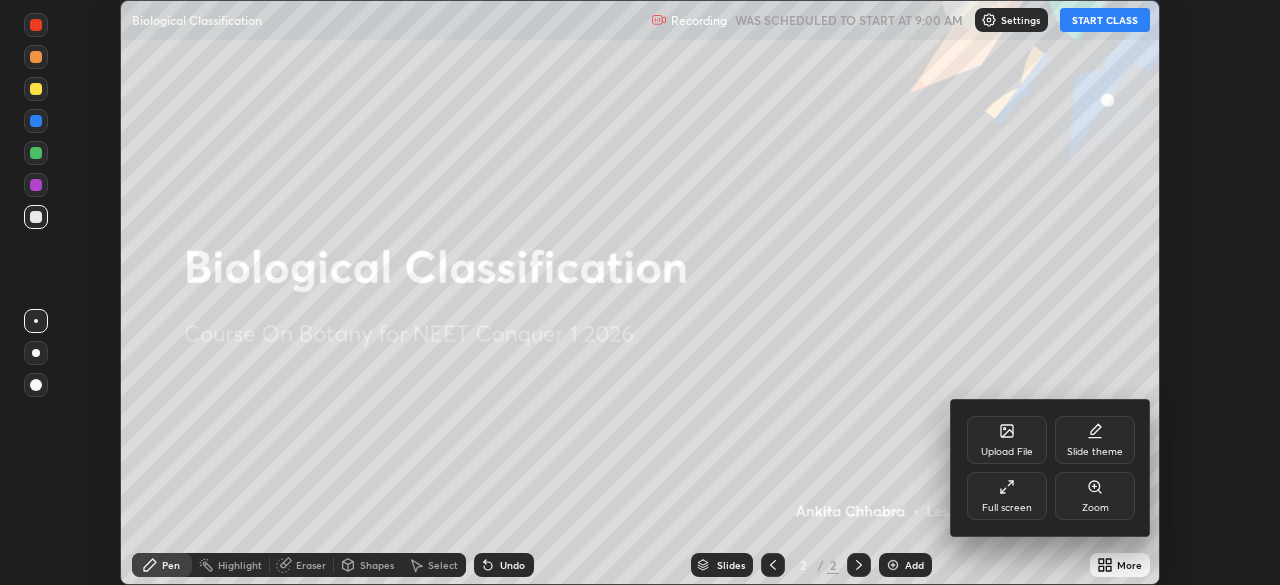 click on "Full screen" at bounding box center [1007, 508] 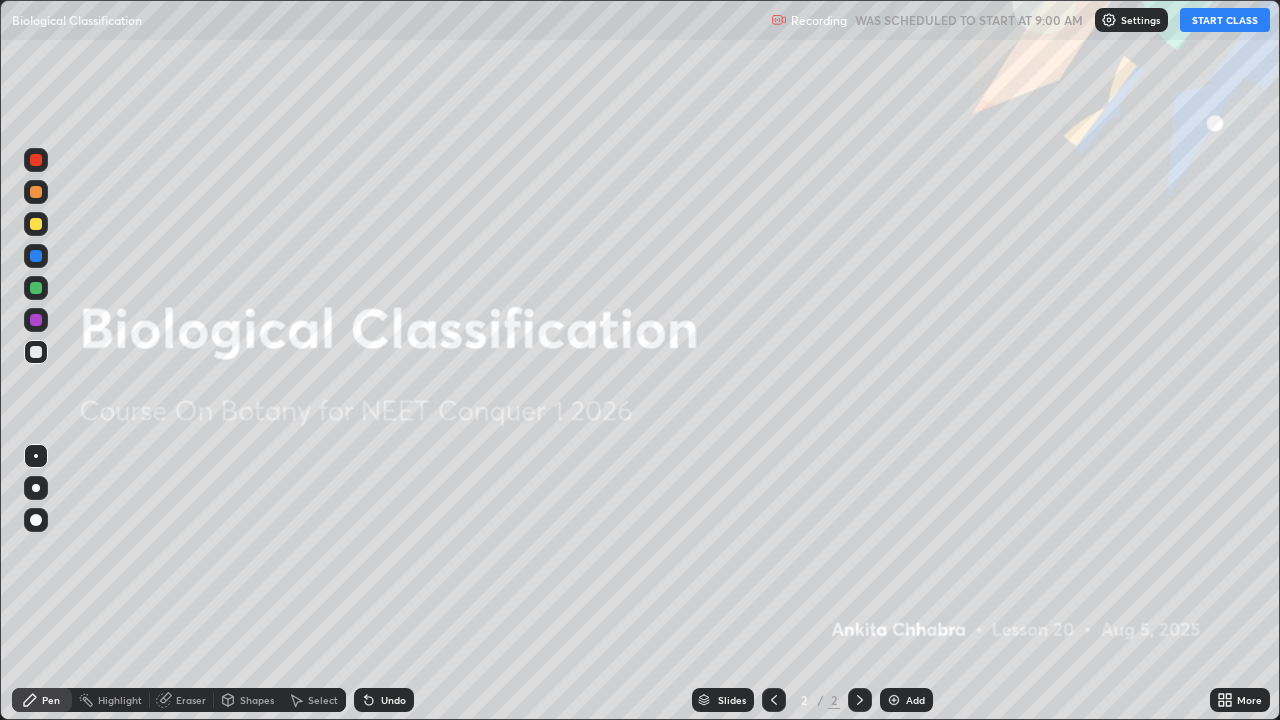 scroll, scrollTop: 99280, scrollLeft: 98720, axis: both 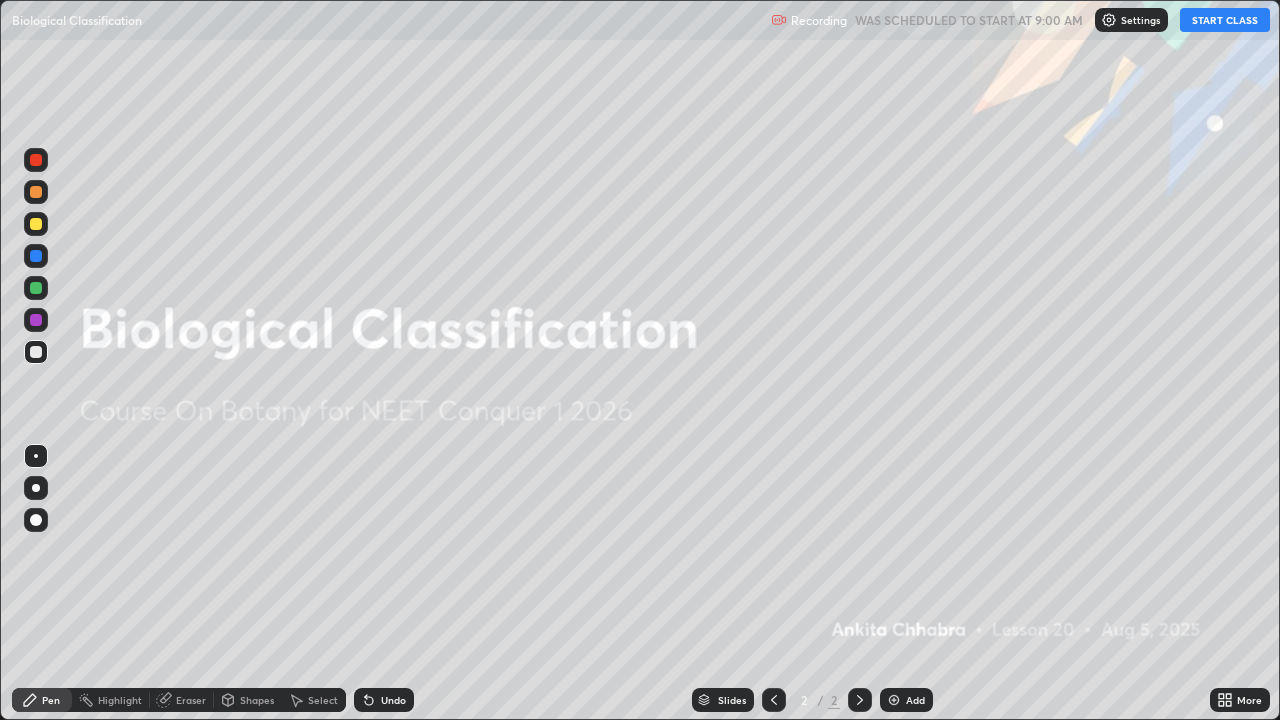 click on "START CLASS" at bounding box center [1225, 20] 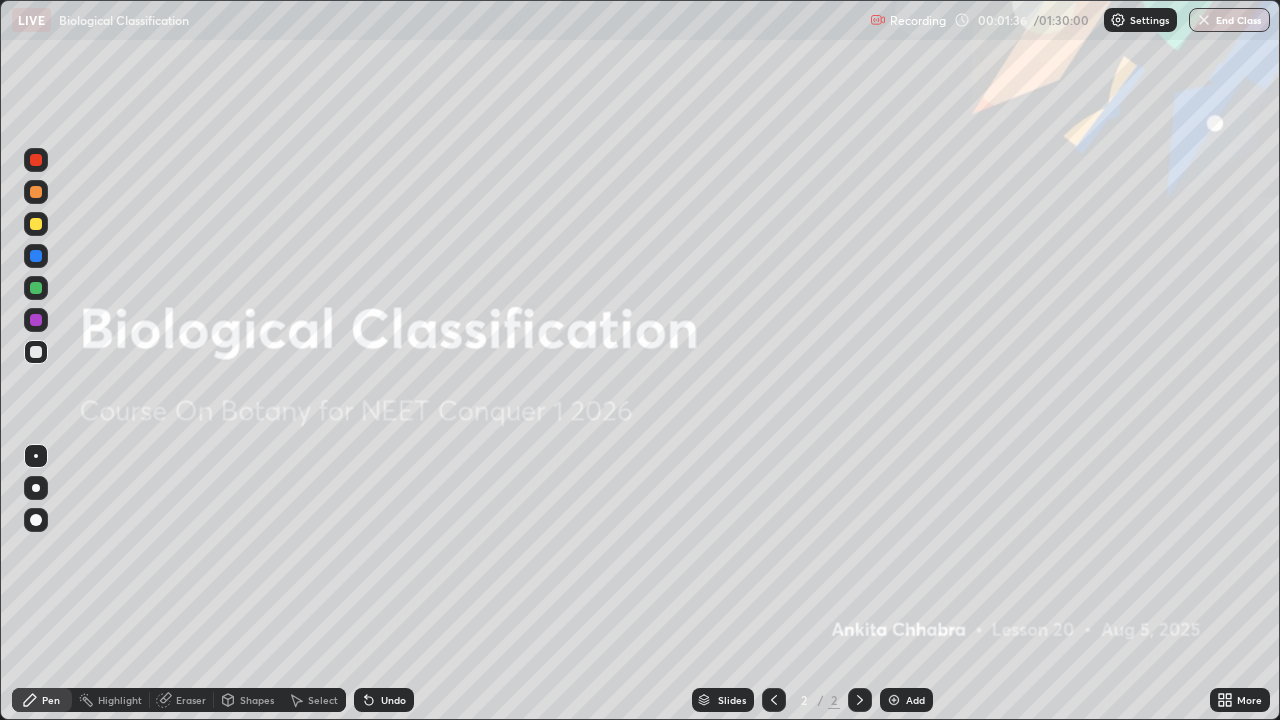 click on "Add" at bounding box center [906, 700] 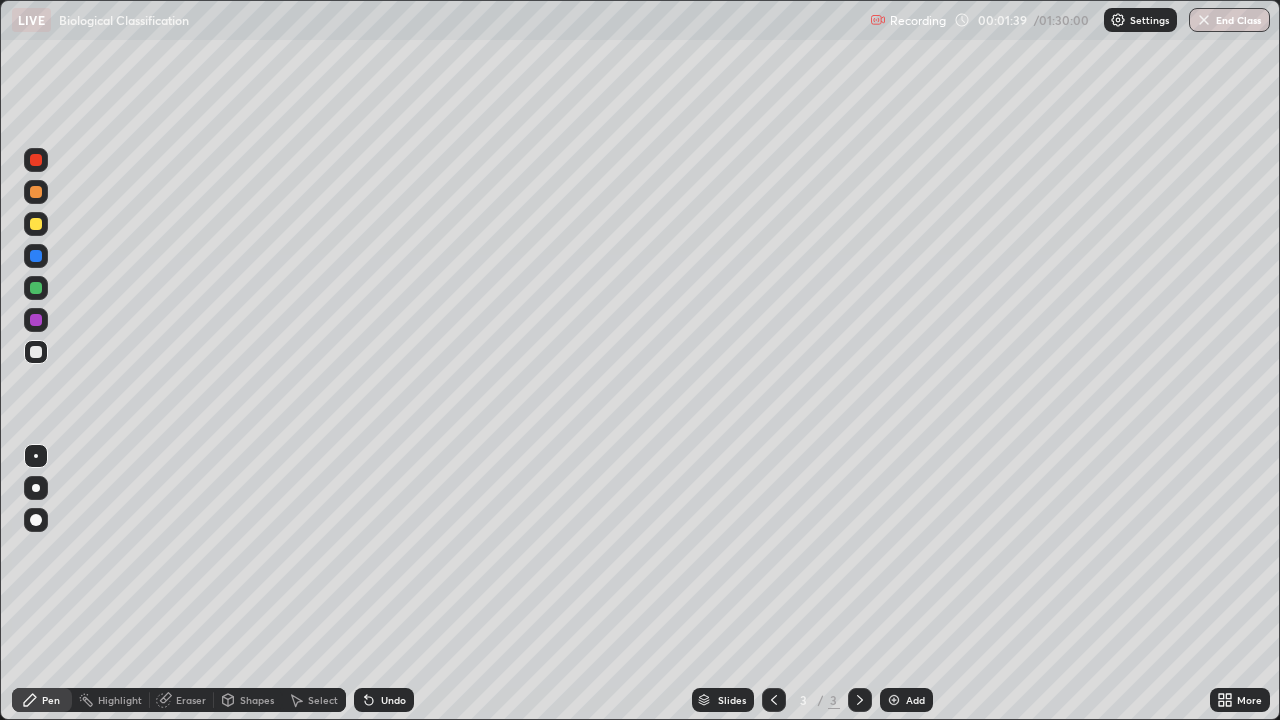 click at bounding box center [36, 160] 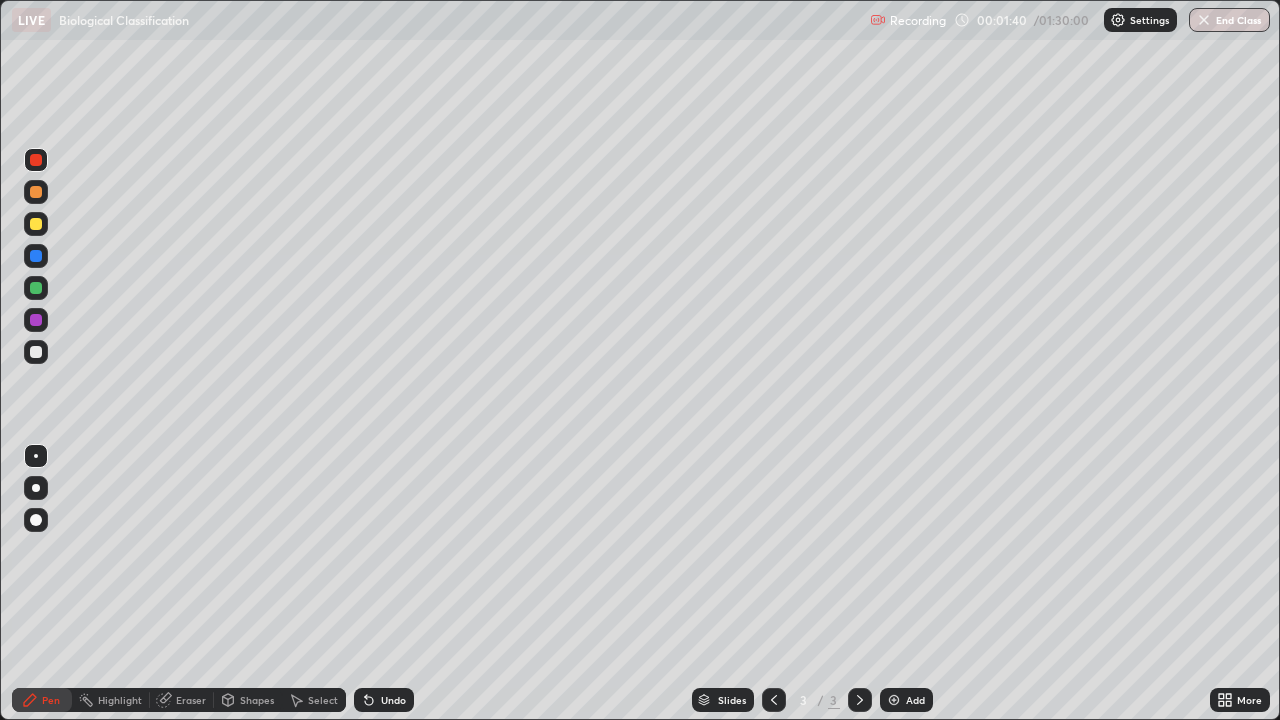 click at bounding box center (36, 488) 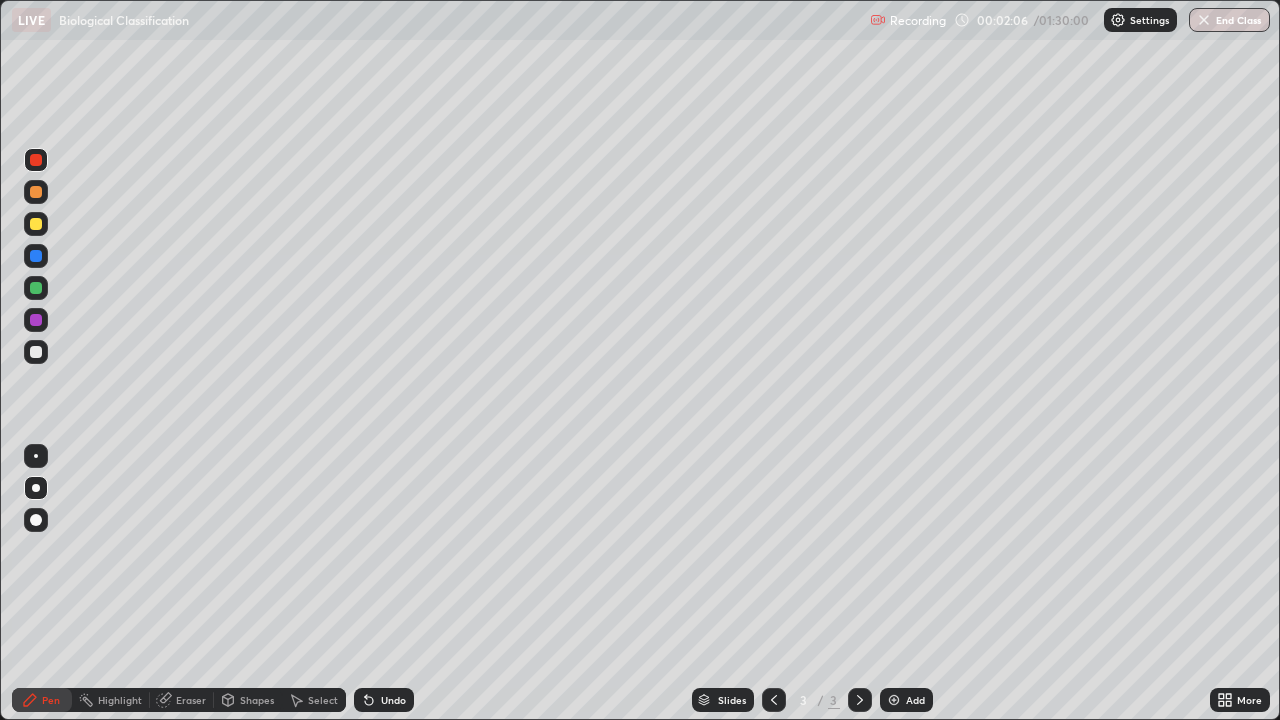 click at bounding box center [36, 352] 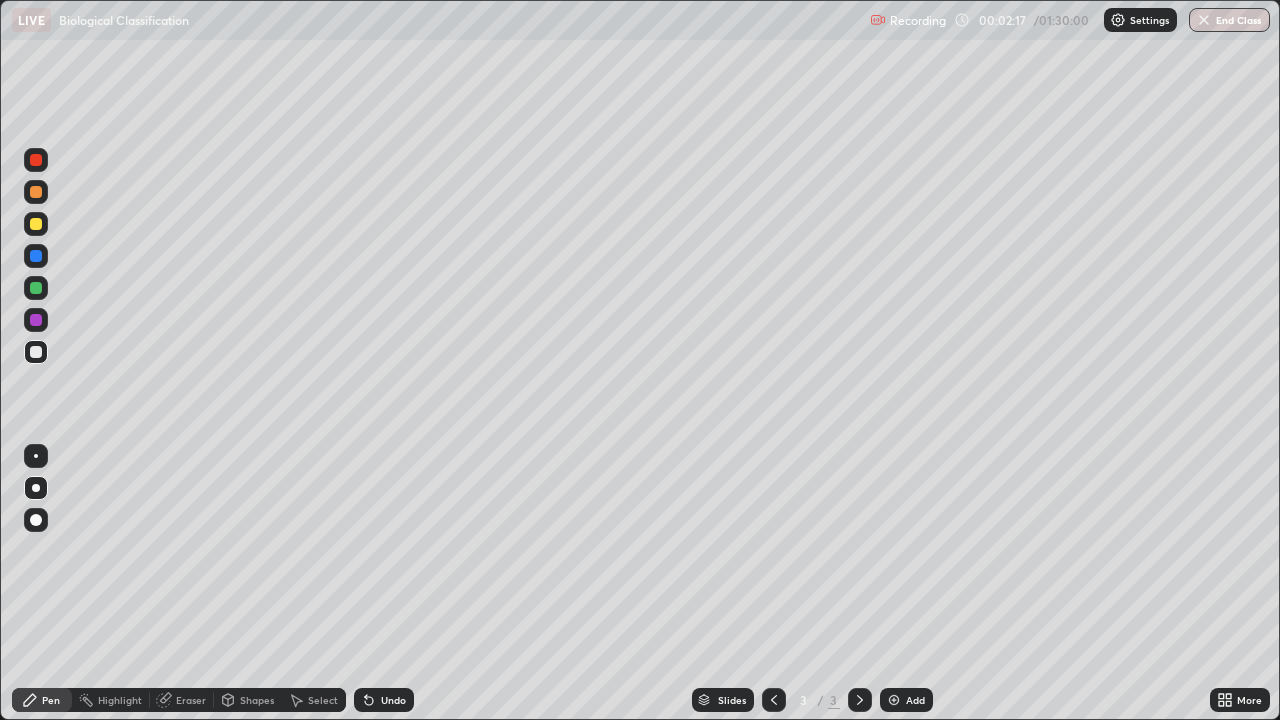 click at bounding box center [36, 288] 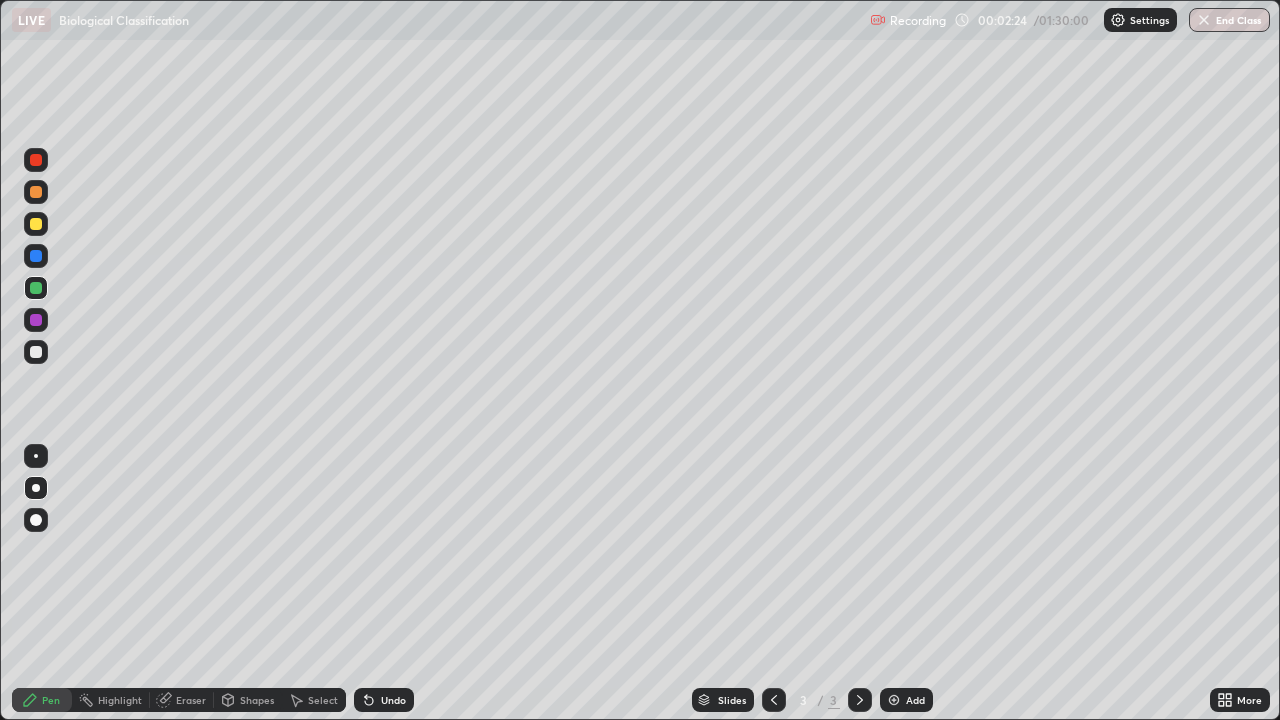 click at bounding box center (36, 320) 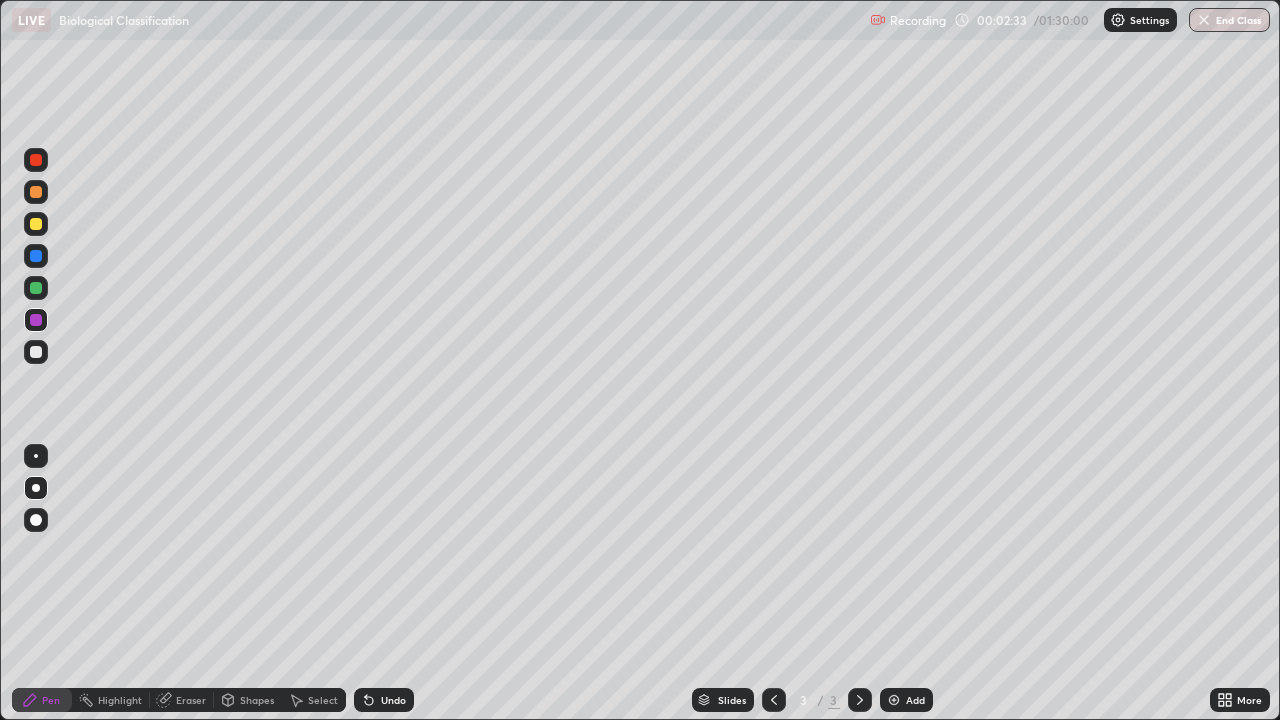 click on "Undo" at bounding box center (393, 700) 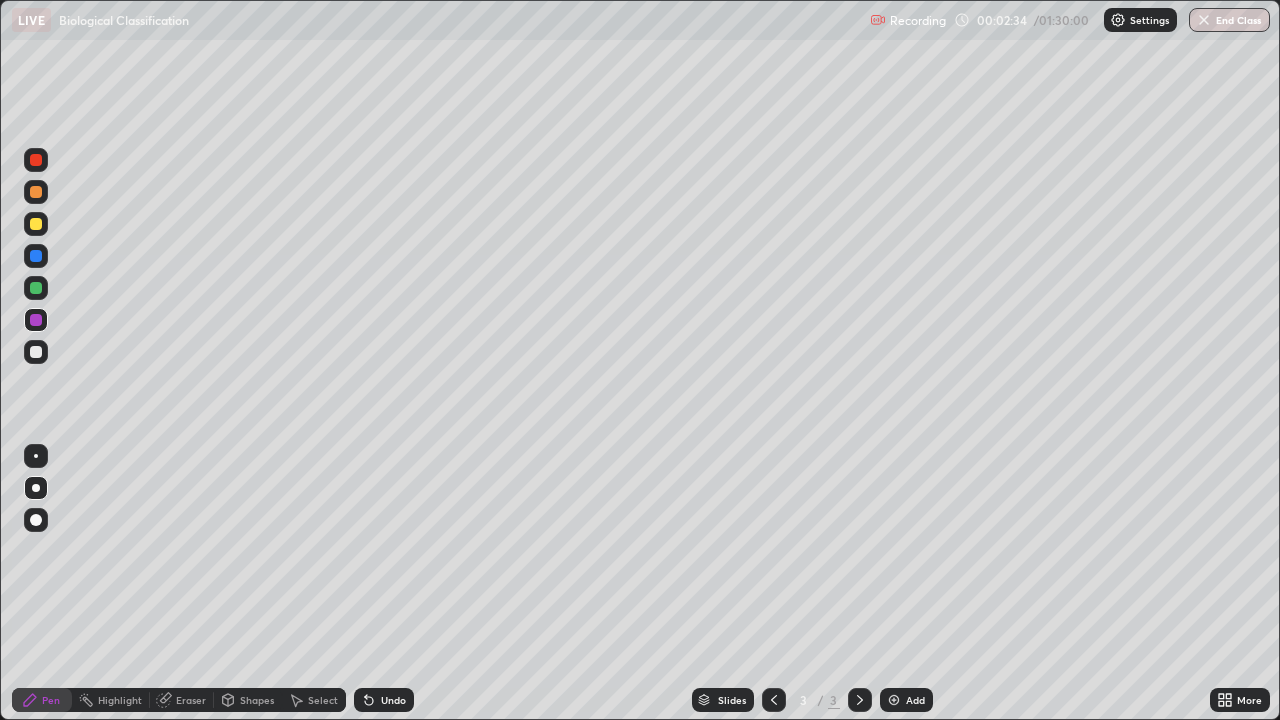 click on "Undo" at bounding box center (393, 700) 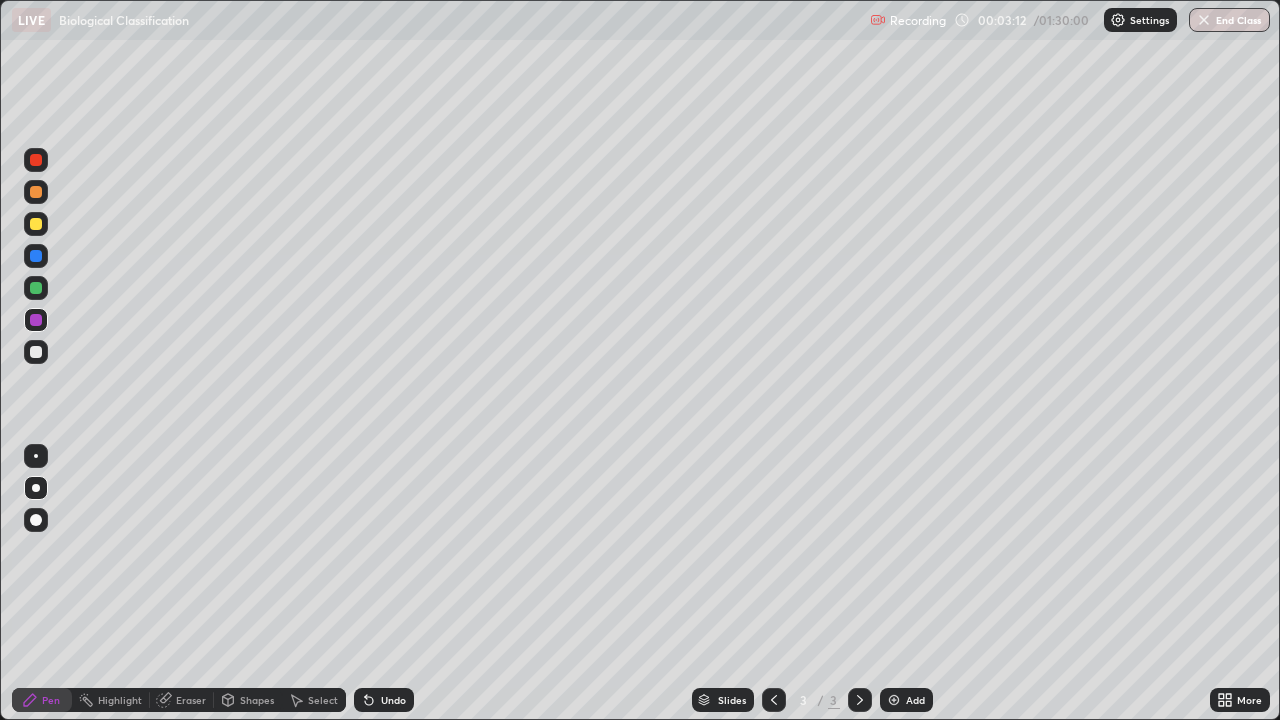 click at bounding box center (36, 288) 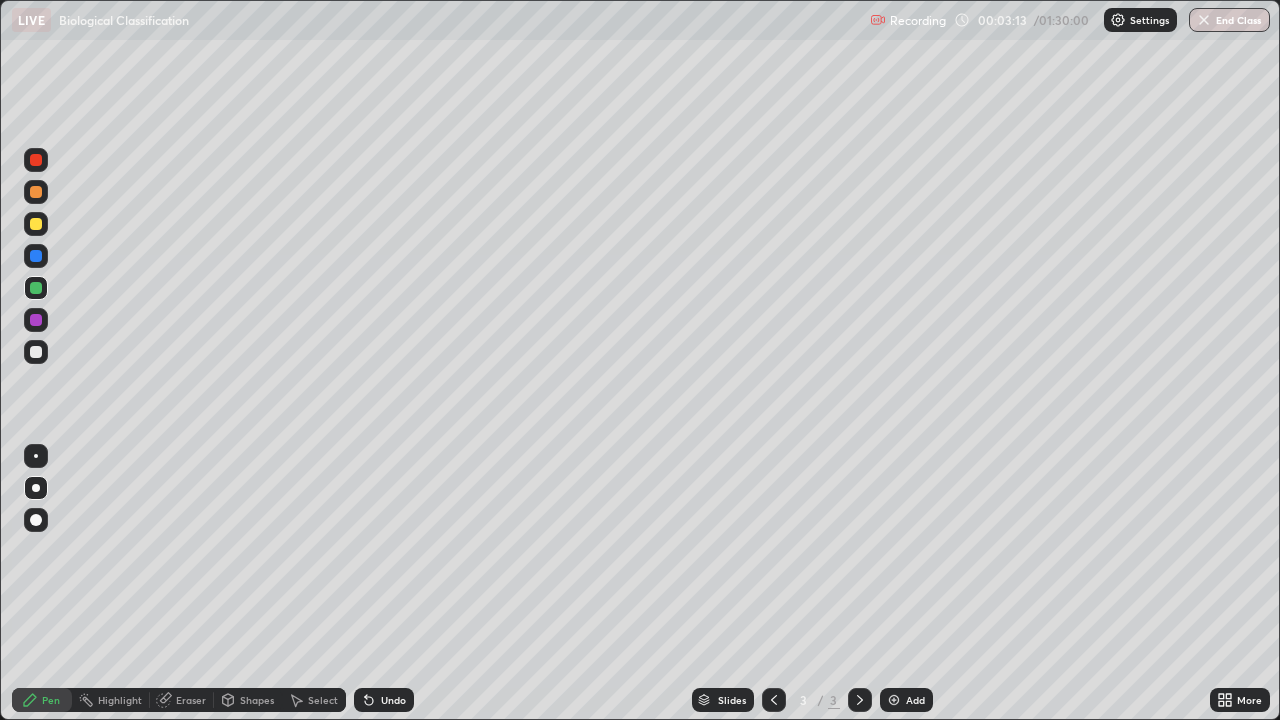 click at bounding box center [36, 256] 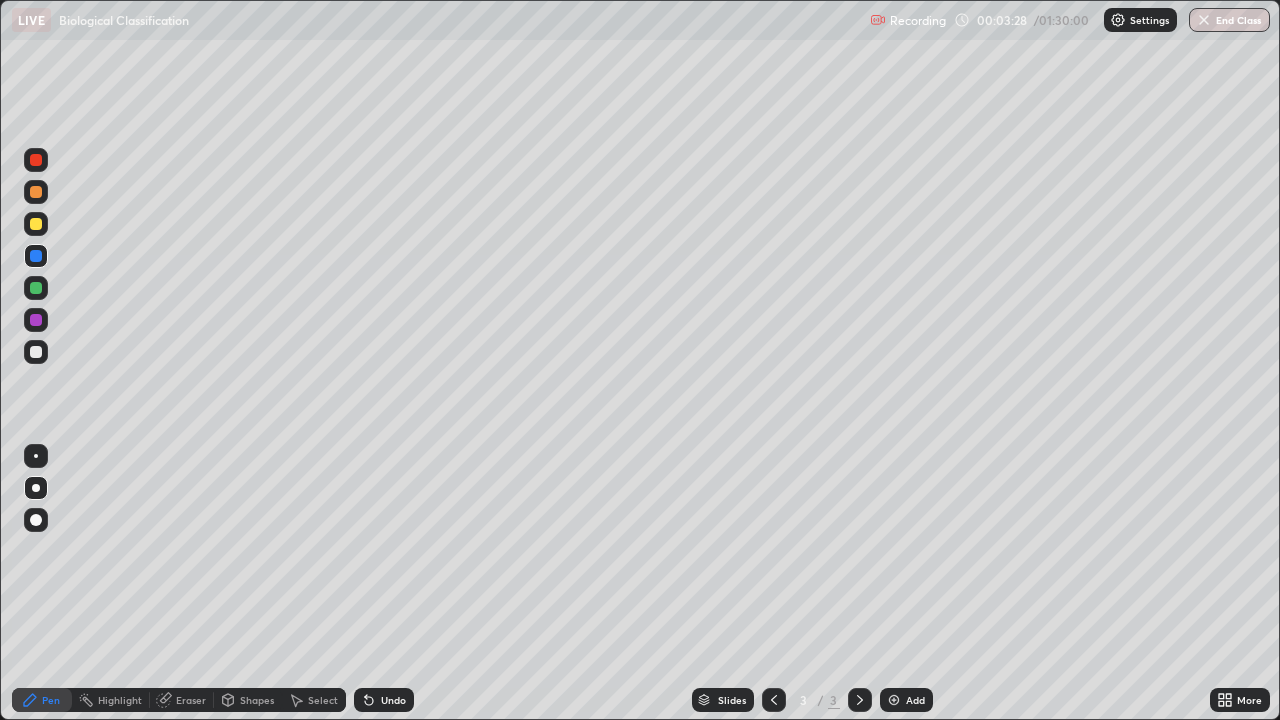 click at bounding box center [36, 320] 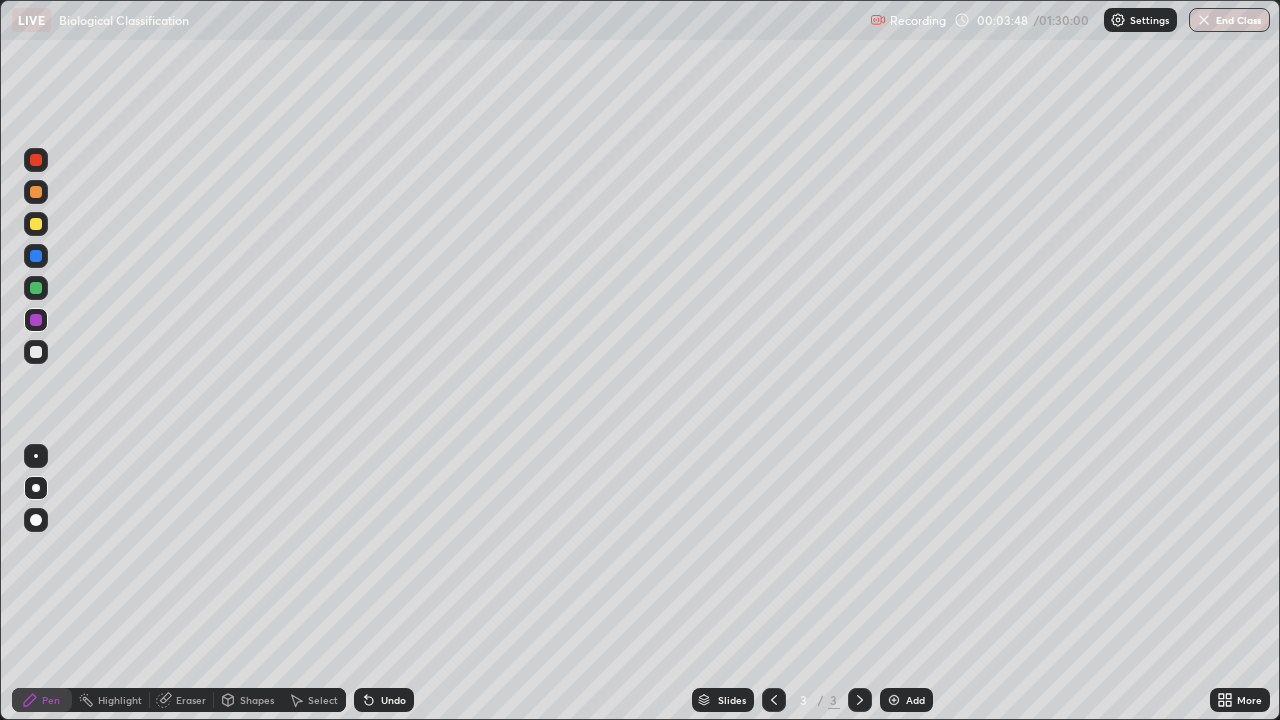 click at bounding box center (36, 352) 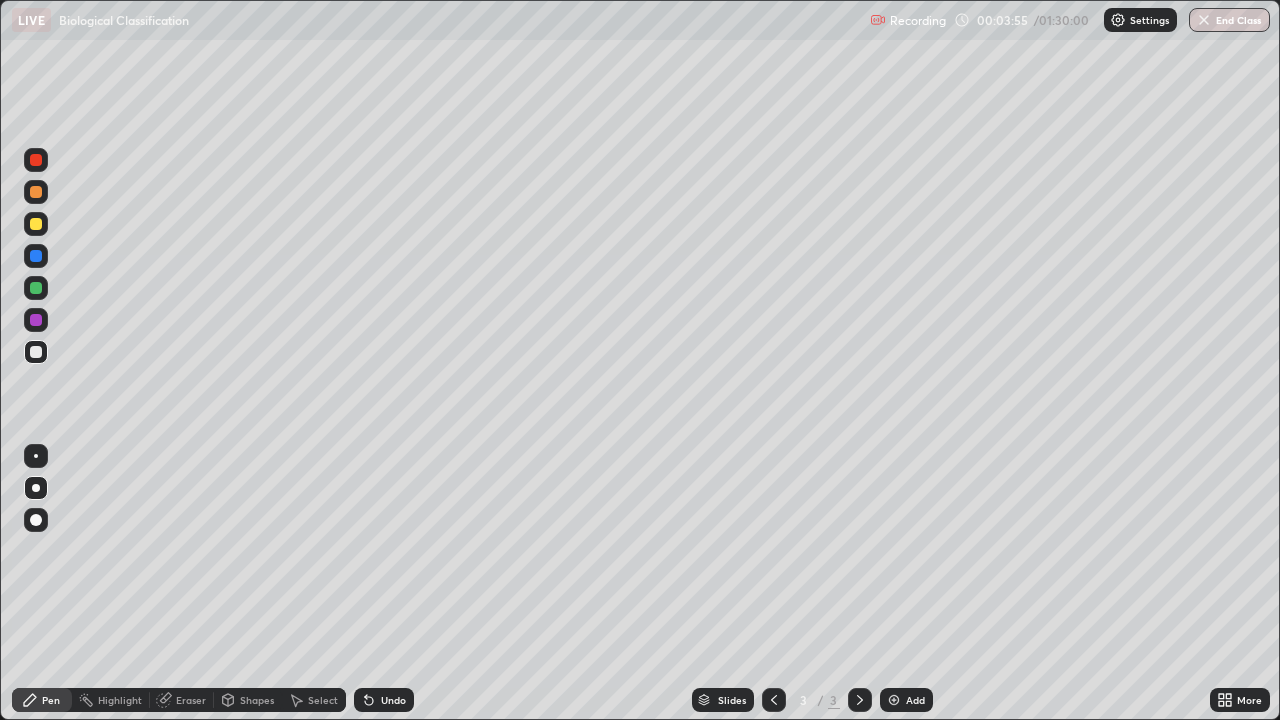 click at bounding box center (36, 256) 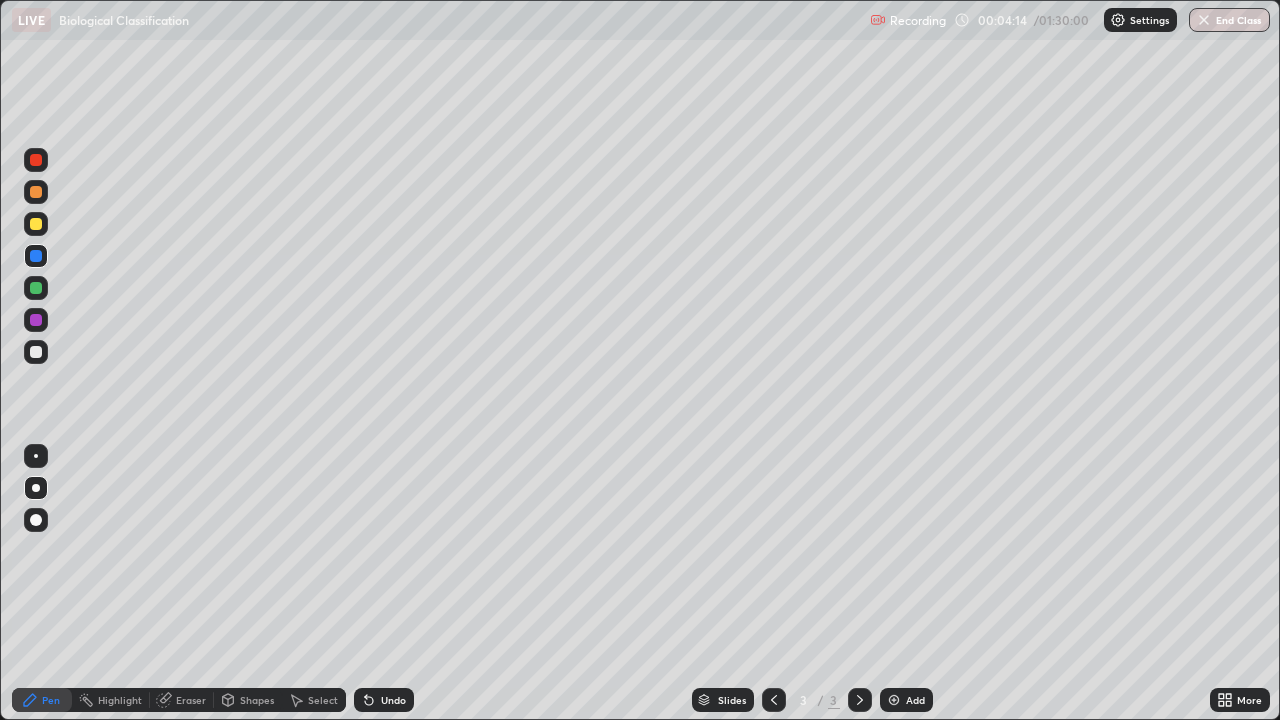 click at bounding box center (36, 320) 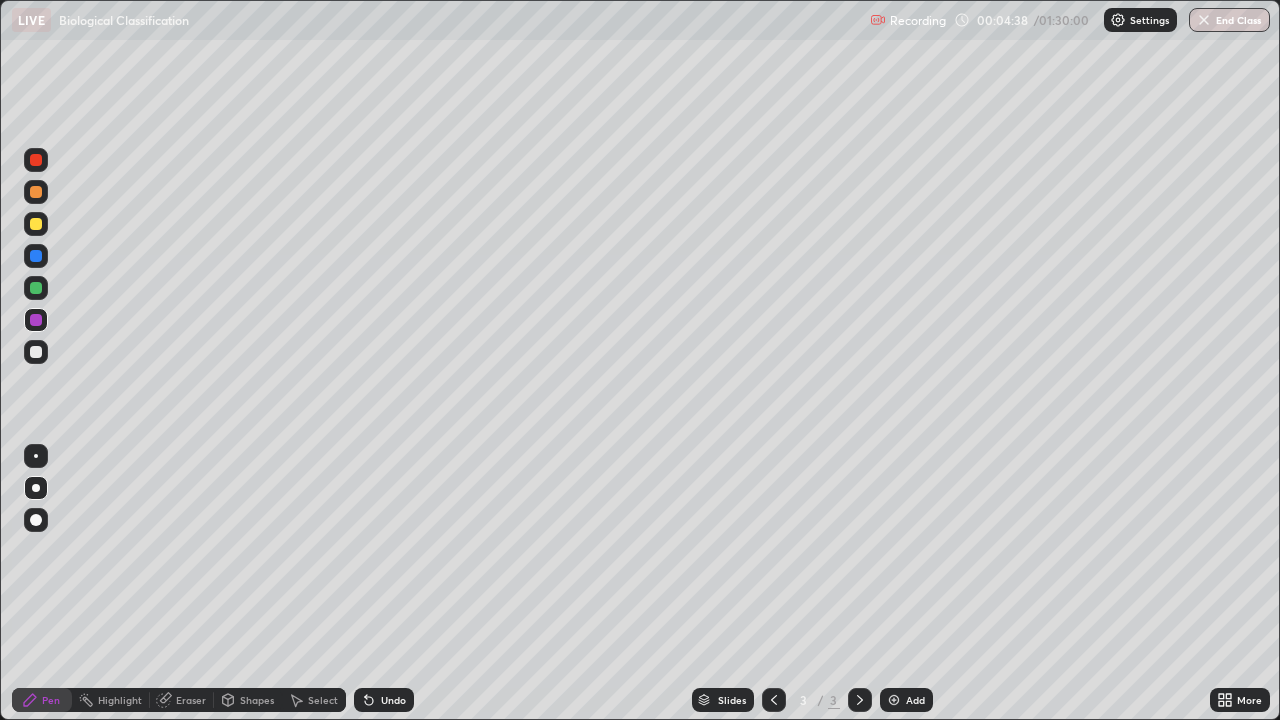 click at bounding box center [36, 352] 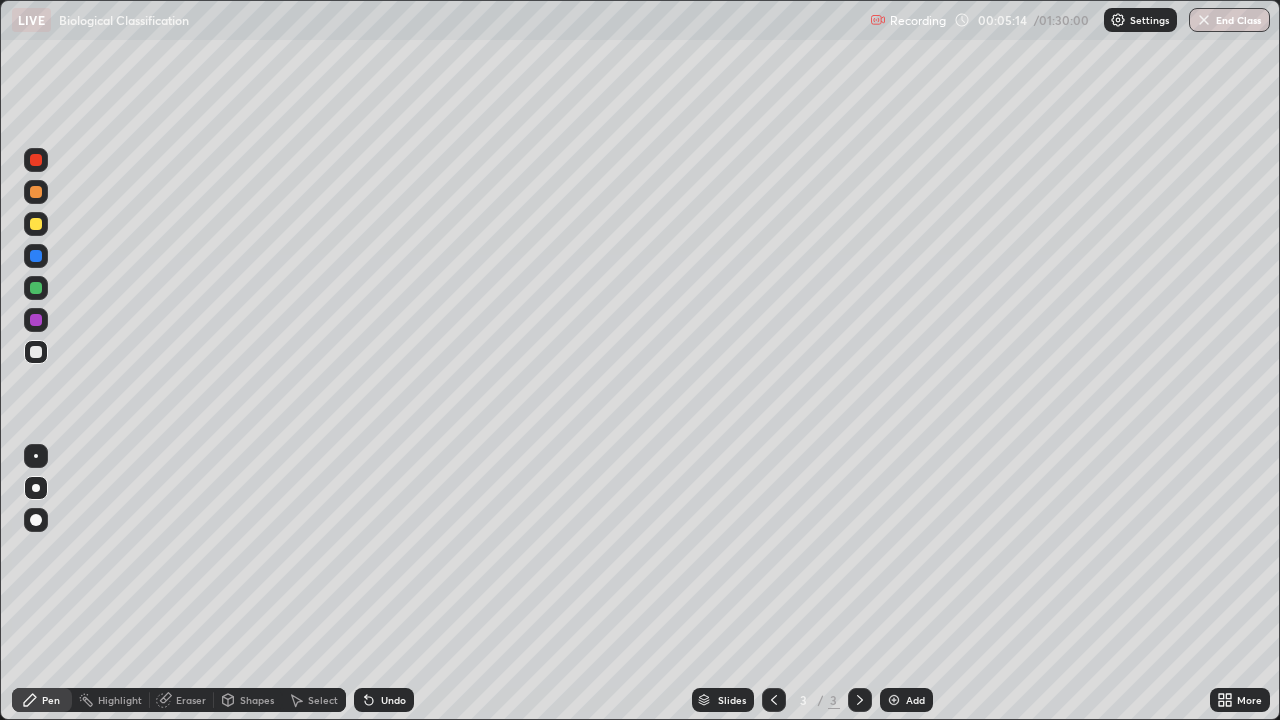 click at bounding box center [36, 320] 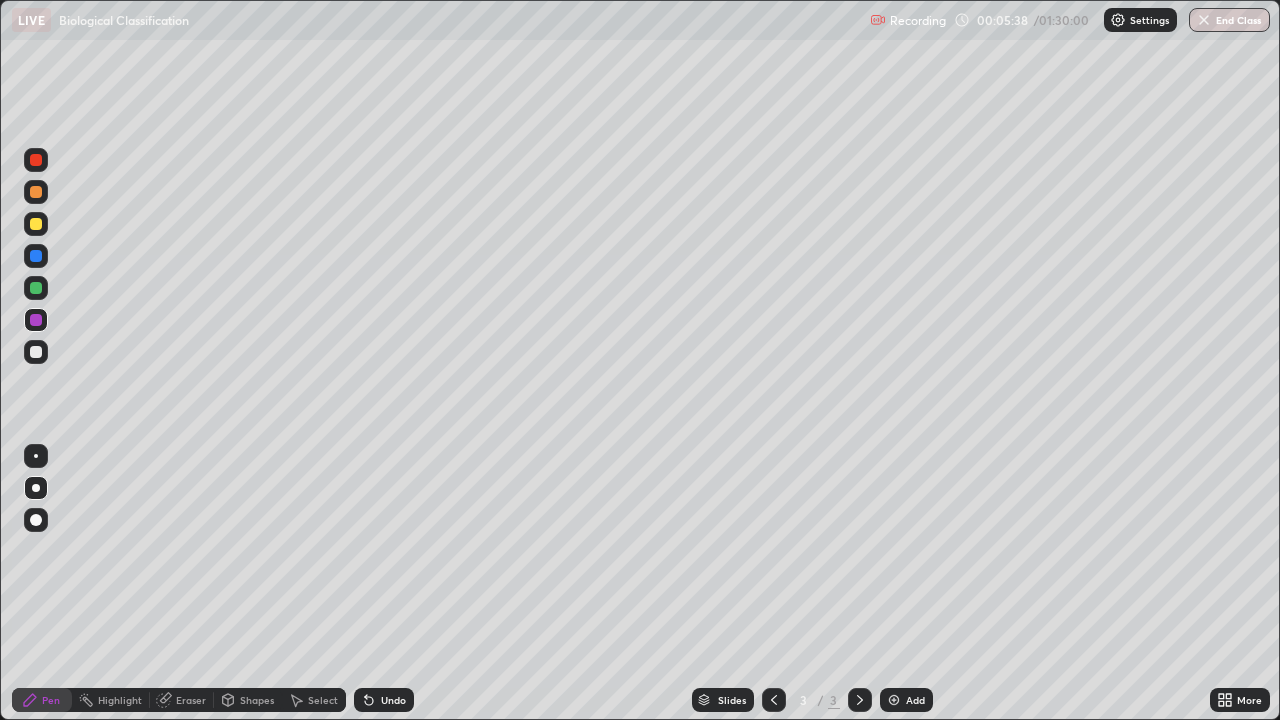 click at bounding box center (36, 352) 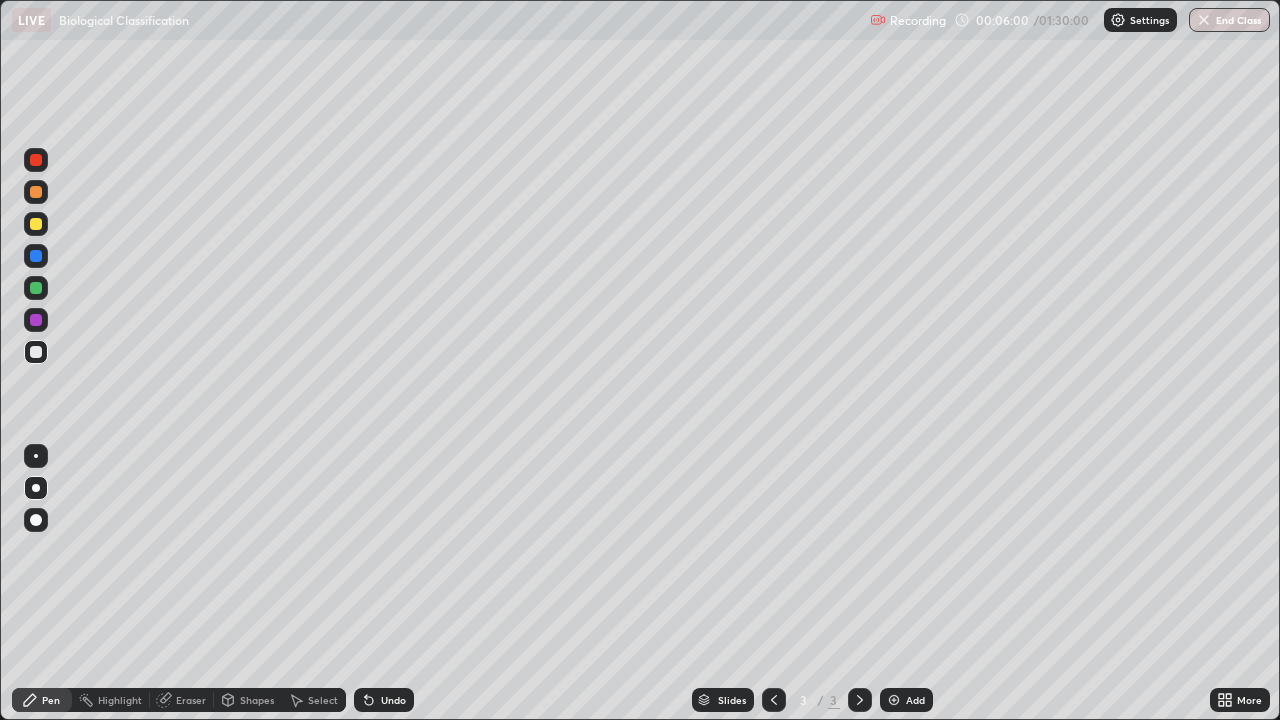 click at bounding box center (36, 224) 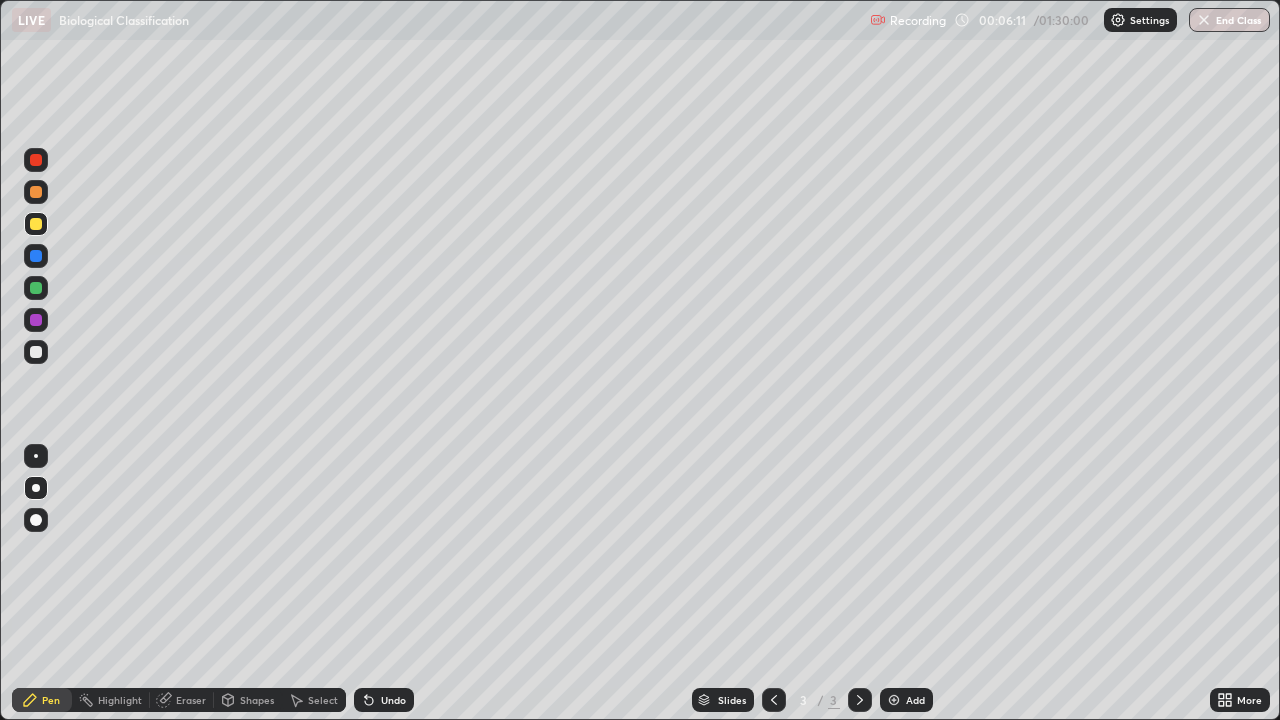 click at bounding box center (36, 160) 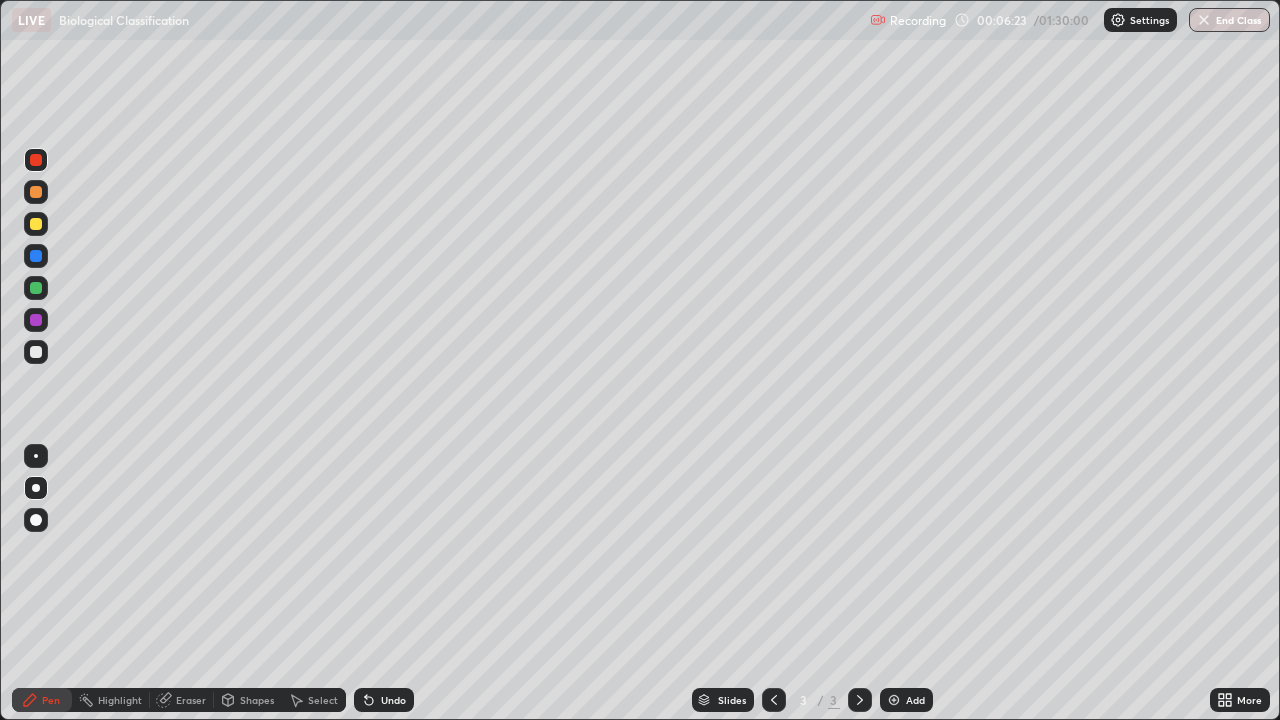 click at bounding box center (36, 352) 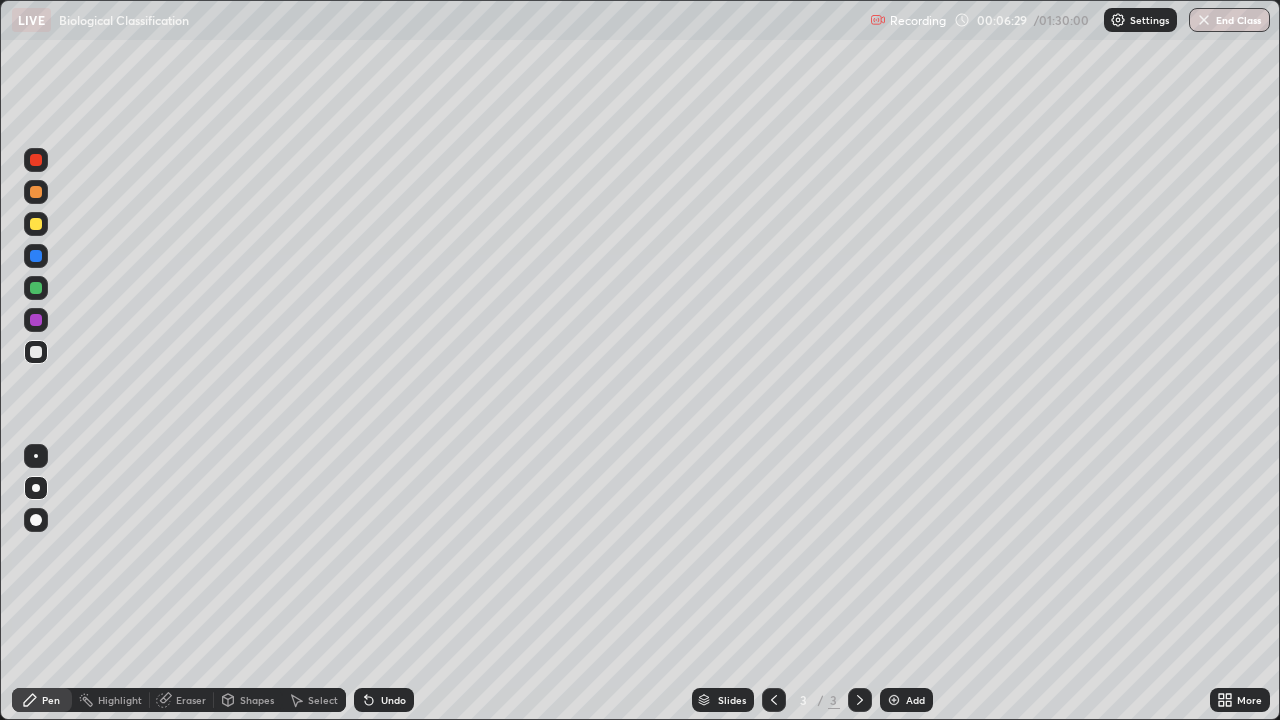 click on "Undo" at bounding box center [393, 700] 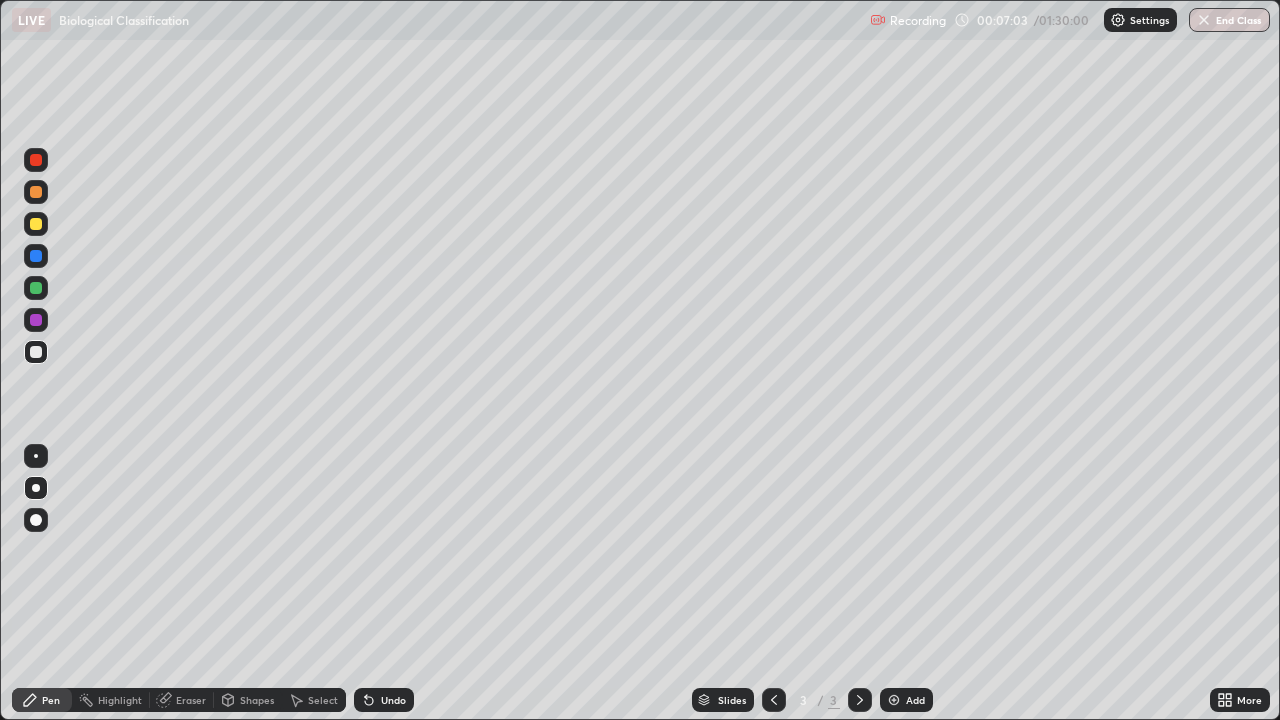 click at bounding box center [36, 320] 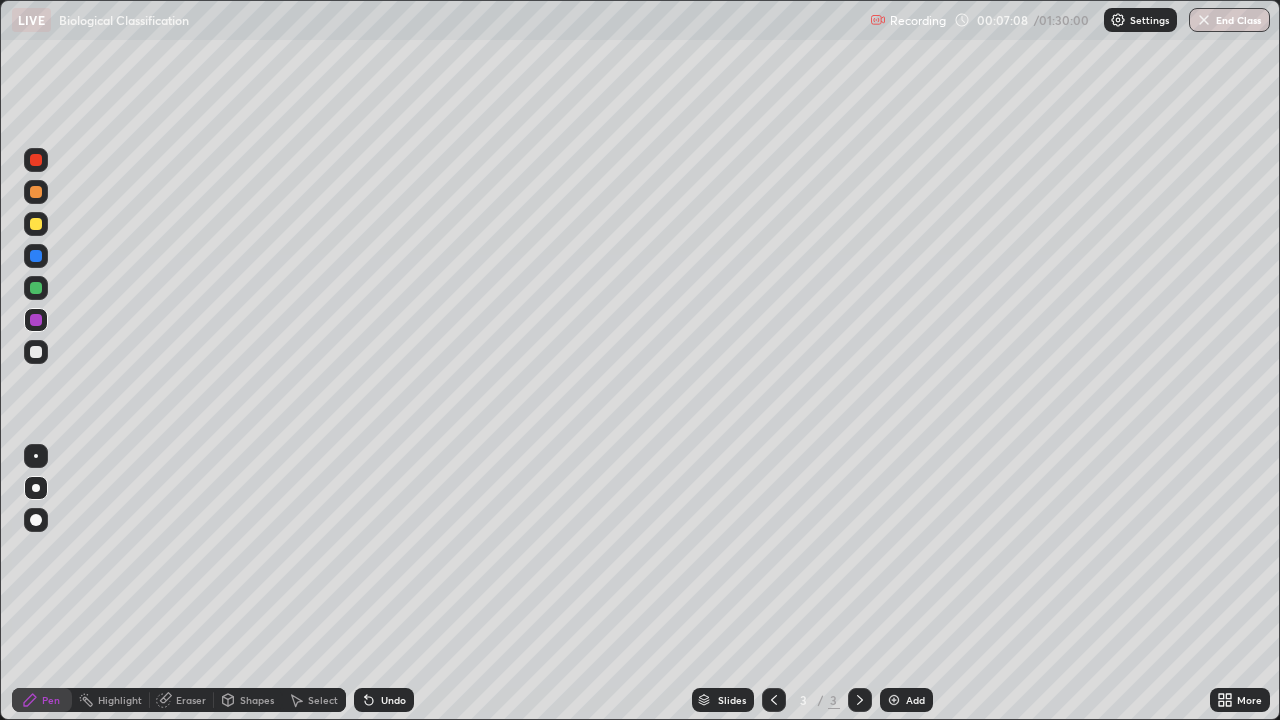 click on "Undo" at bounding box center [393, 700] 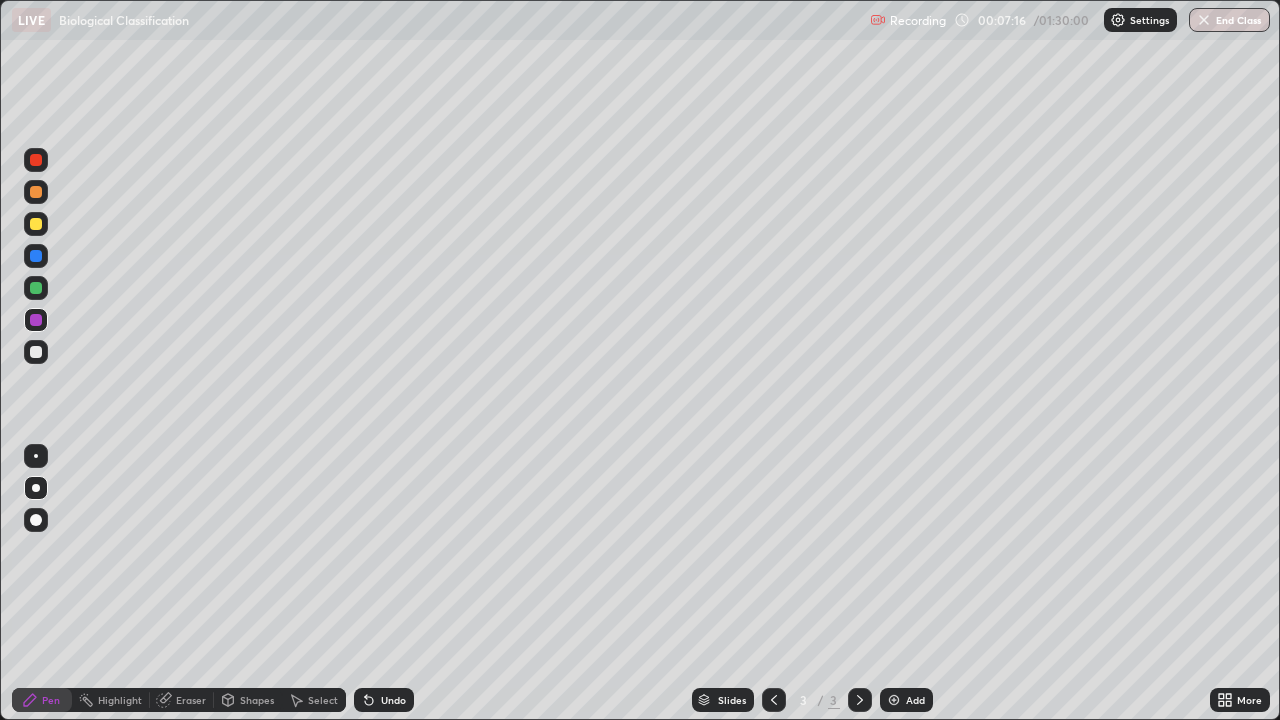 click at bounding box center (36, 288) 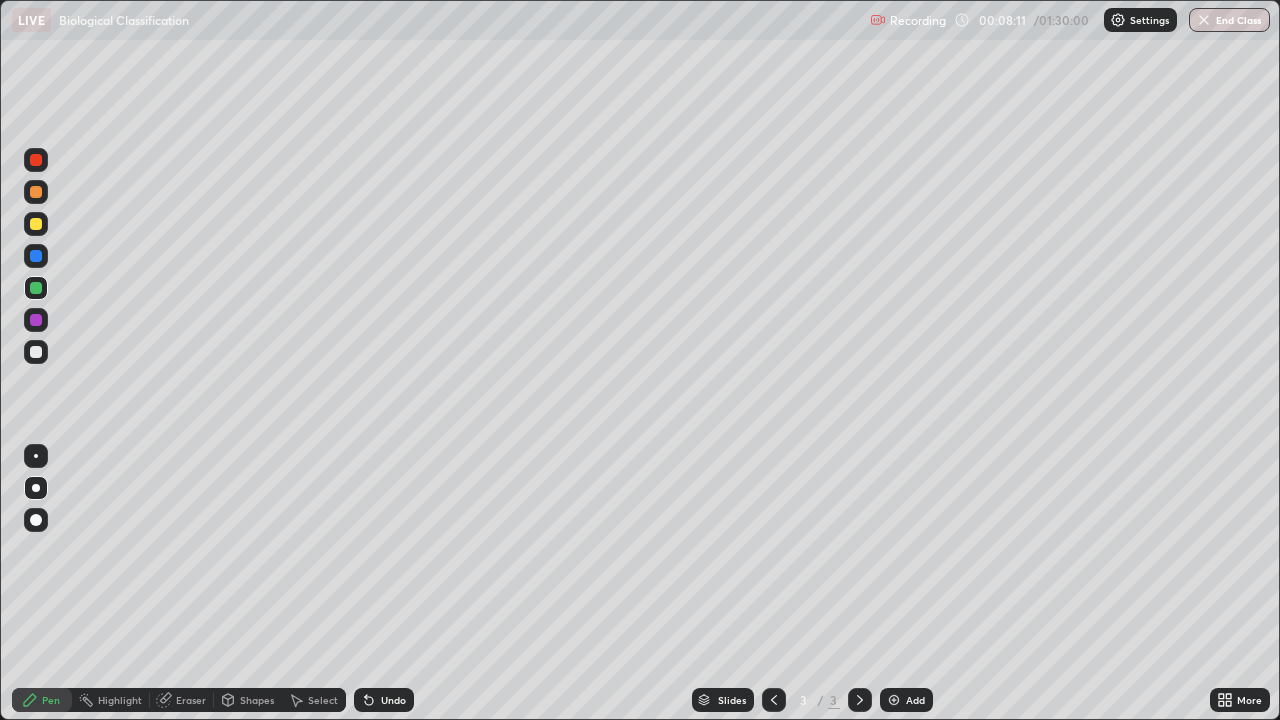 click at bounding box center (36, 224) 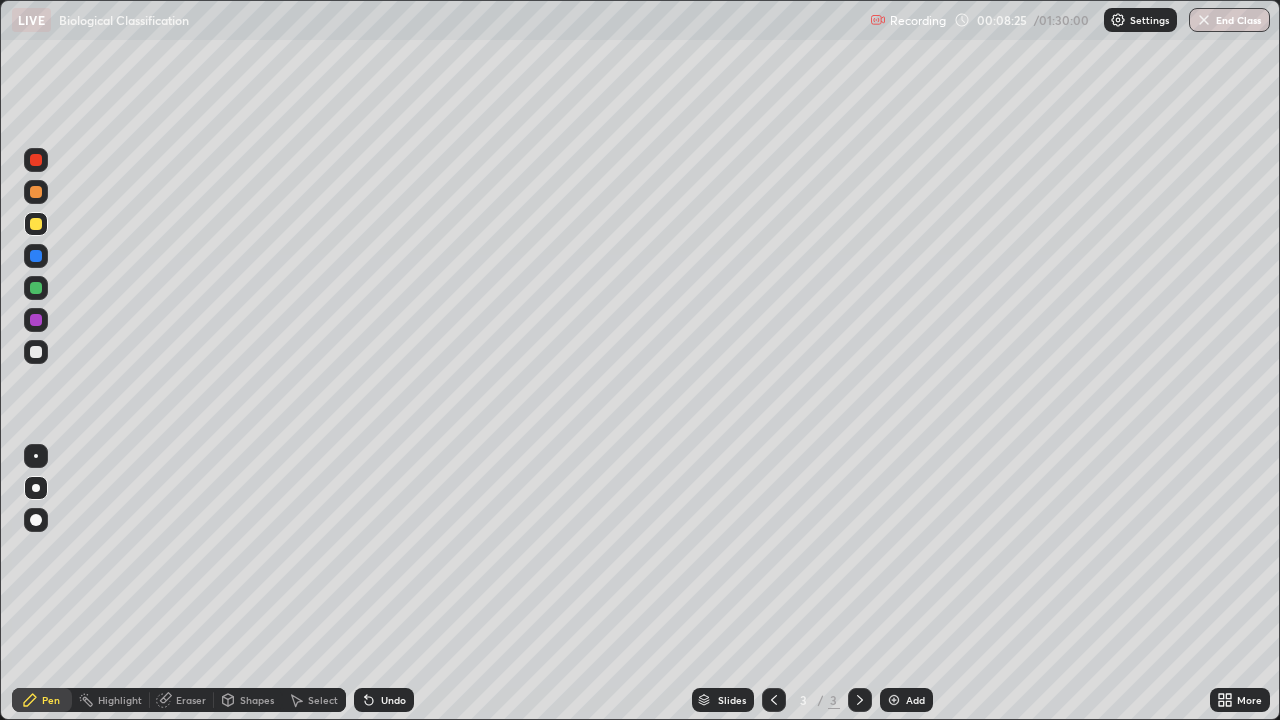 click at bounding box center (36, 288) 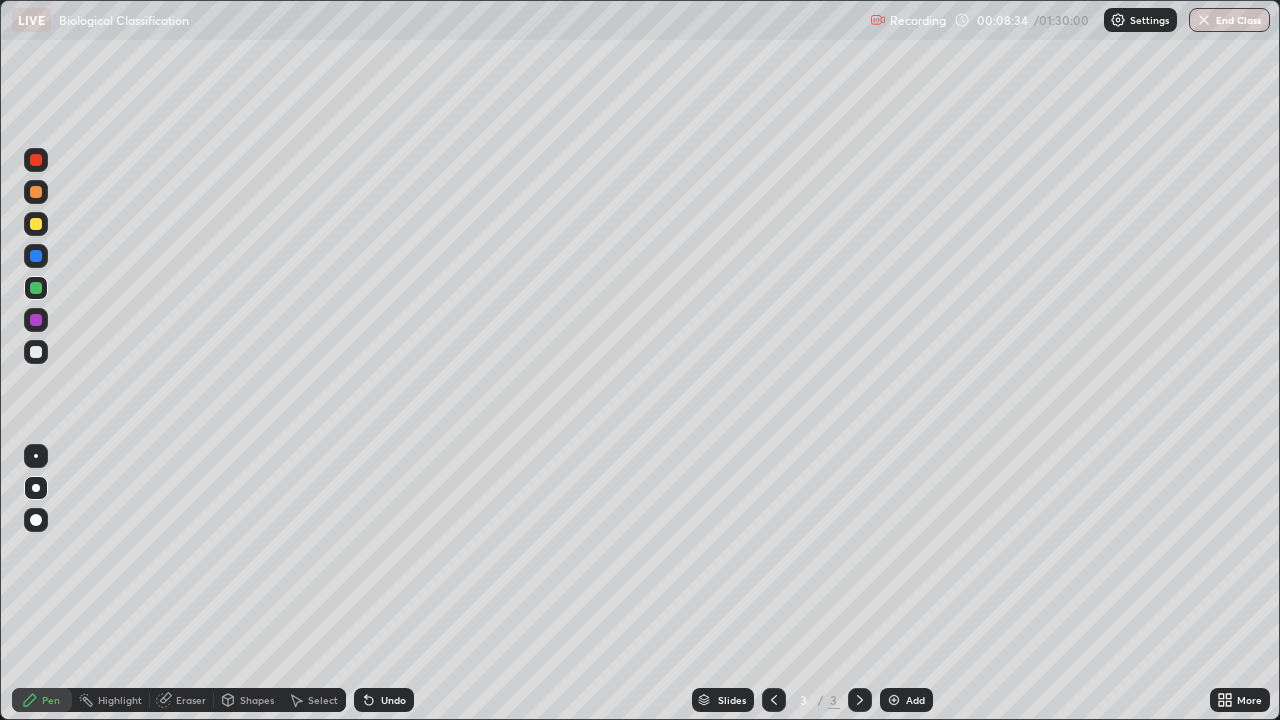click at bounding box center (36, 256) 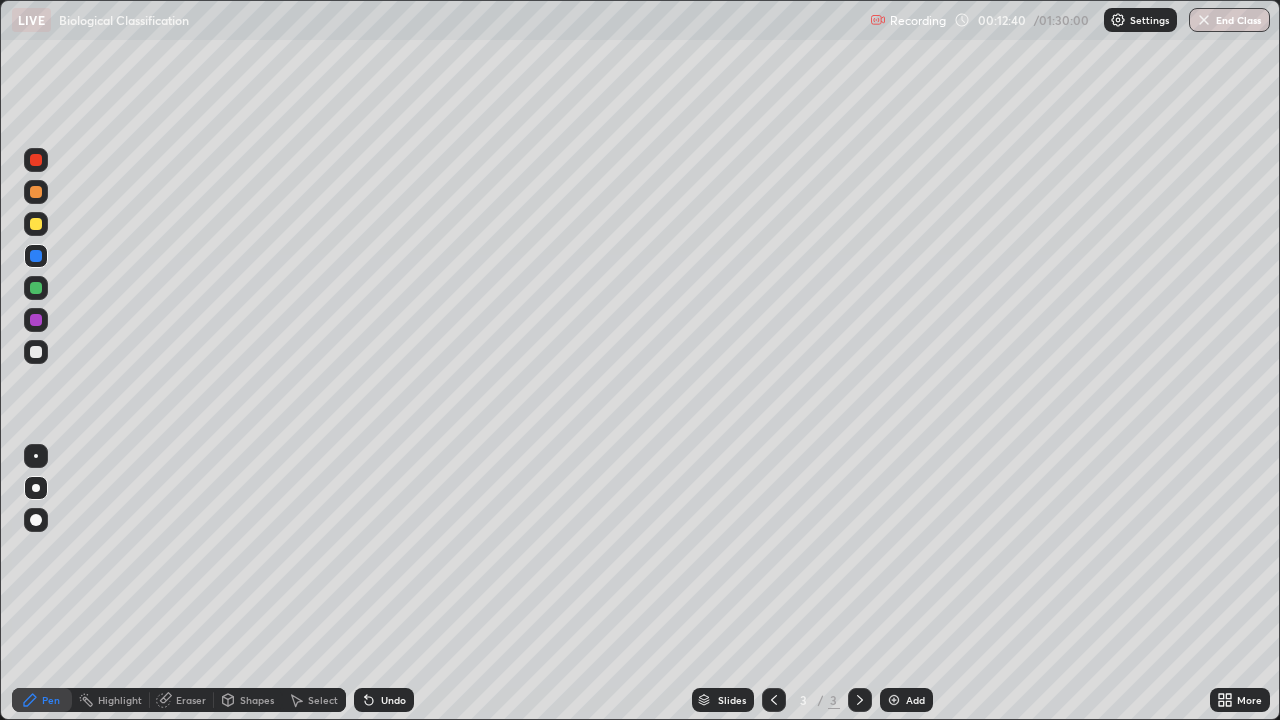 click on "Add" at bounding box center [915, 700] 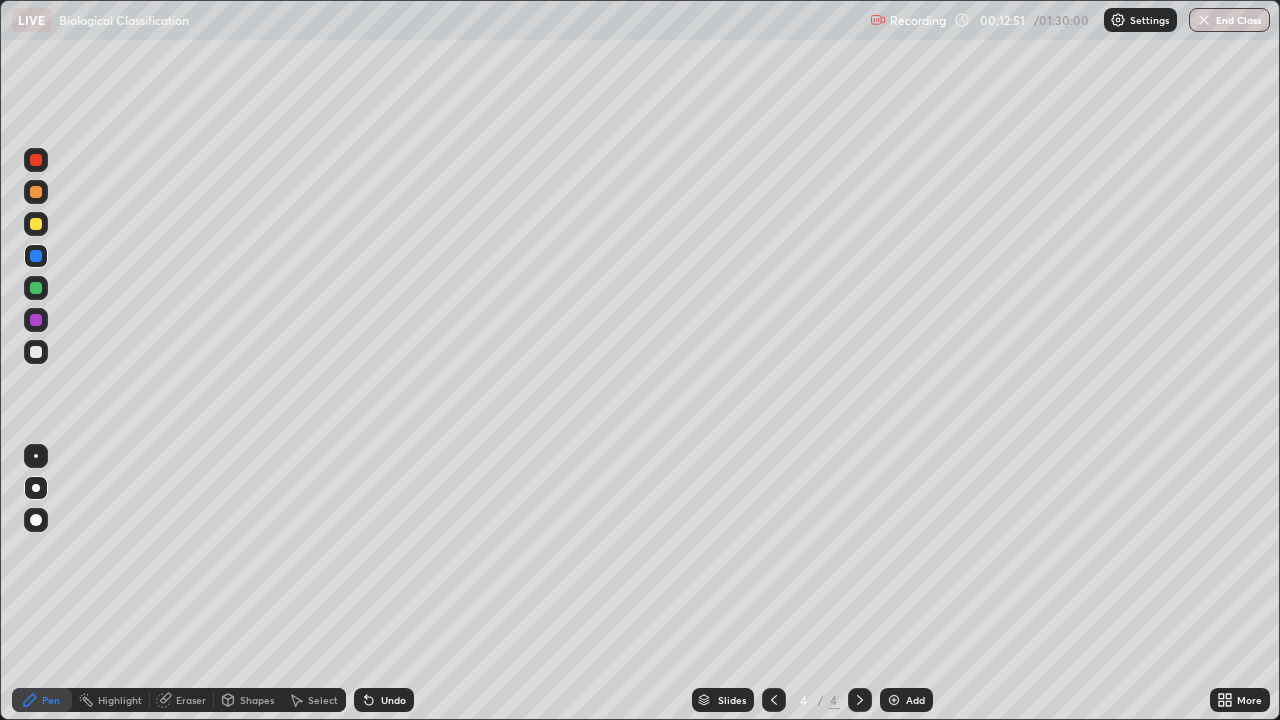 click at bounding box center (36, 288) 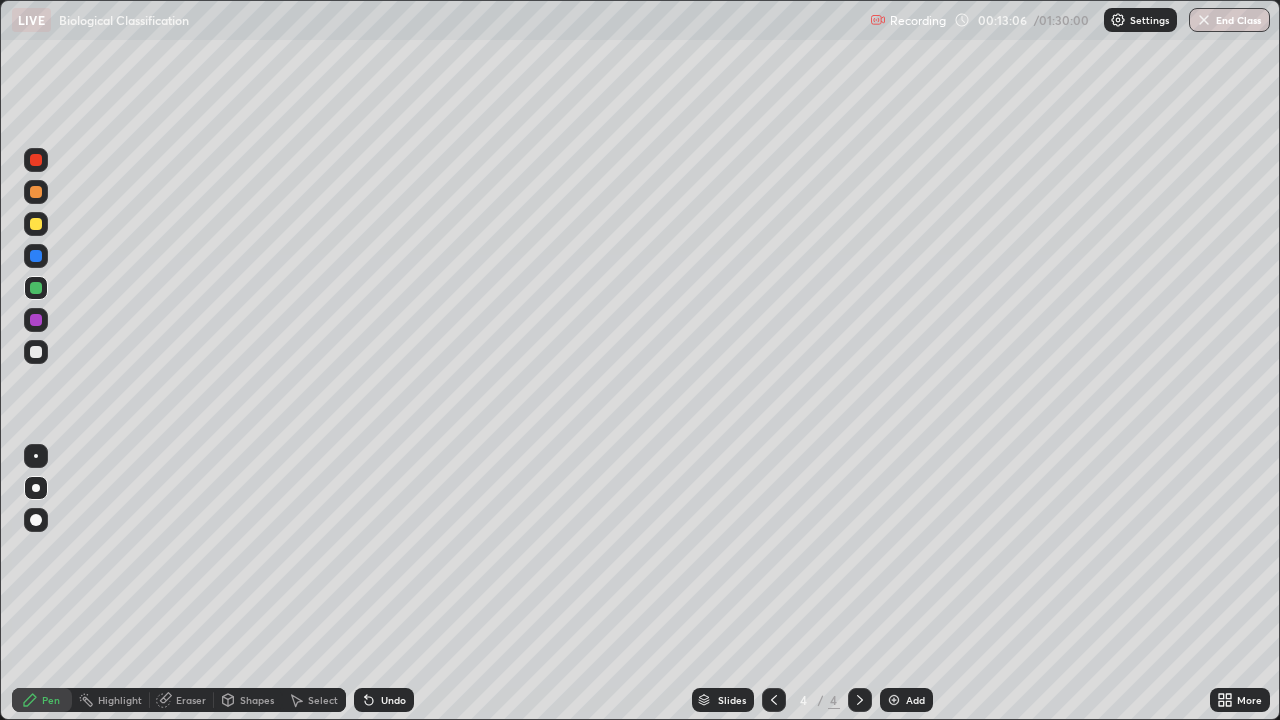 click on "Undo" at bounding box center (384, 700) 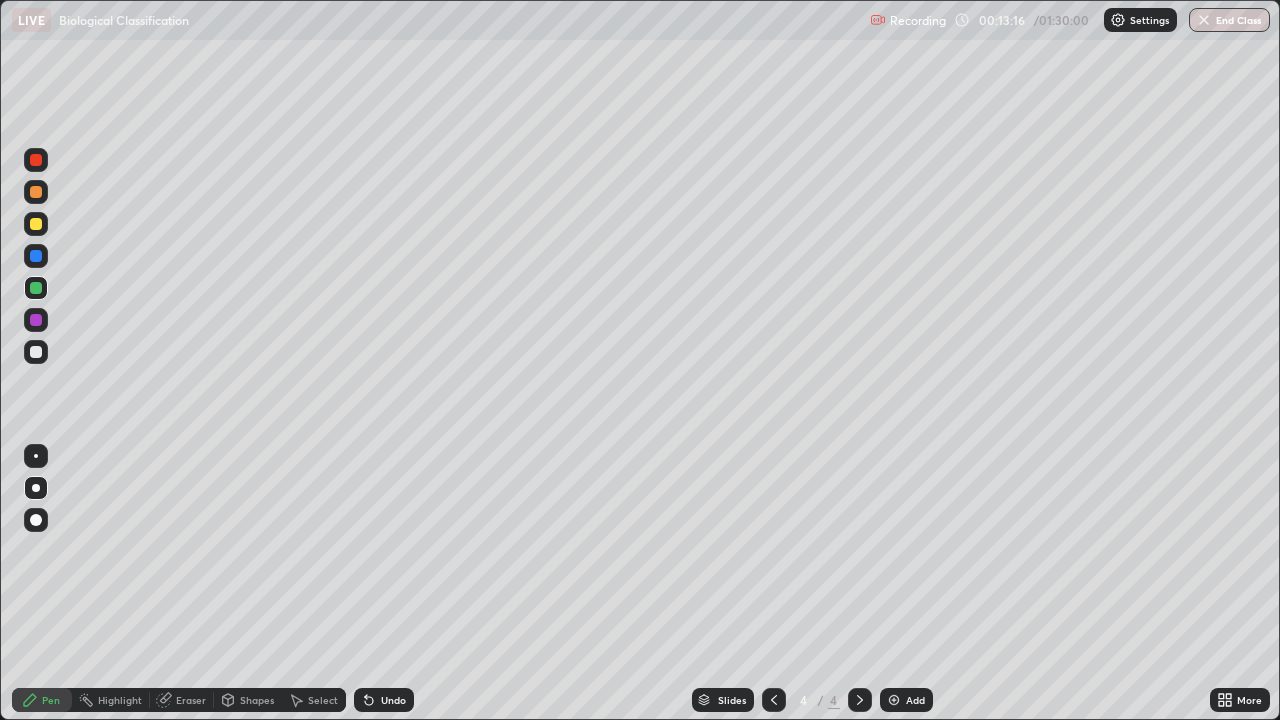 click at bounding box center [36, 320] 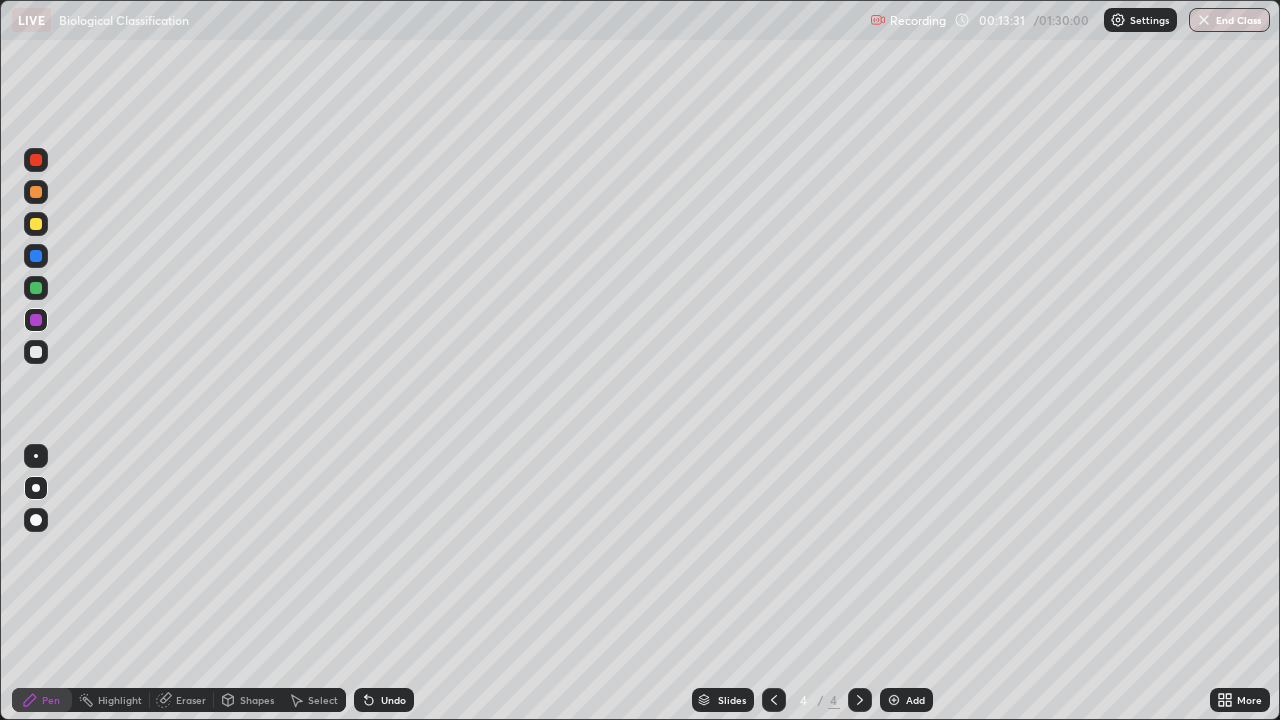 click on "Eraser" at bounding box center [191, 700] 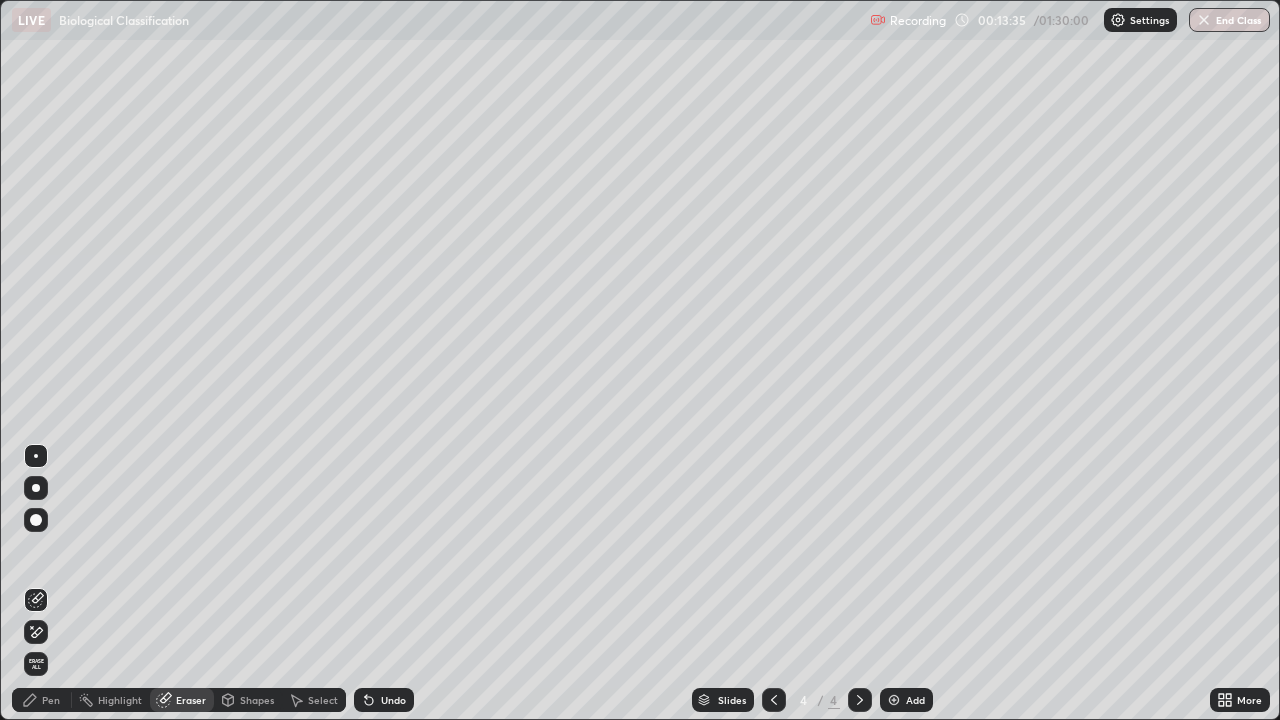 click on "Pen" at bounding box center (51, 700) 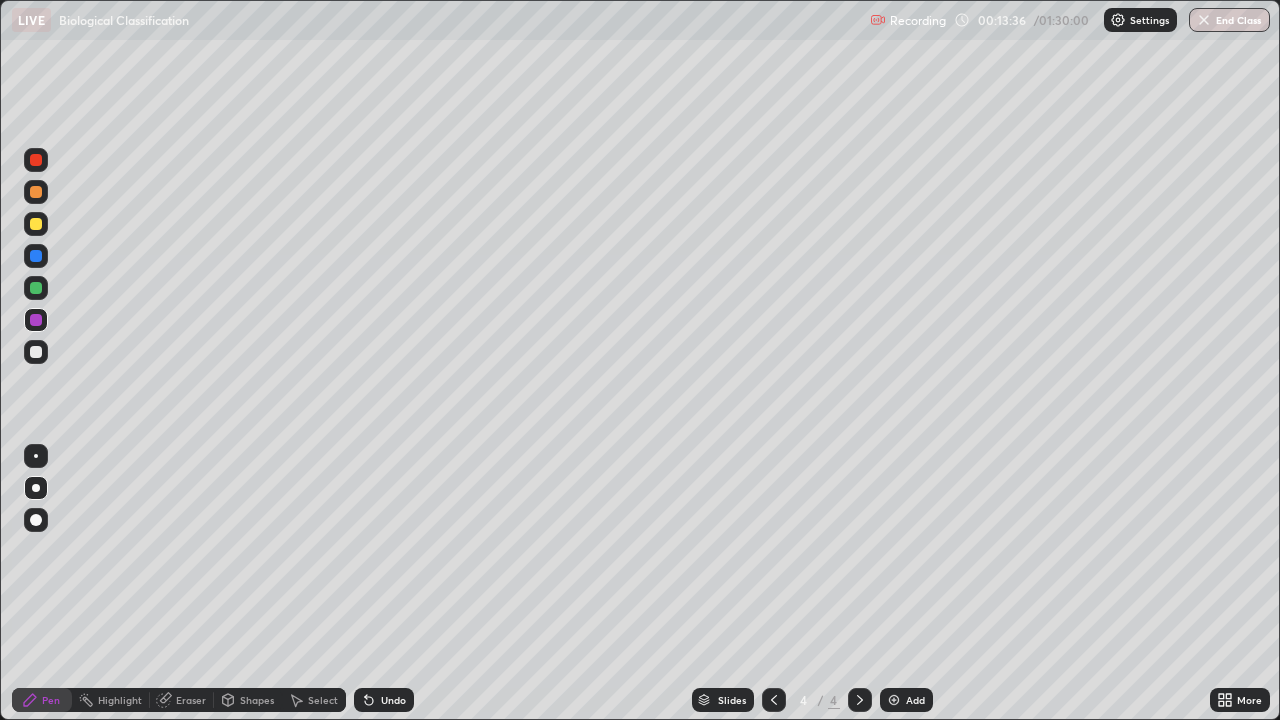 click at bounding box center (36, 288) 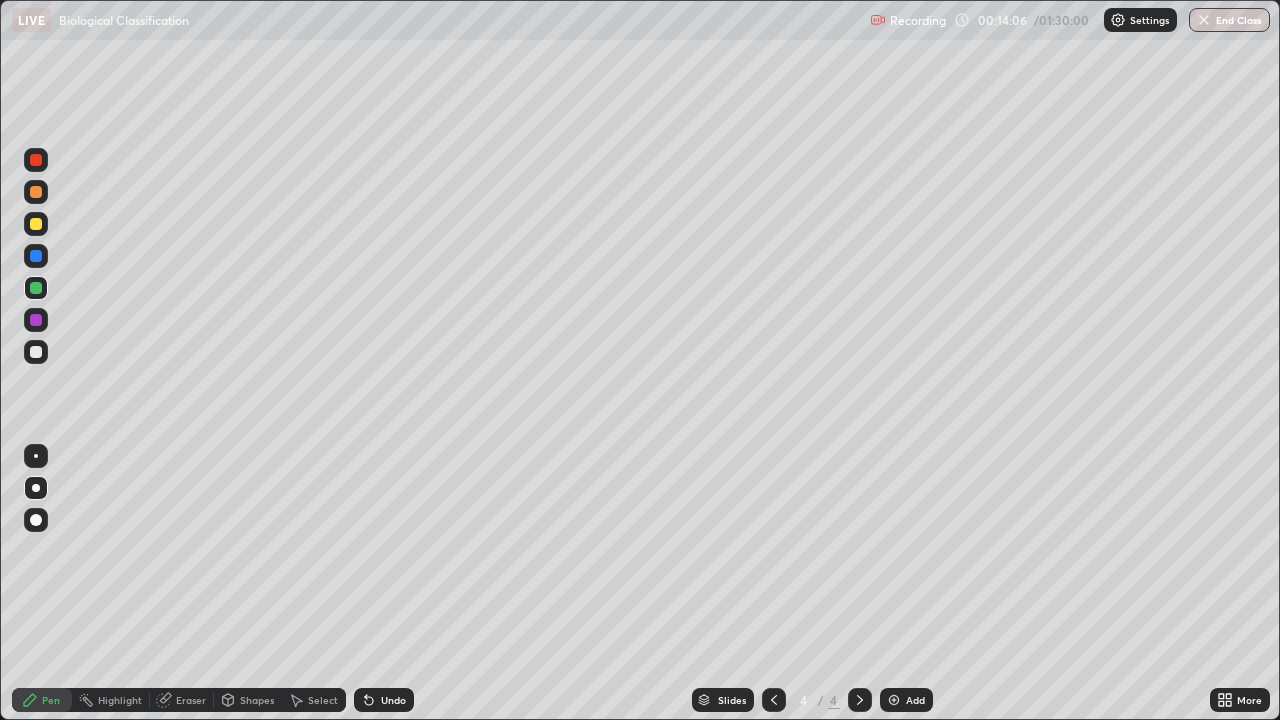 click at bounding box center [36, 352] 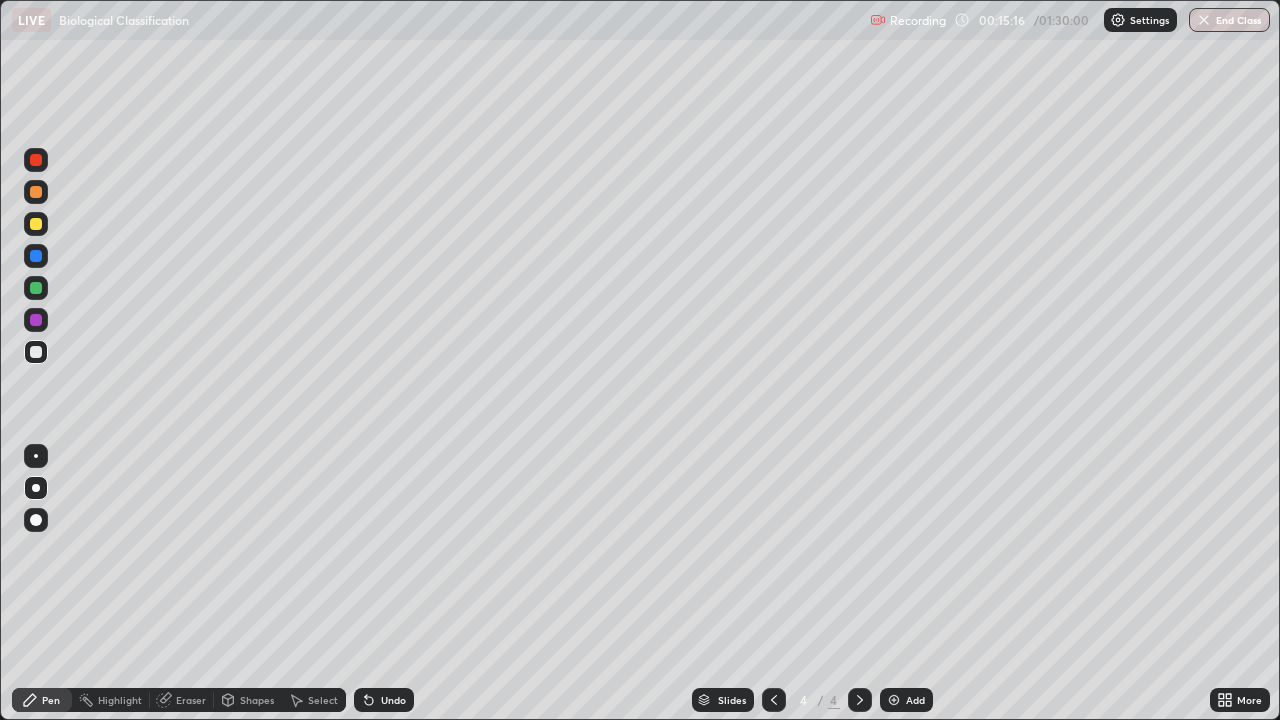 click at bounding box center [36, 224] 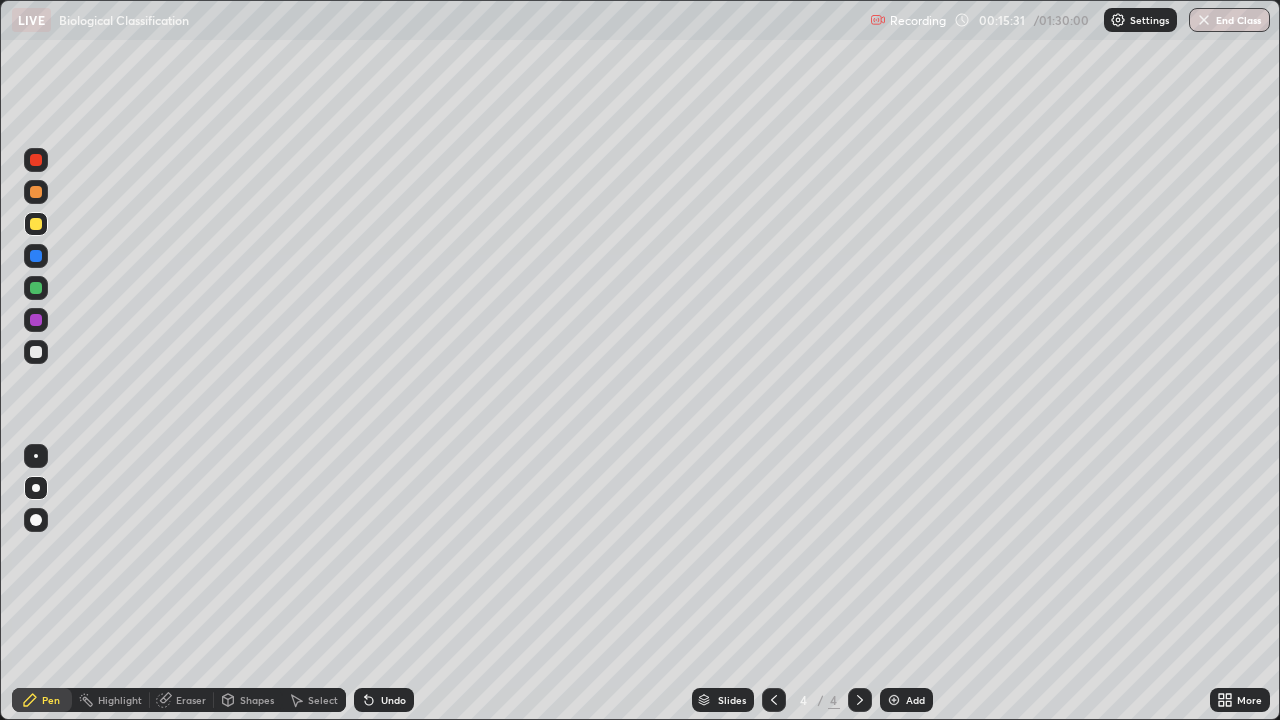 click at bounding box center (36, 320) 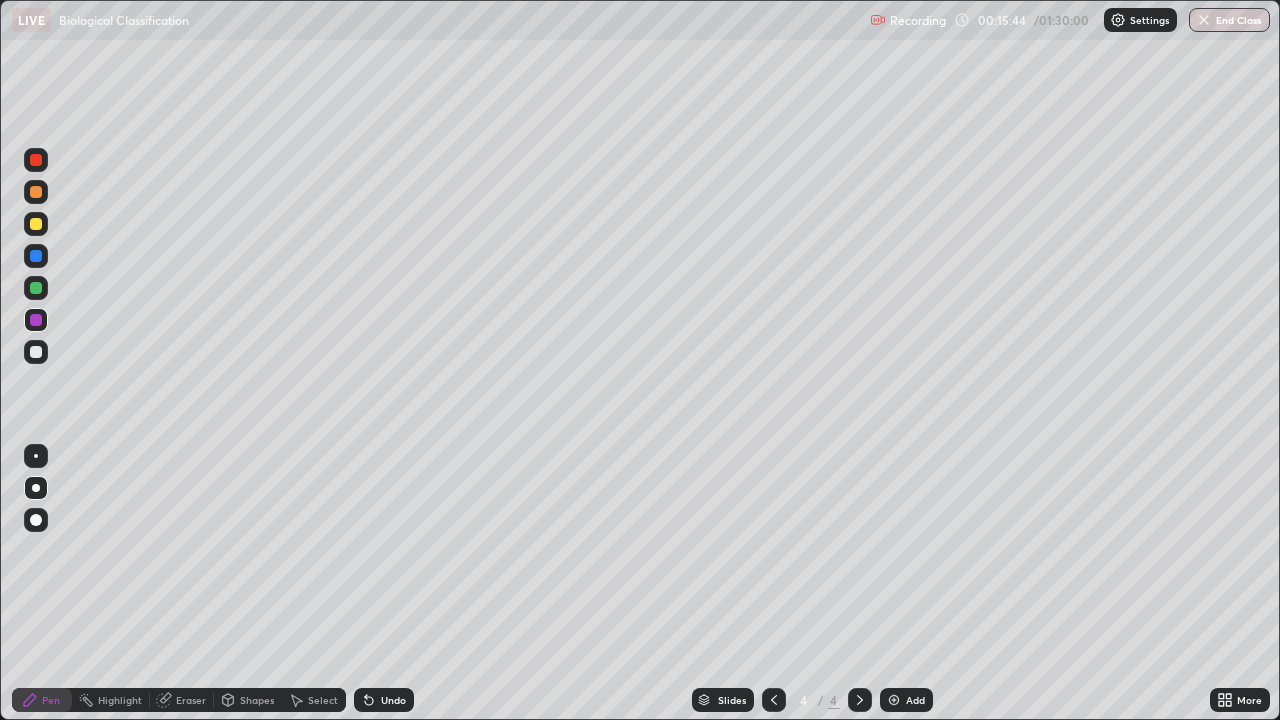 click at bounding box center [36, 352] 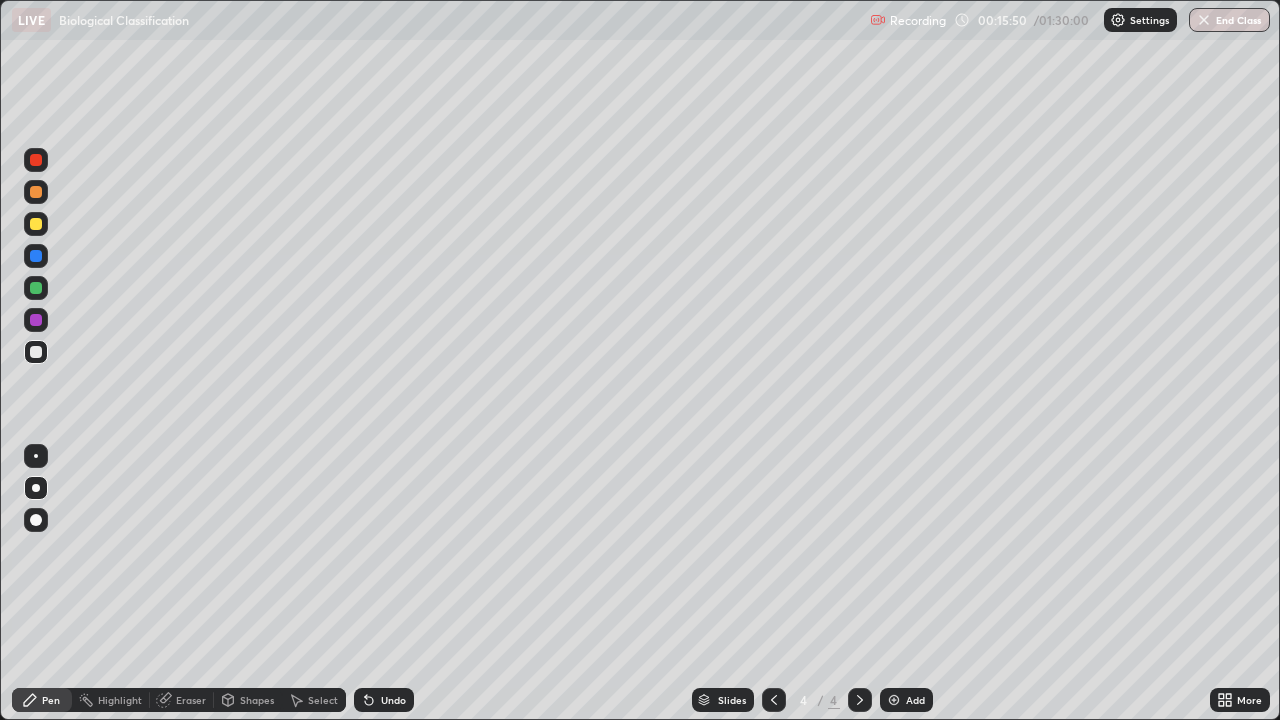 click 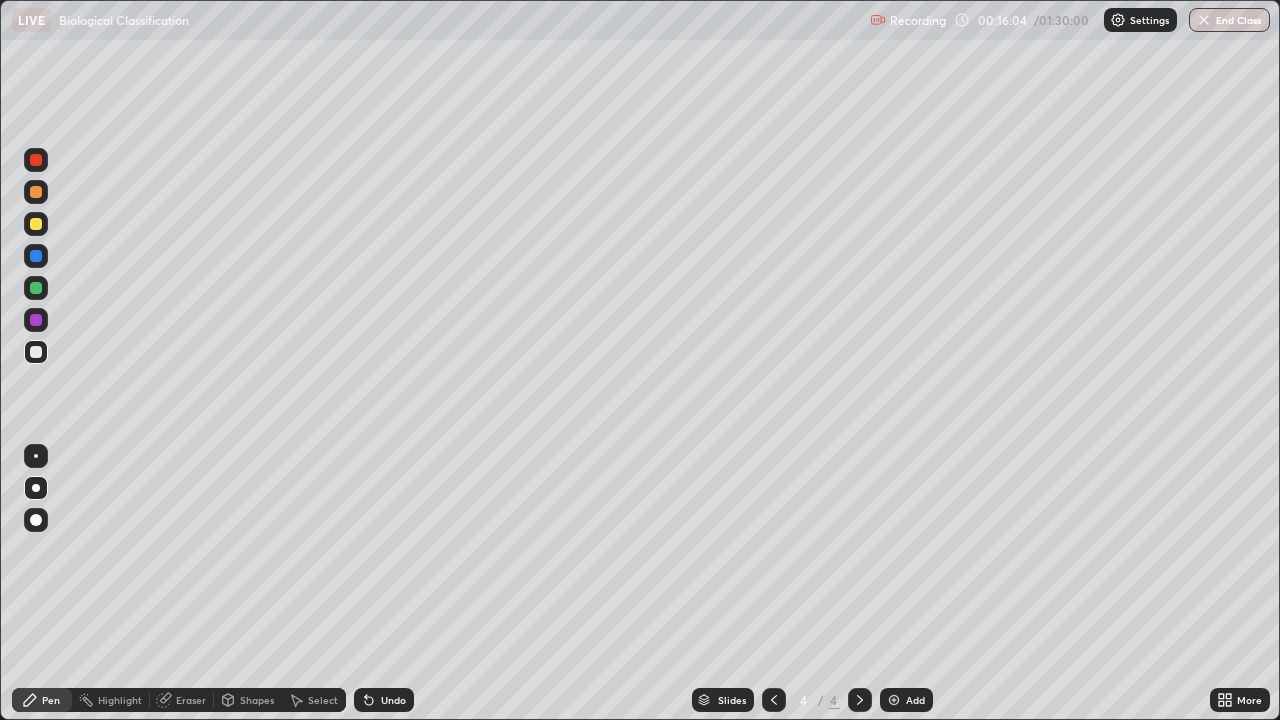 click at bounding box center [36, 288] 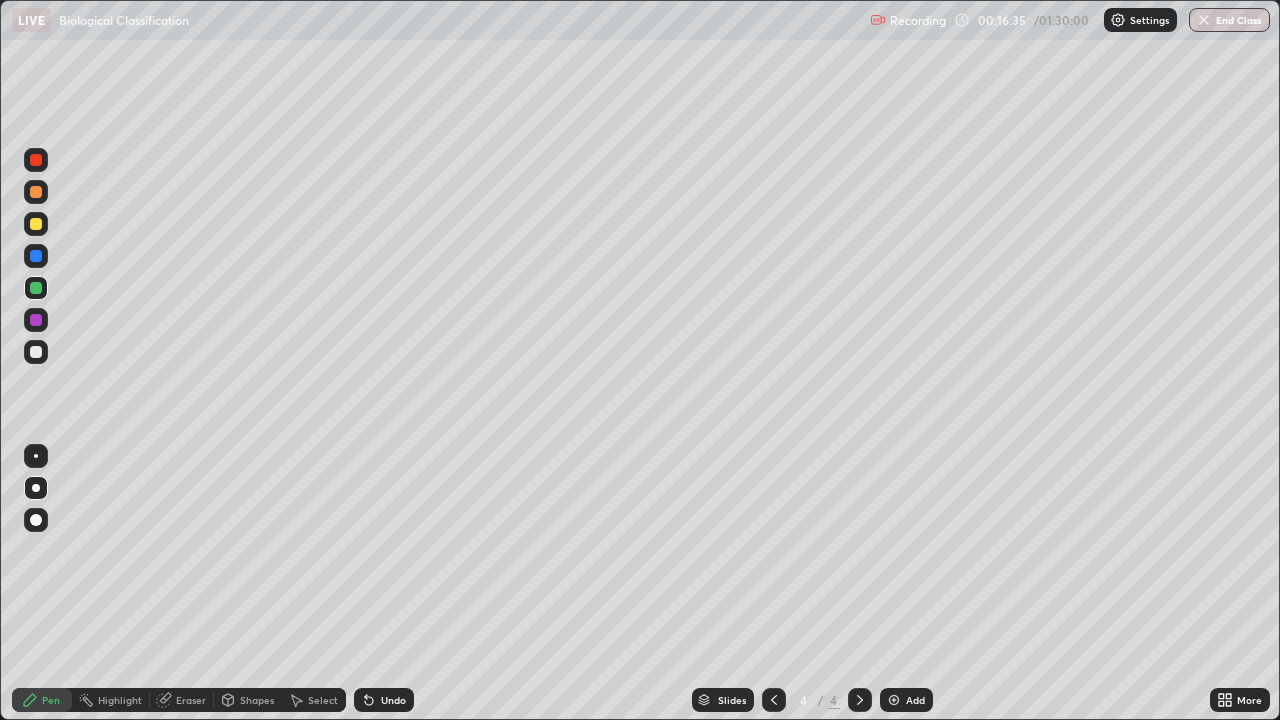 click at bounding box center [36, 352] 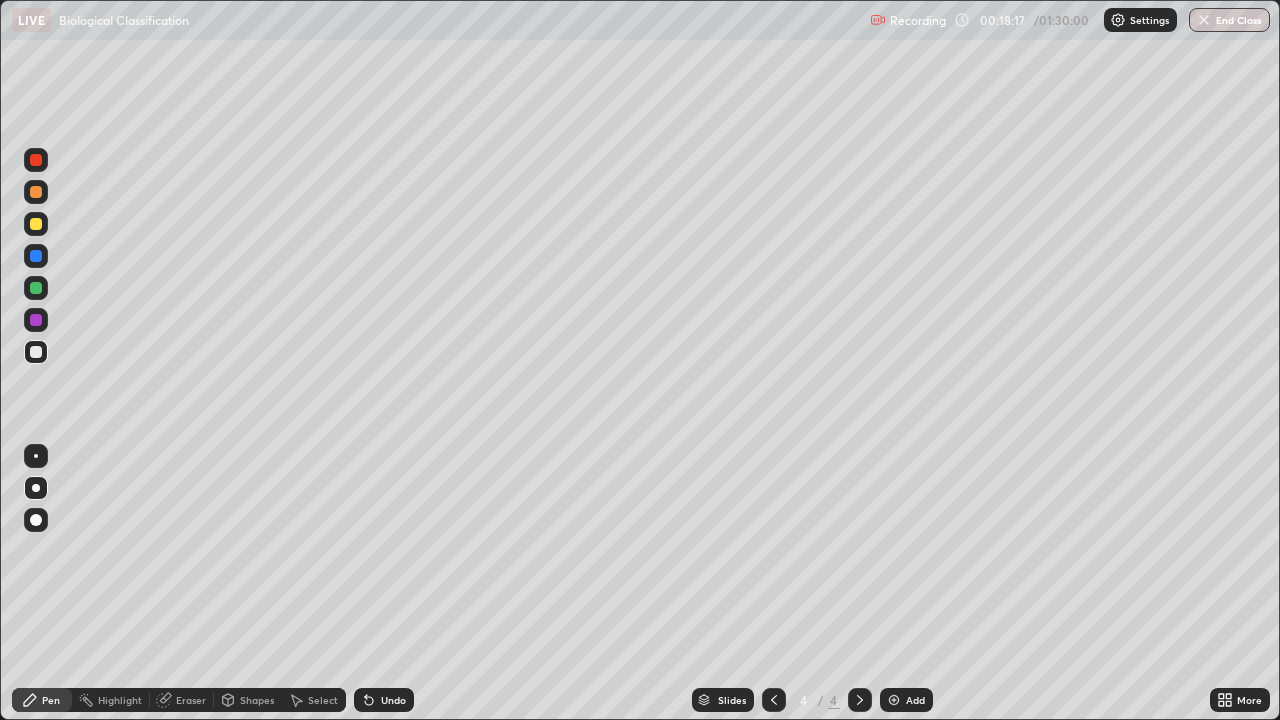 click at bounding box center (36, 288) 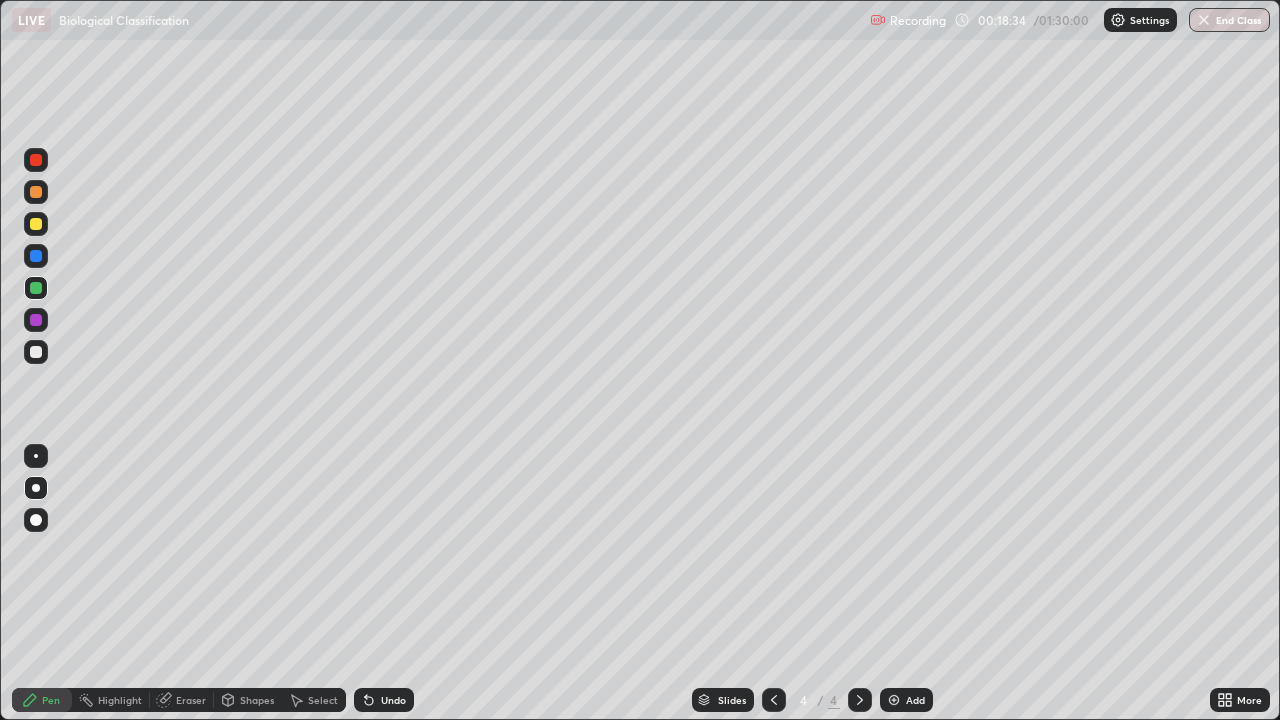 click at bounding box center (36, 320) 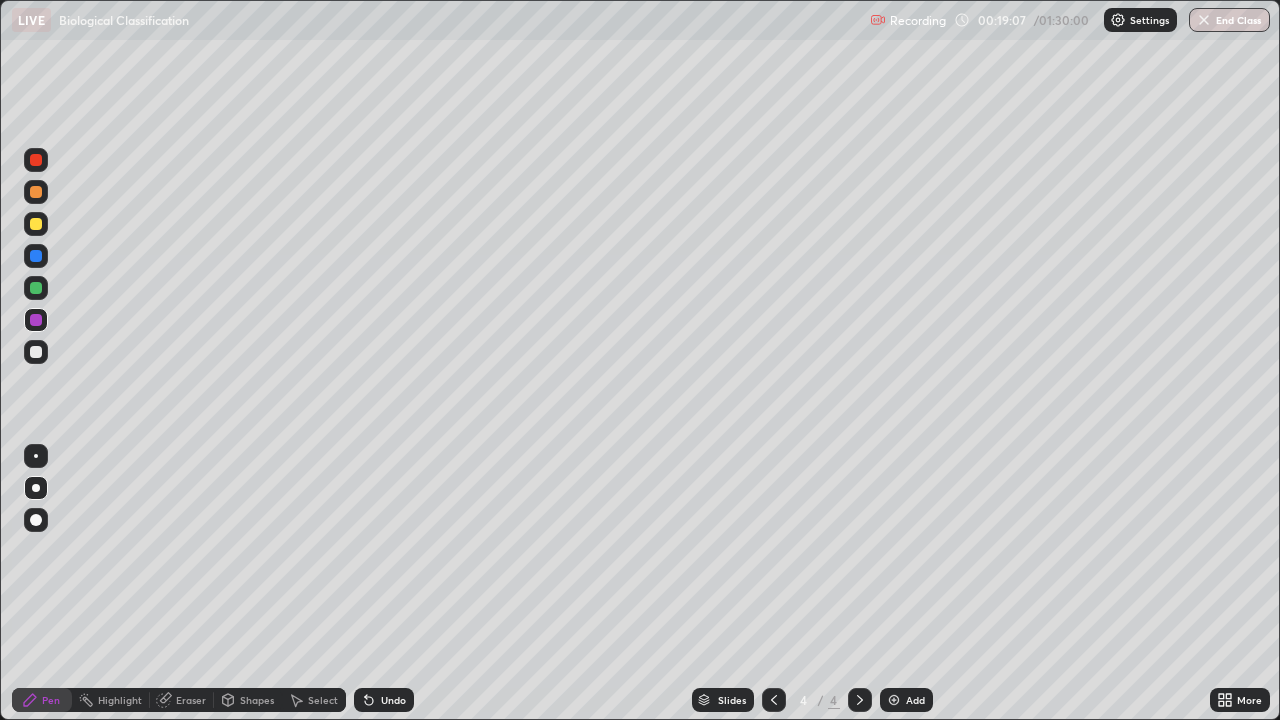 click at bounding box center [36, 352] 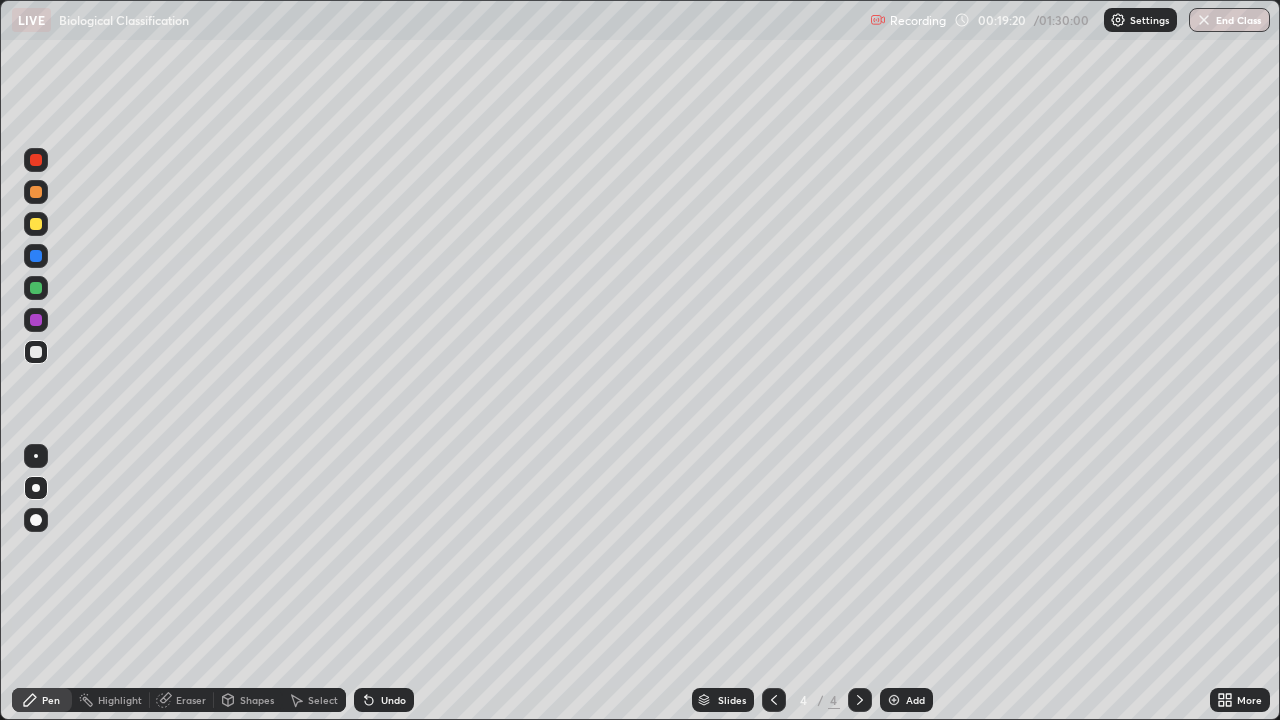 click at bounding box center (36, 288) 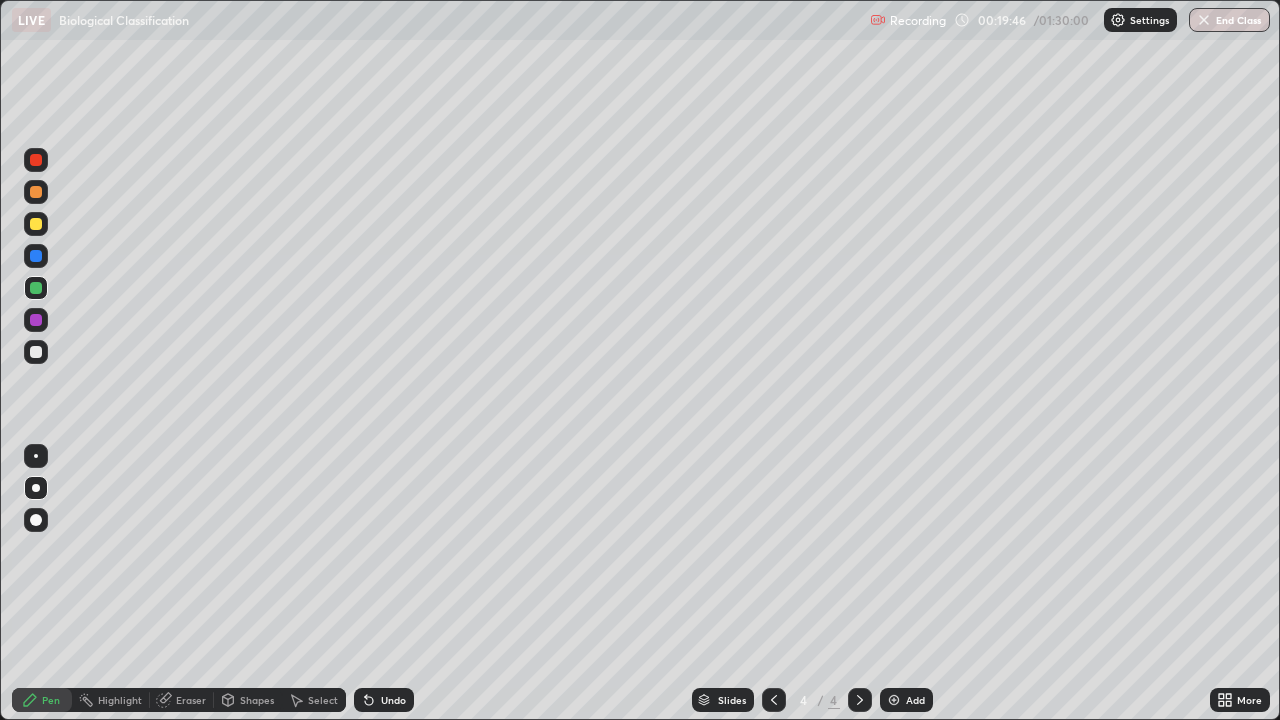 click at bounding box center [36, 352] 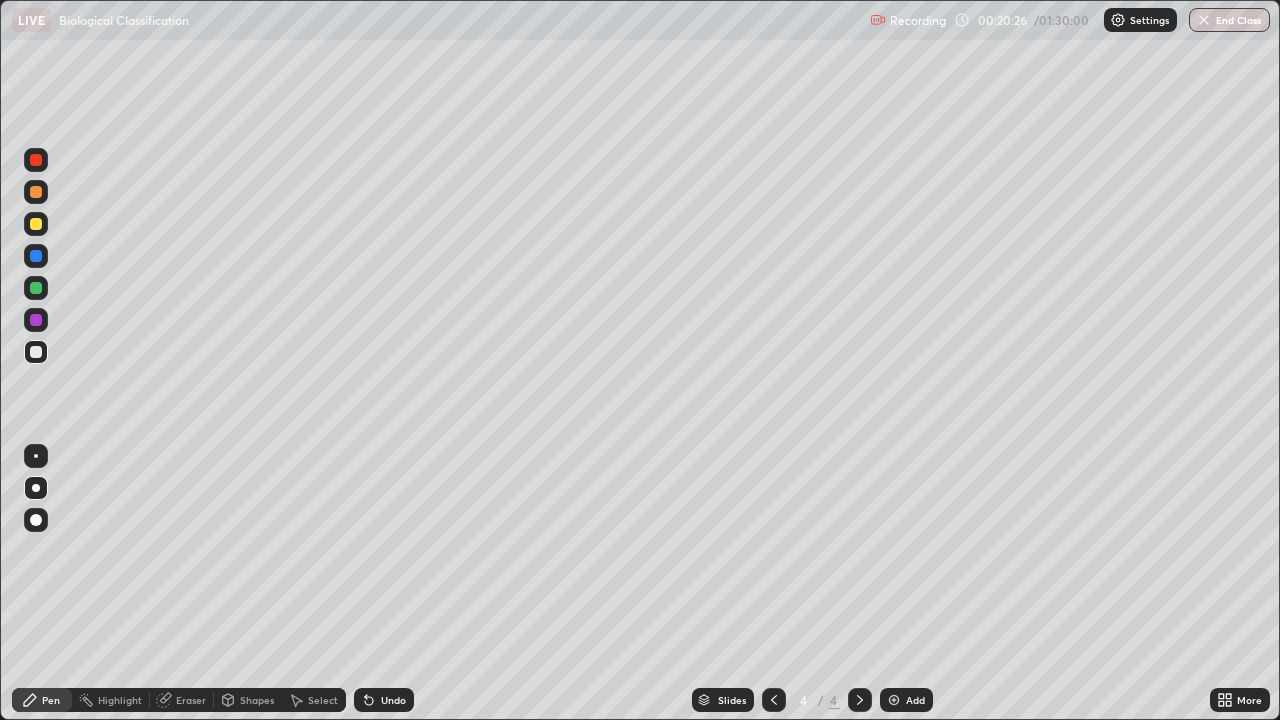 click at bounding box center (36, 288) 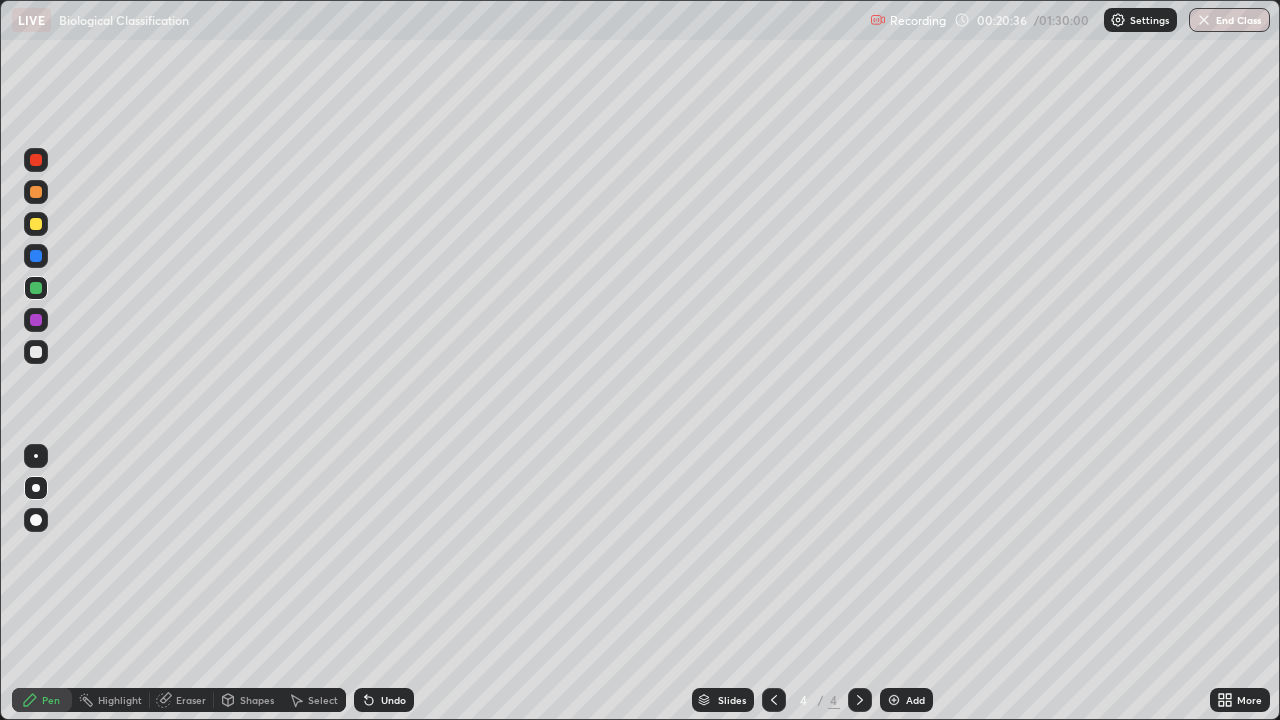 click at bounding box center [36, 352] 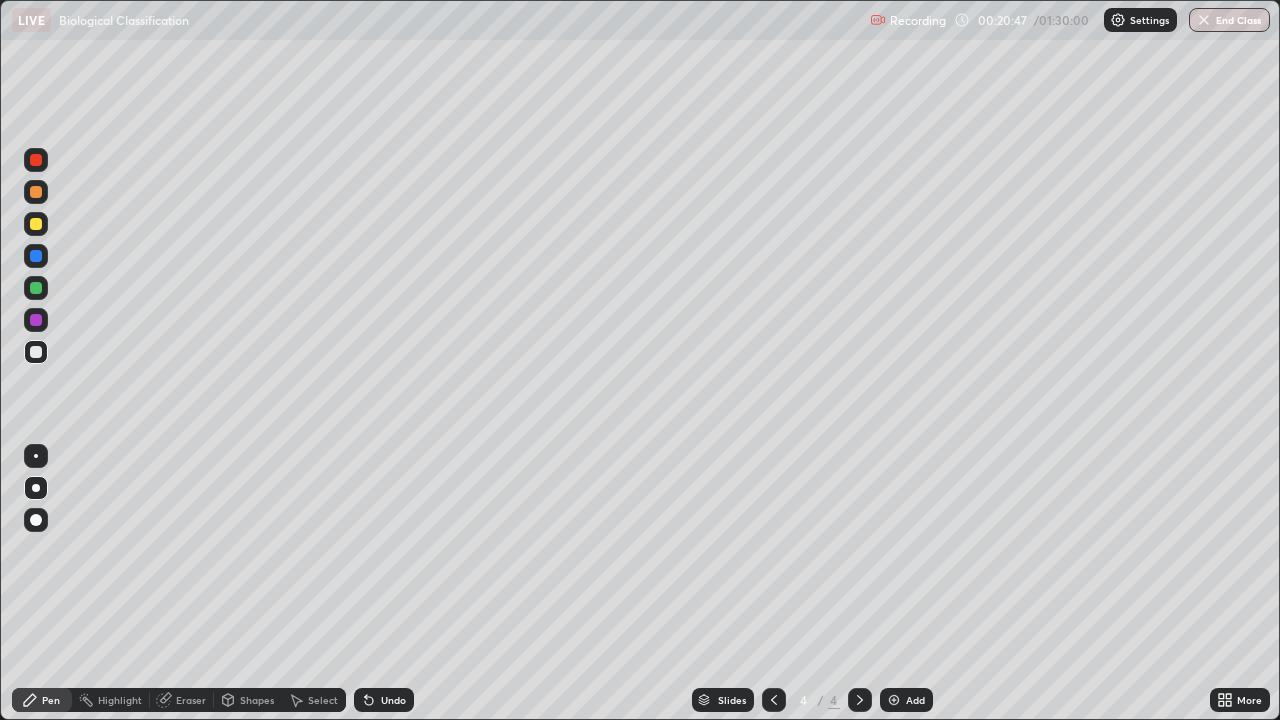 click at bounding box center [36, 320] 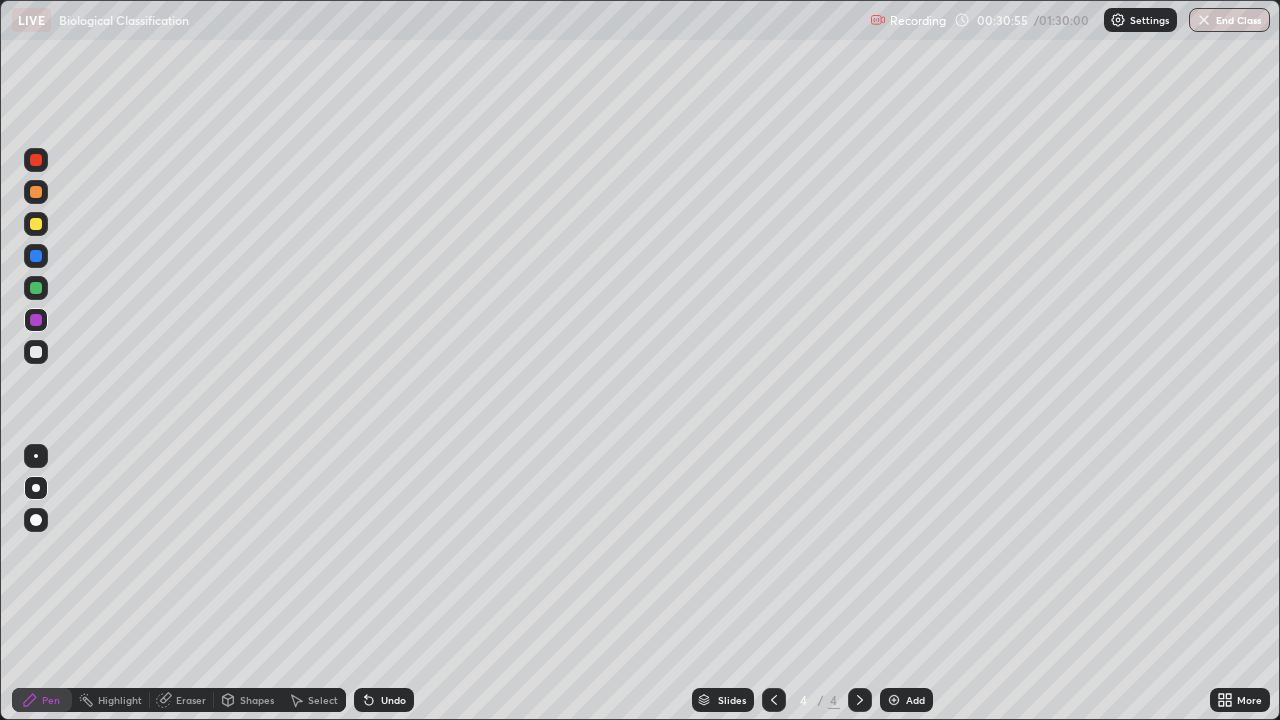 click on "Add" at bounding box center (906, 700) 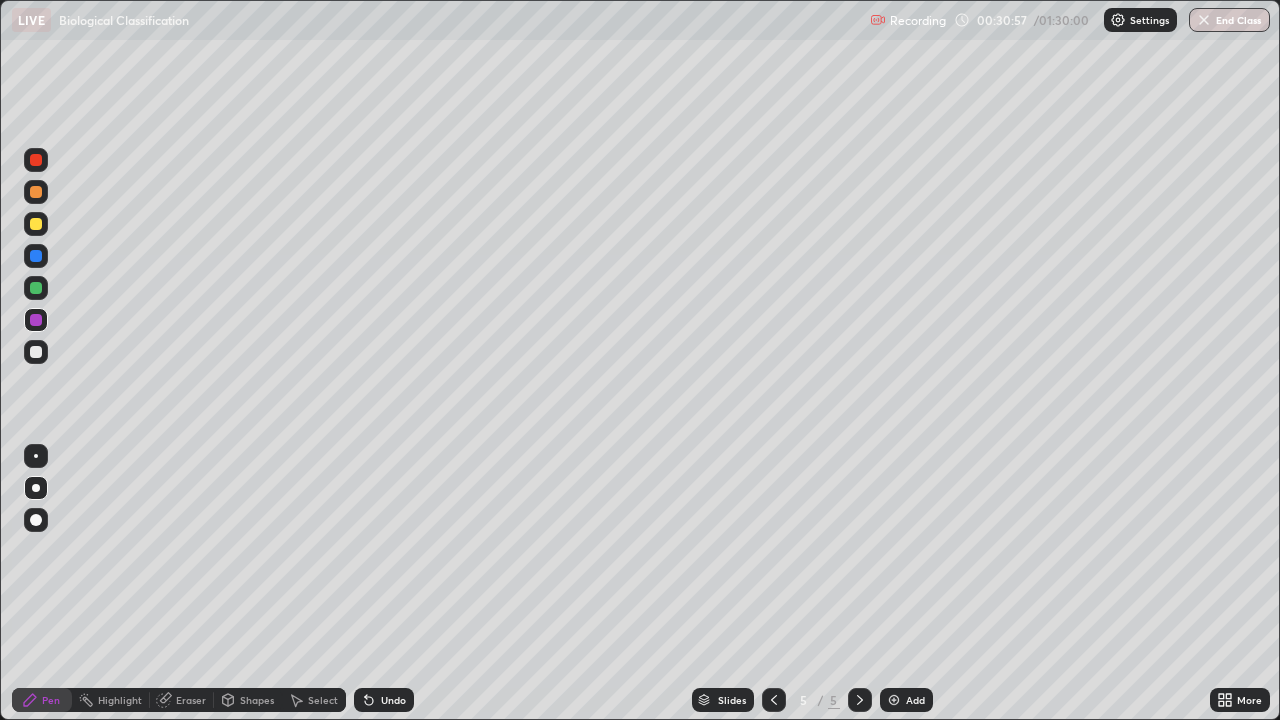 click at bounding box center [36, 320] 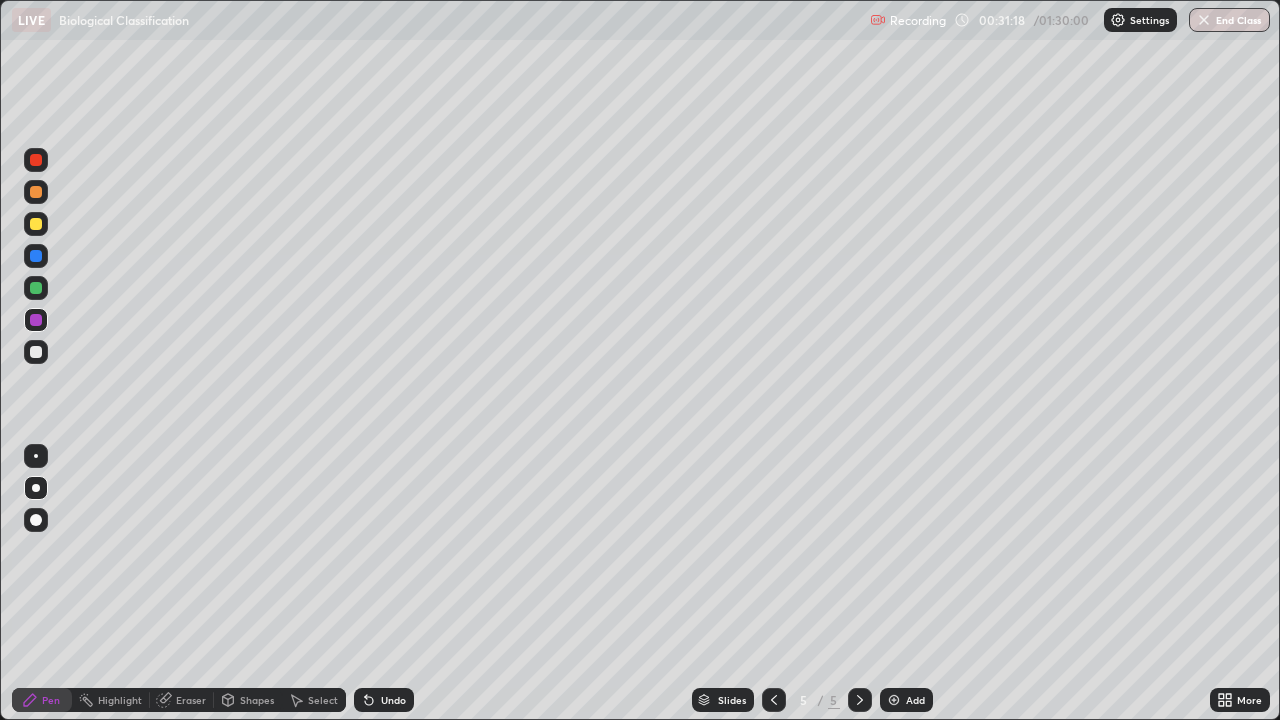click at bounding box center [36, 160] 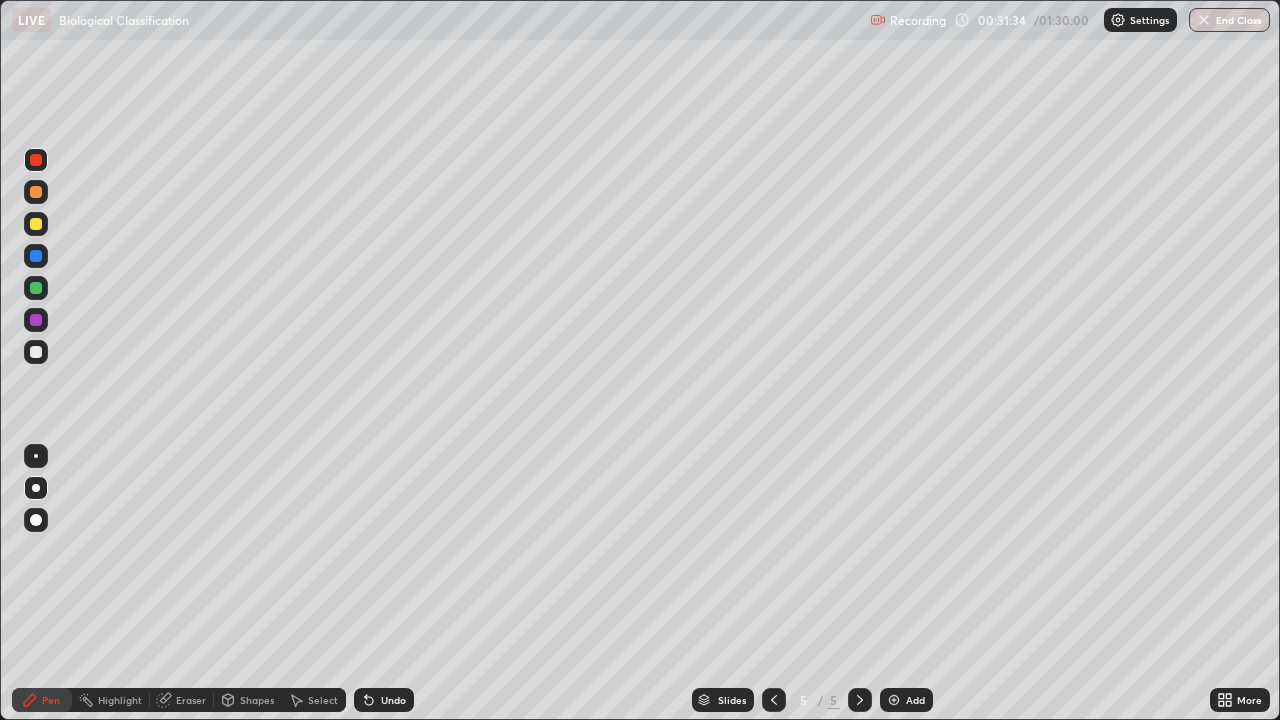click at bounding box center [36, 288] 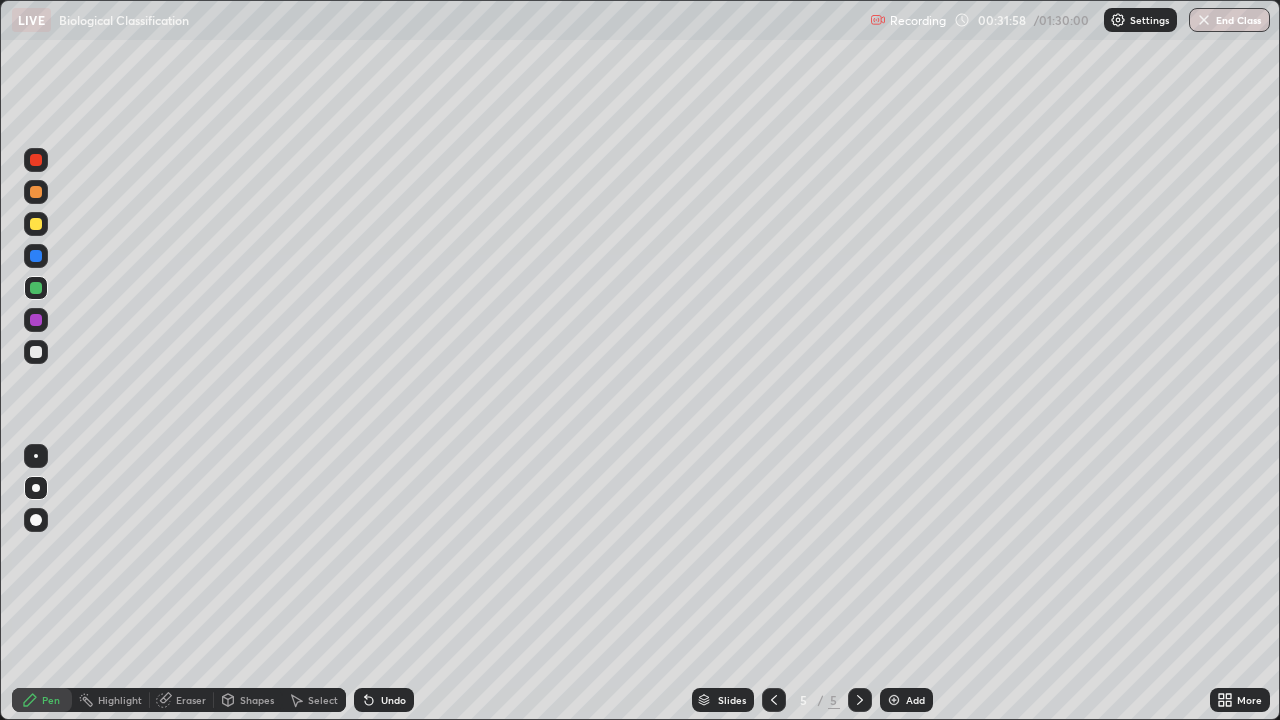 click at bounding box center [36, 256] 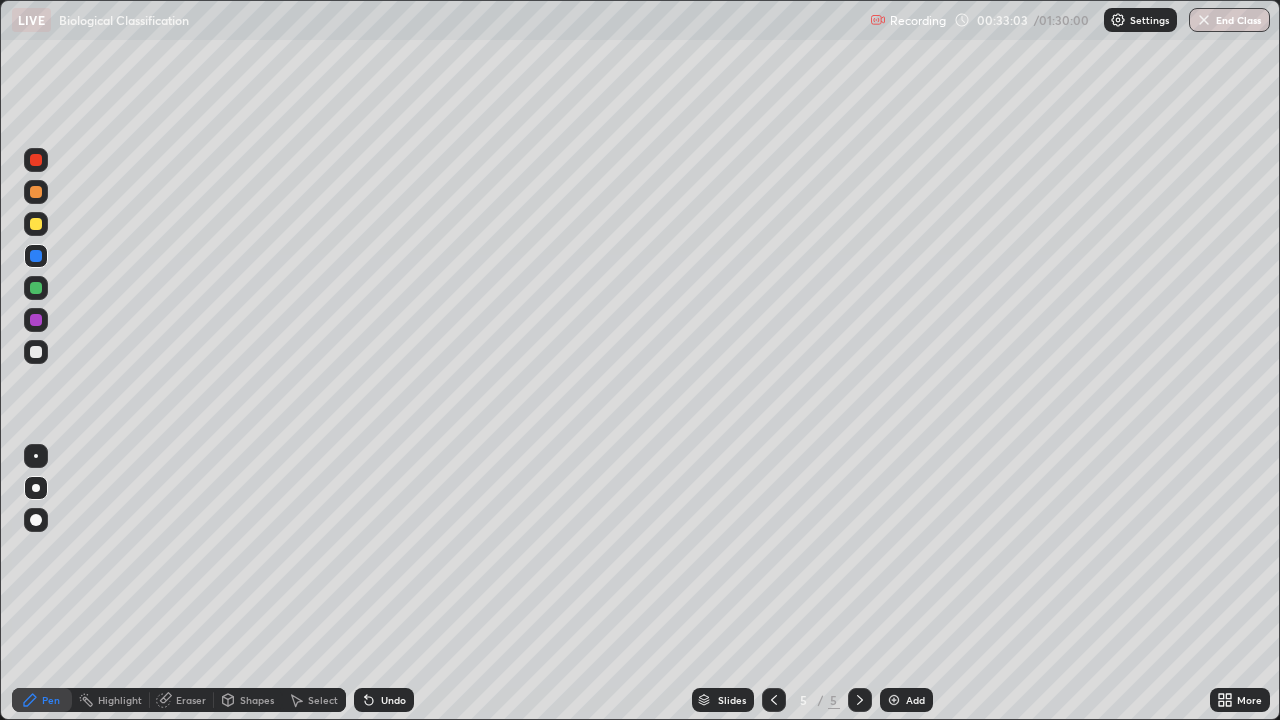 click on "Eraser" at bounding box center [182, 700] 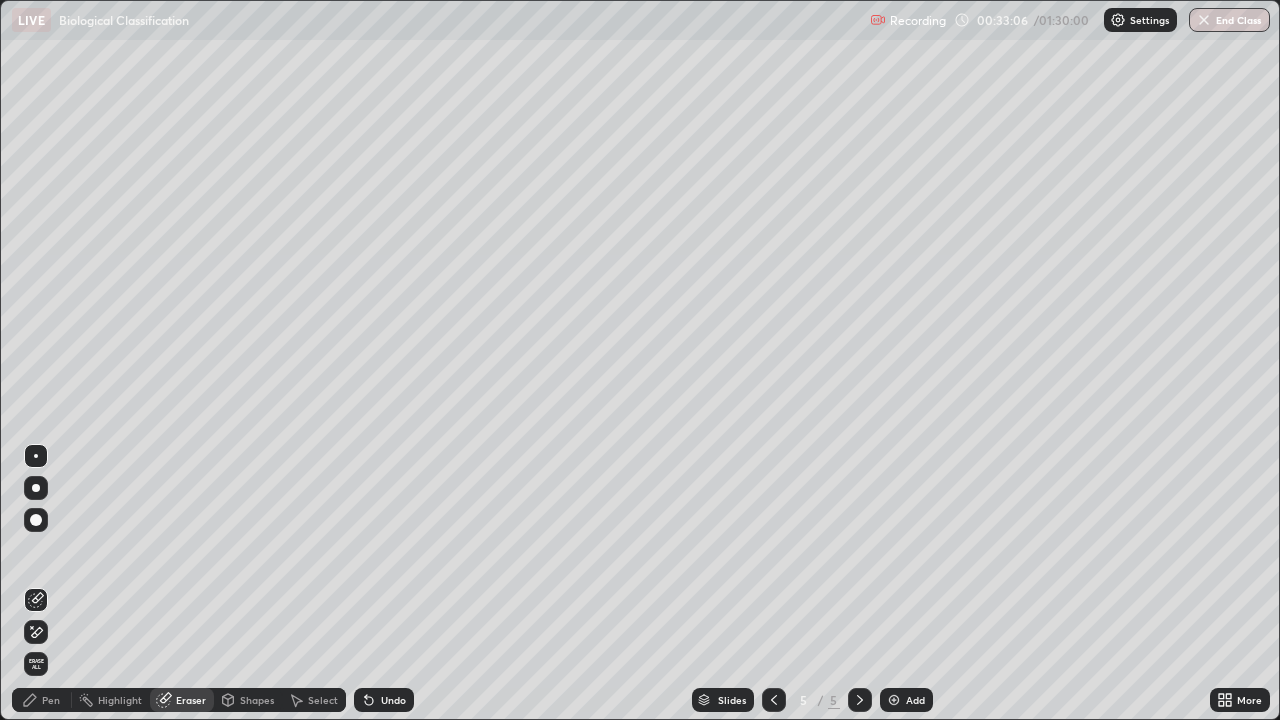 click on "Pen" at bounding box center (51, 700) 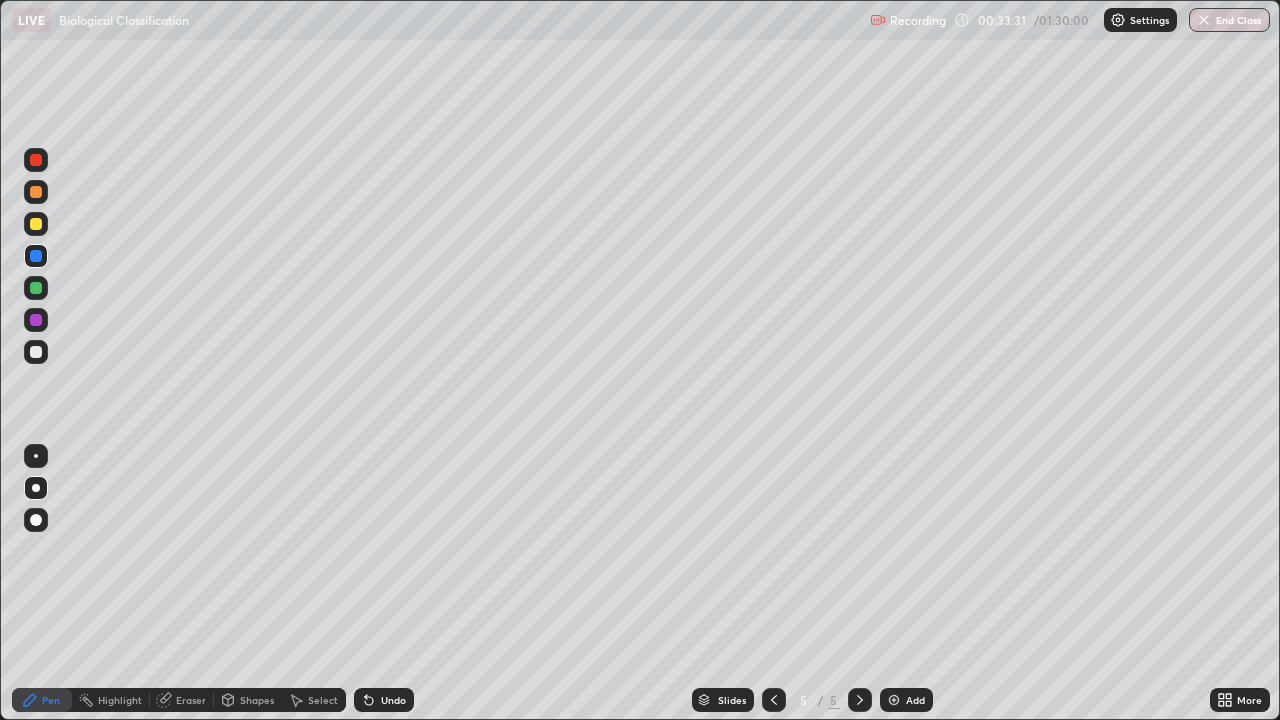 click at bounding box center [36, 320] 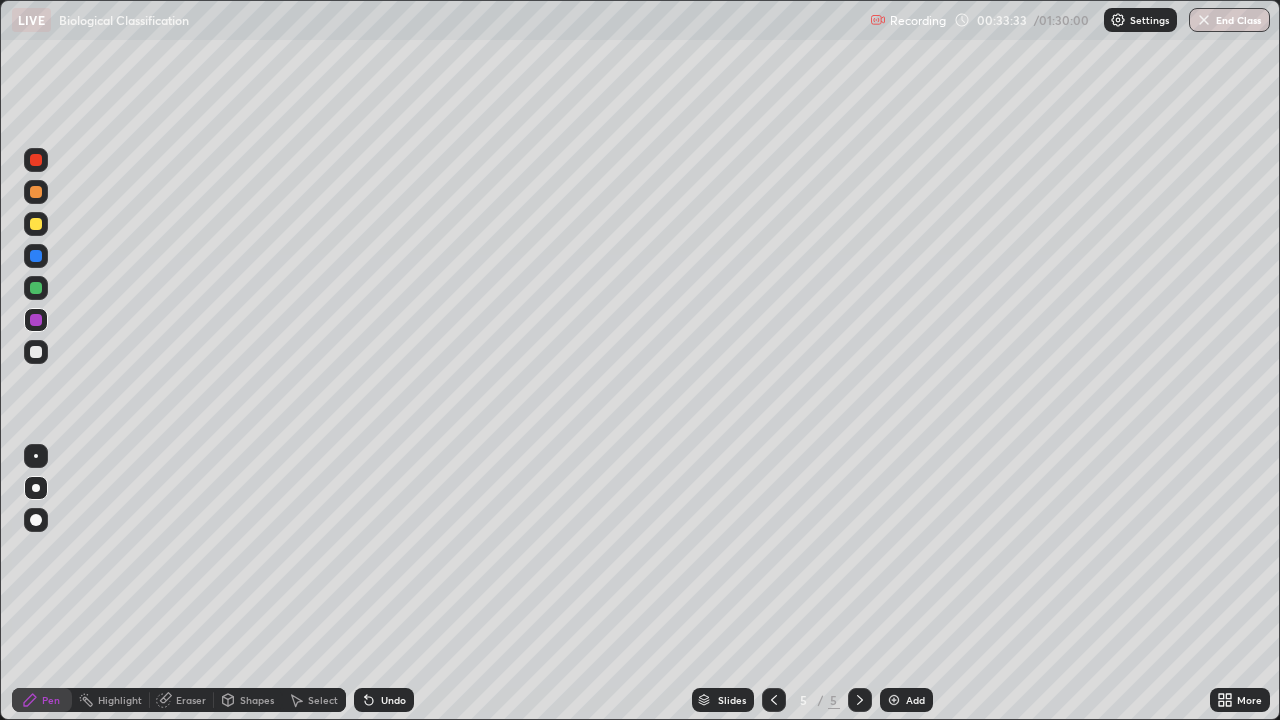 click at bounding box center (36, 192) 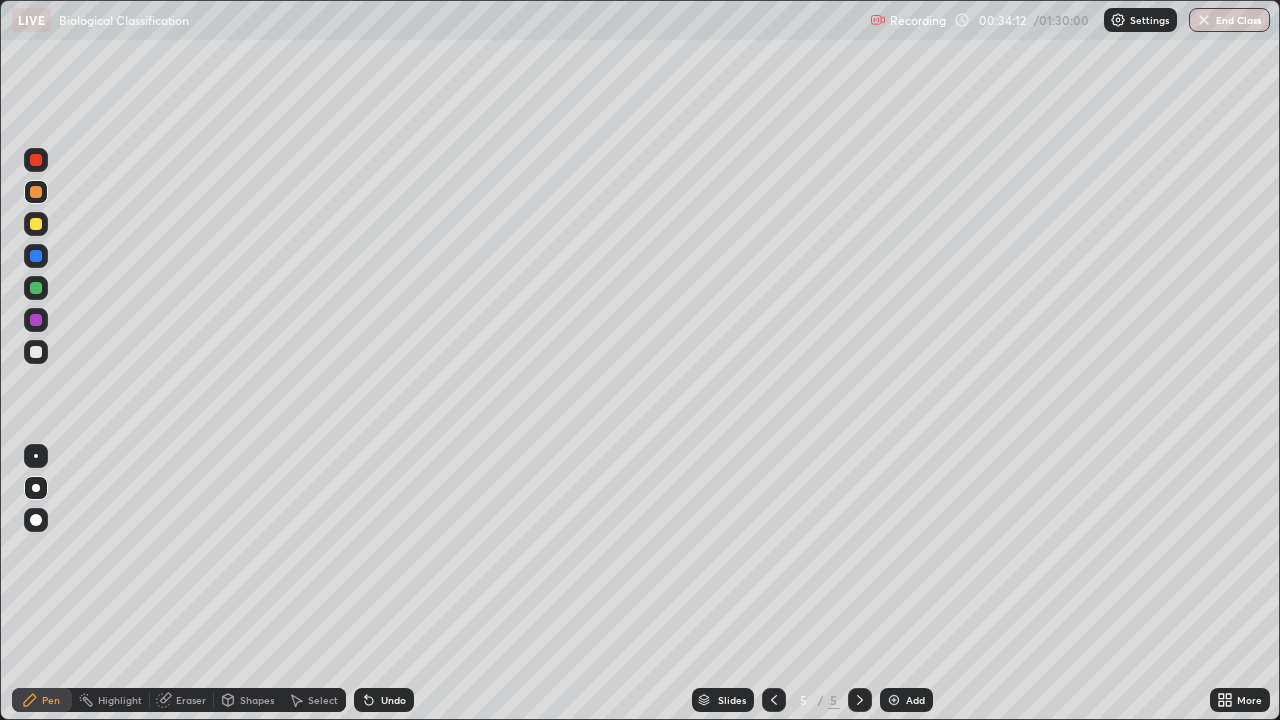 click at bounding box center [36, 160] 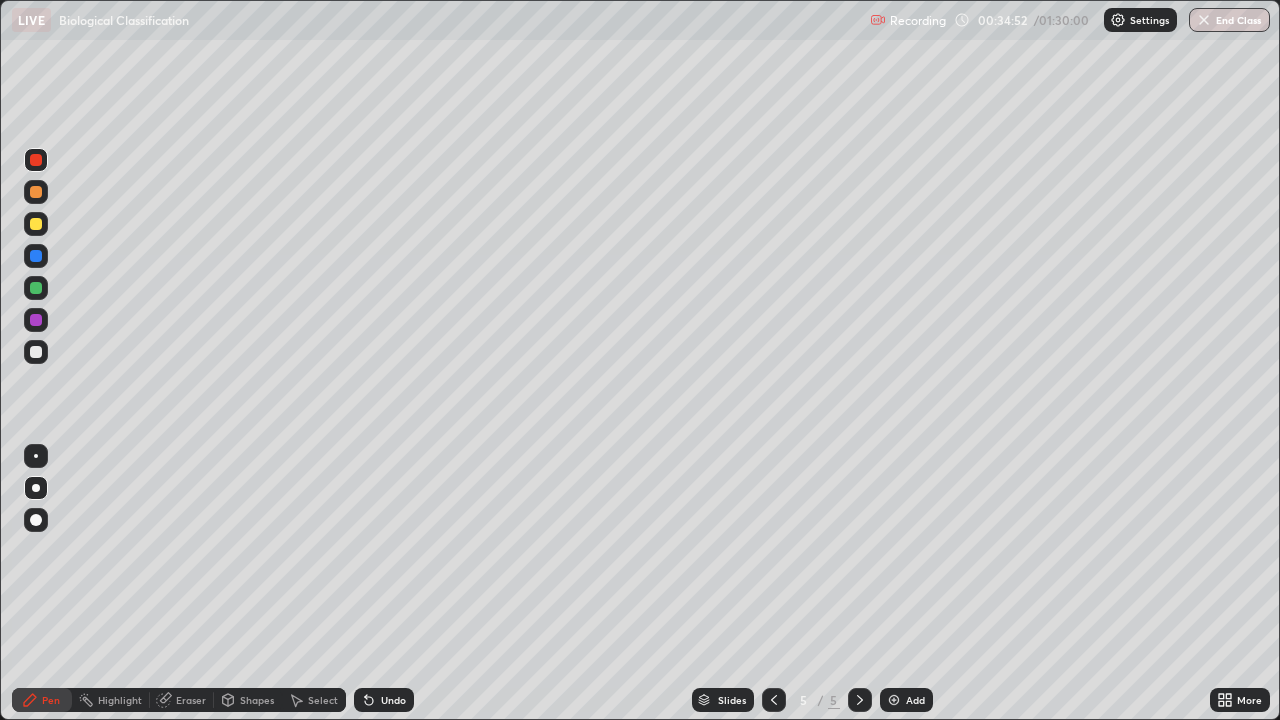 click at bounding box center (36, 192) 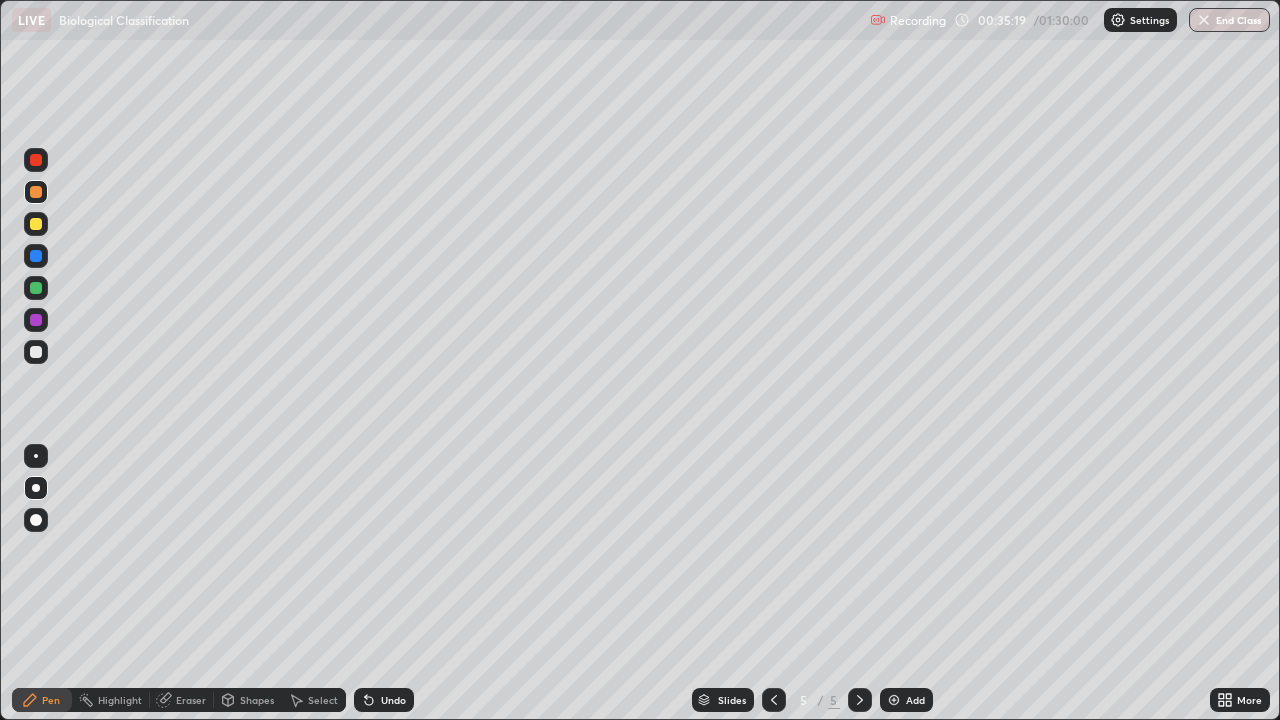 click at bounding box center [36, 160] 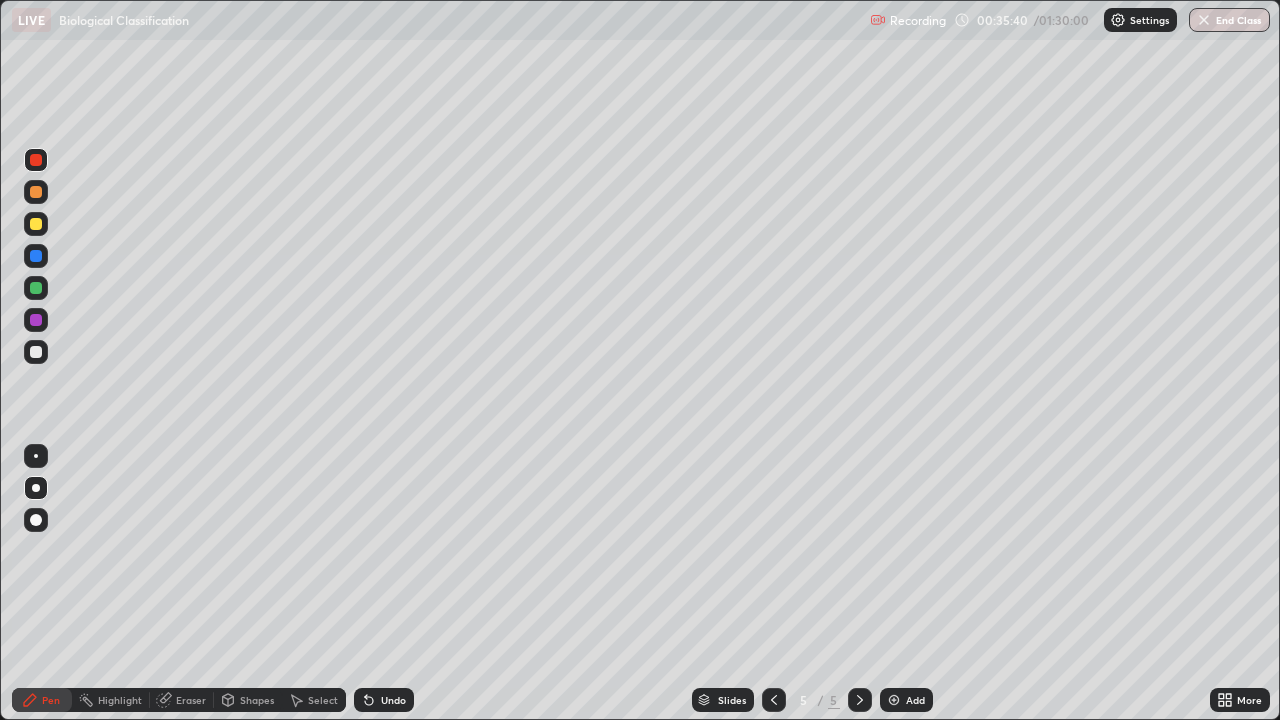 click at bounding box center (36, 352) 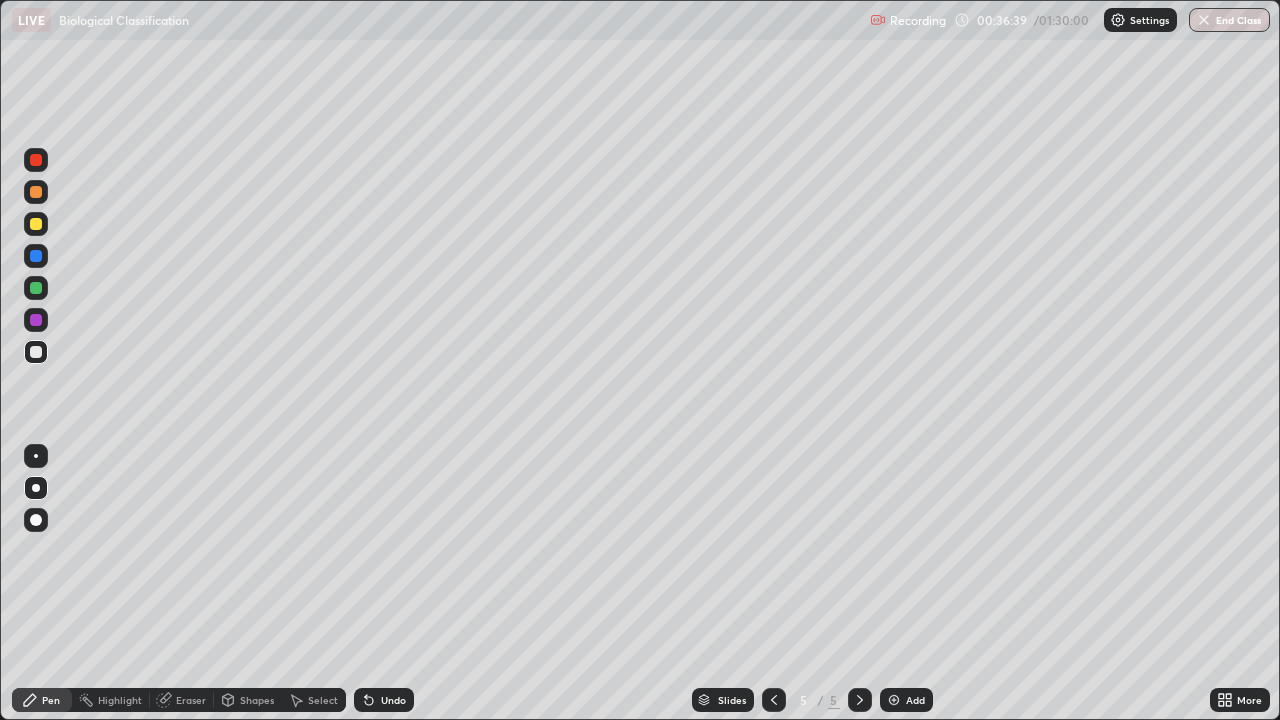 click at bounding box center [36, 320] 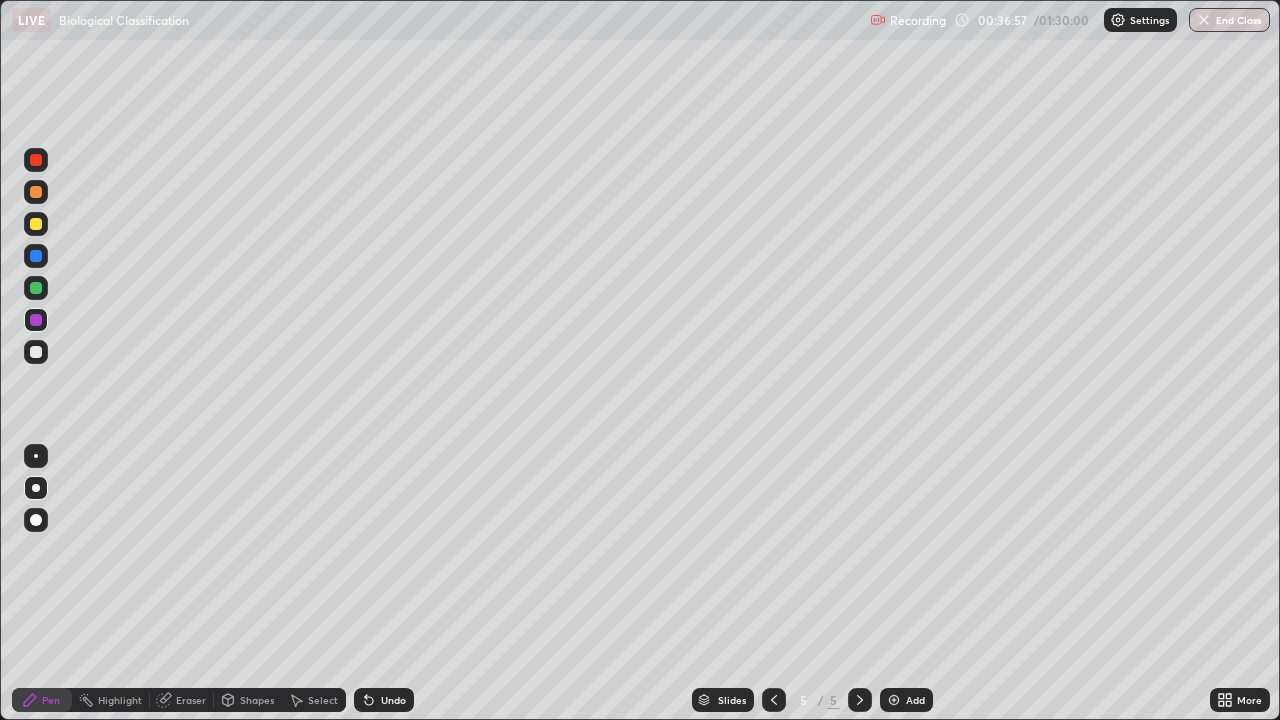 click at bounding box center (36, 352) 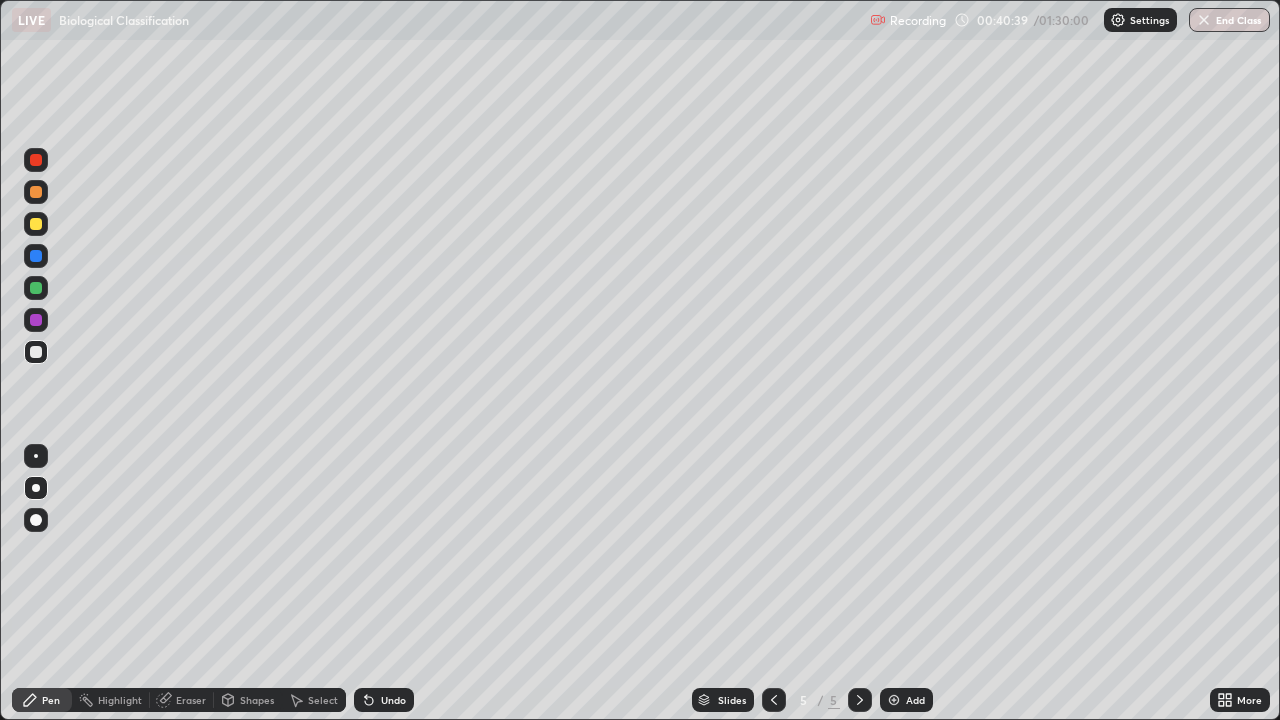 click at bounding box center [894, 700] 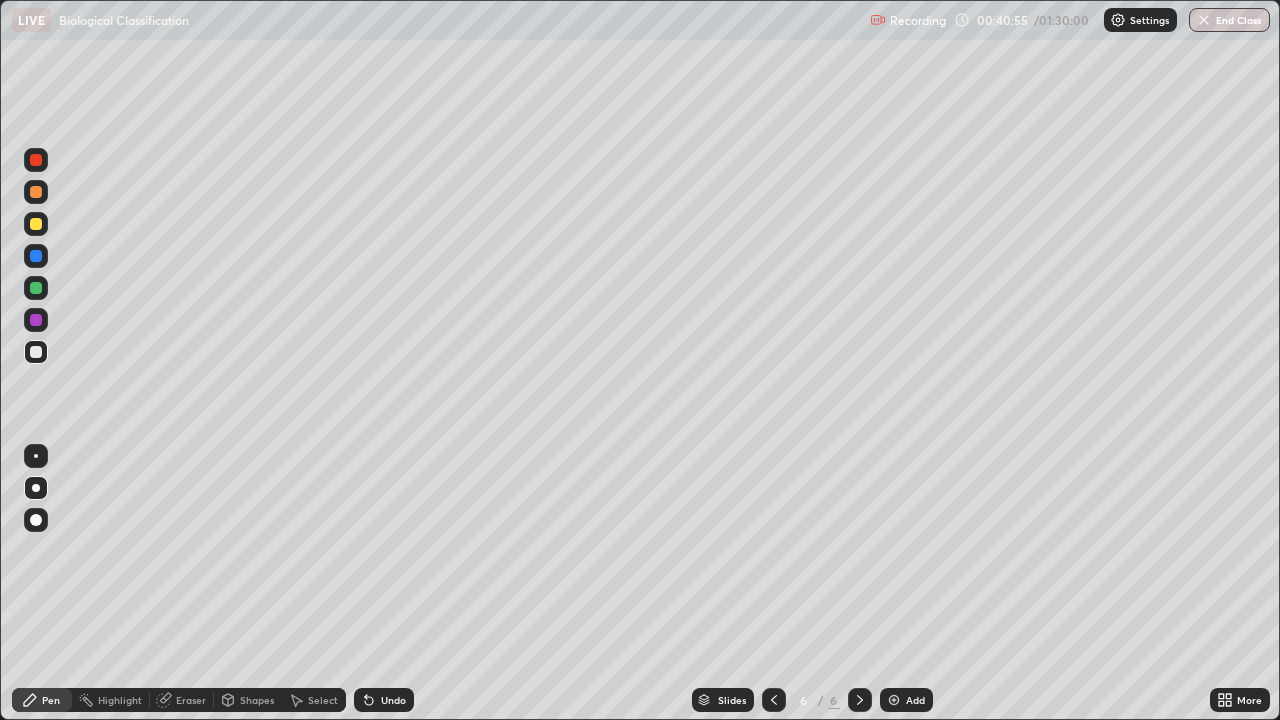 click at bounding box center (36, 288) 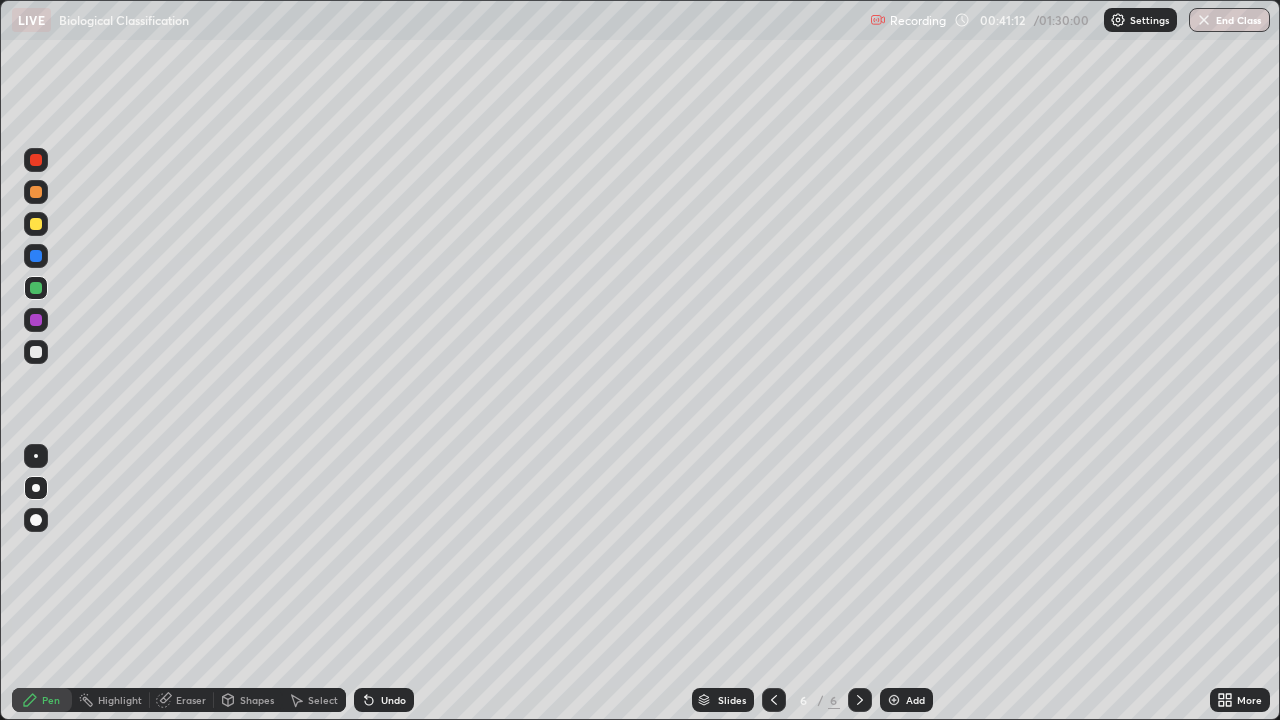click at bounding box center [36, 256] 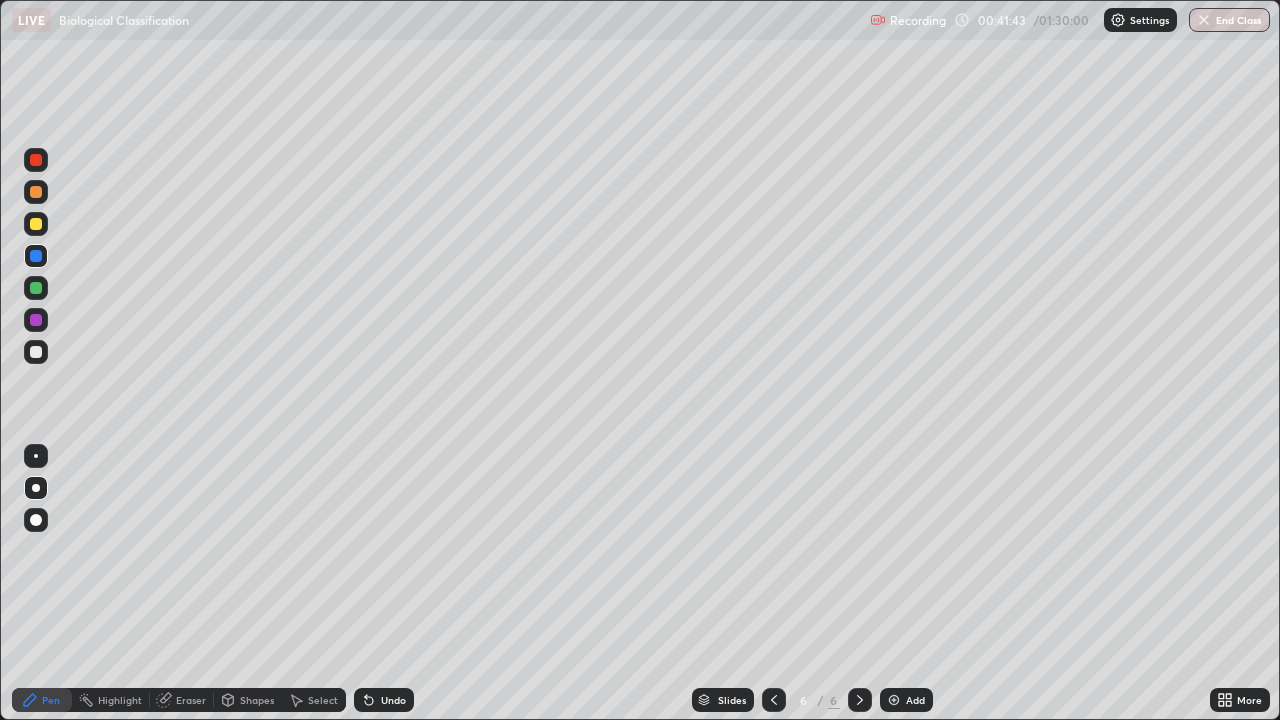 click at bounding box center [36, 320] 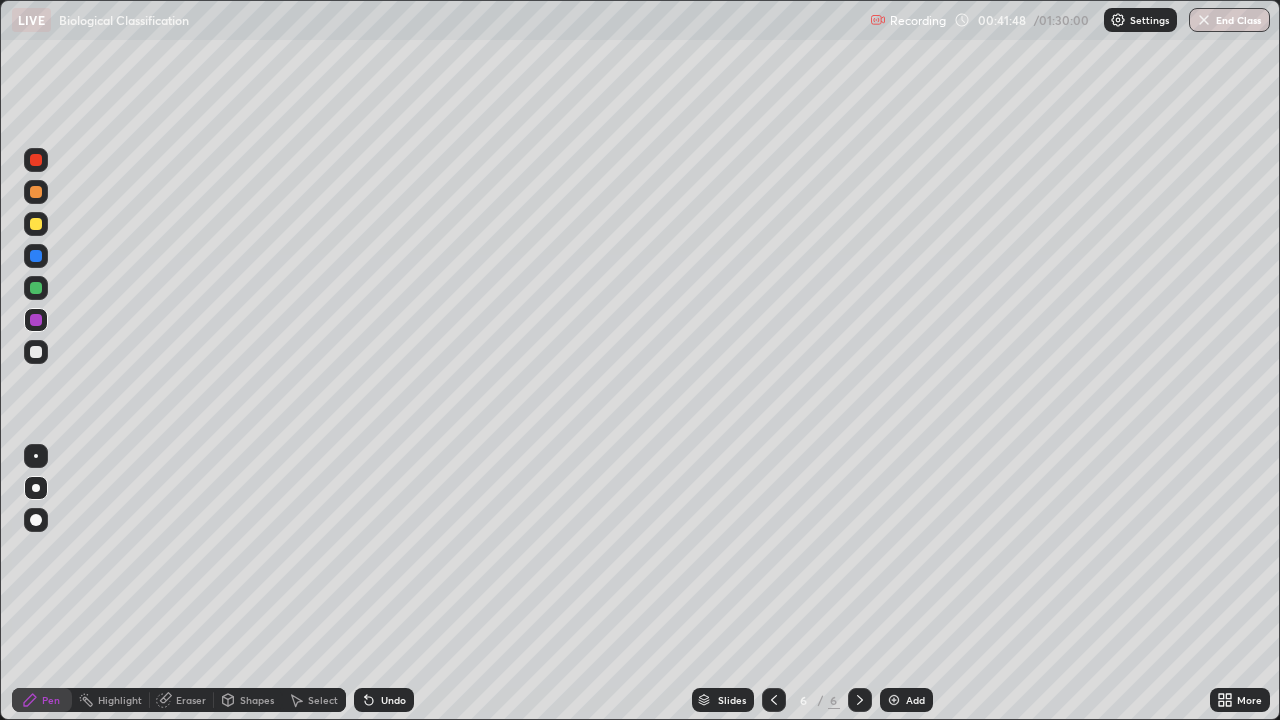 click at bounding box center (36, 320) 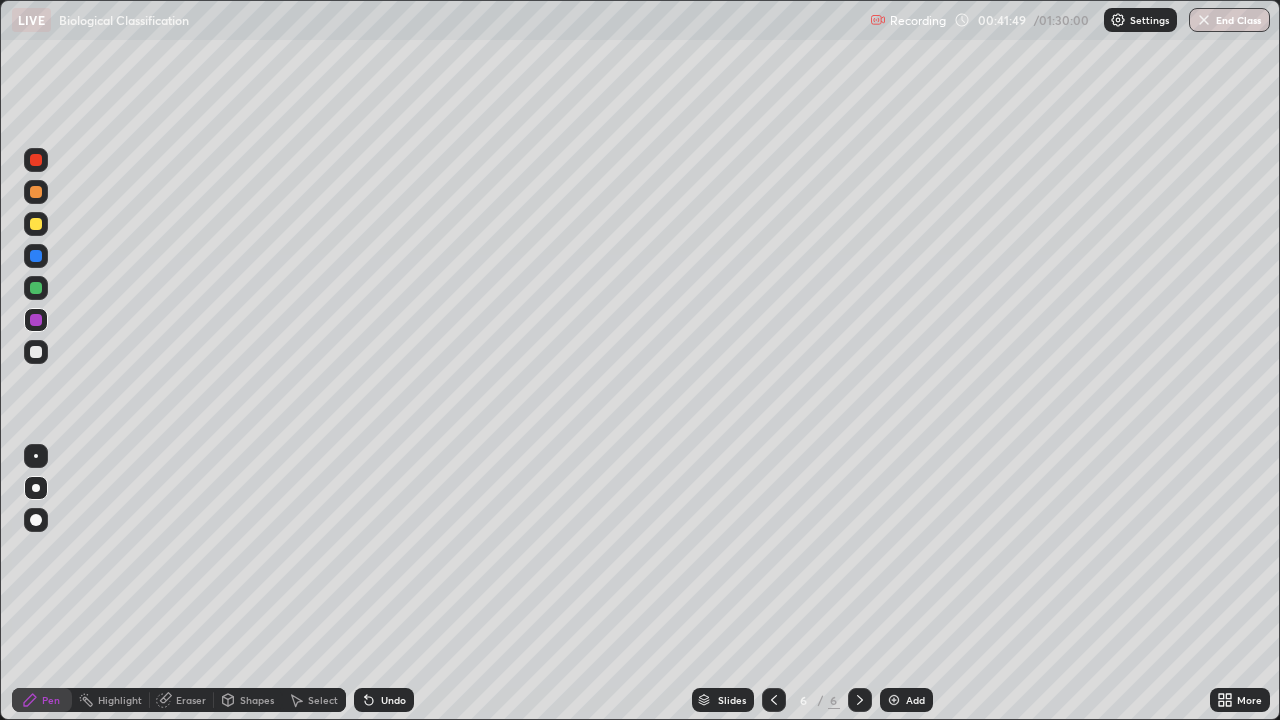 click at bounding box center [36, 256] 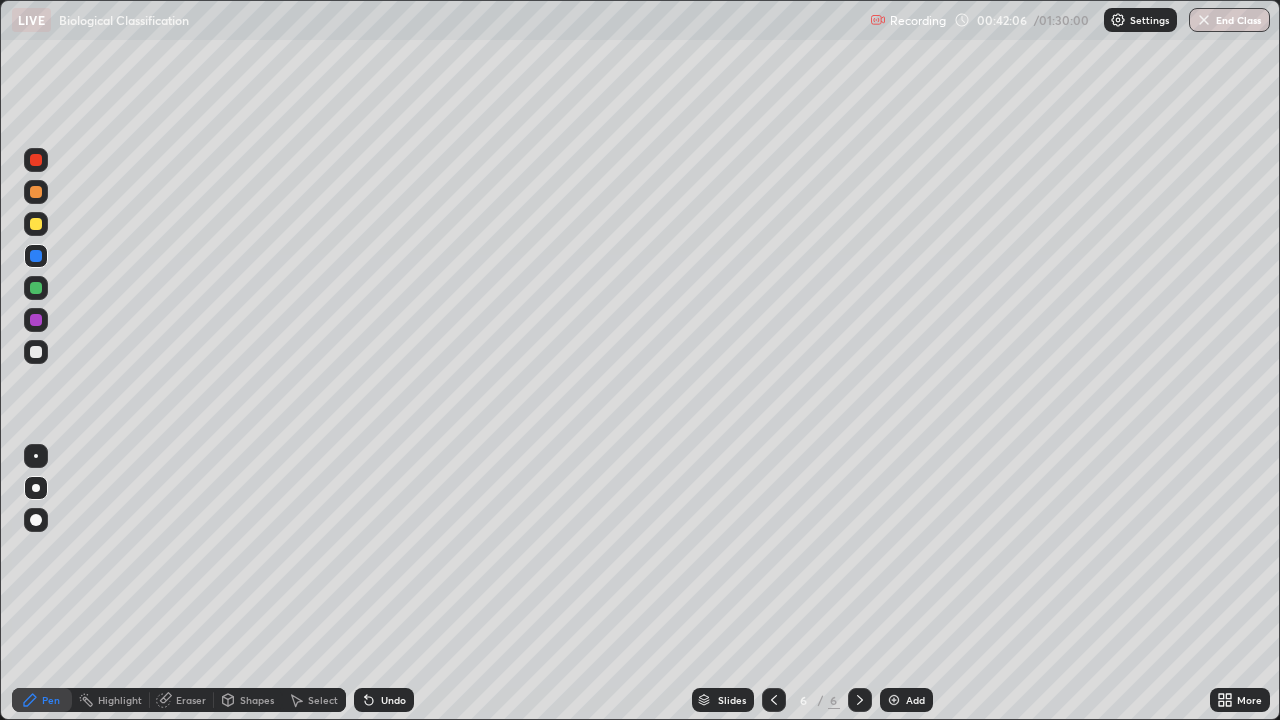 click at bounding box center (36, 288) 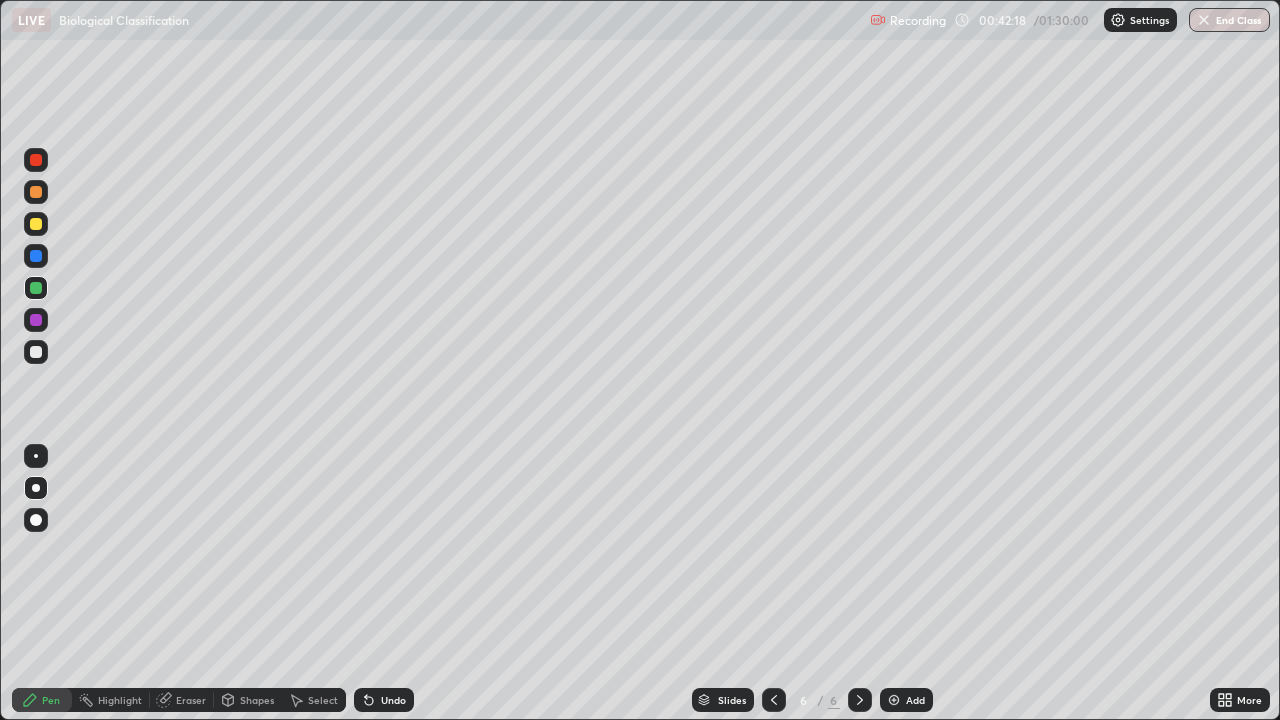 click at bounding box center (36, 320) 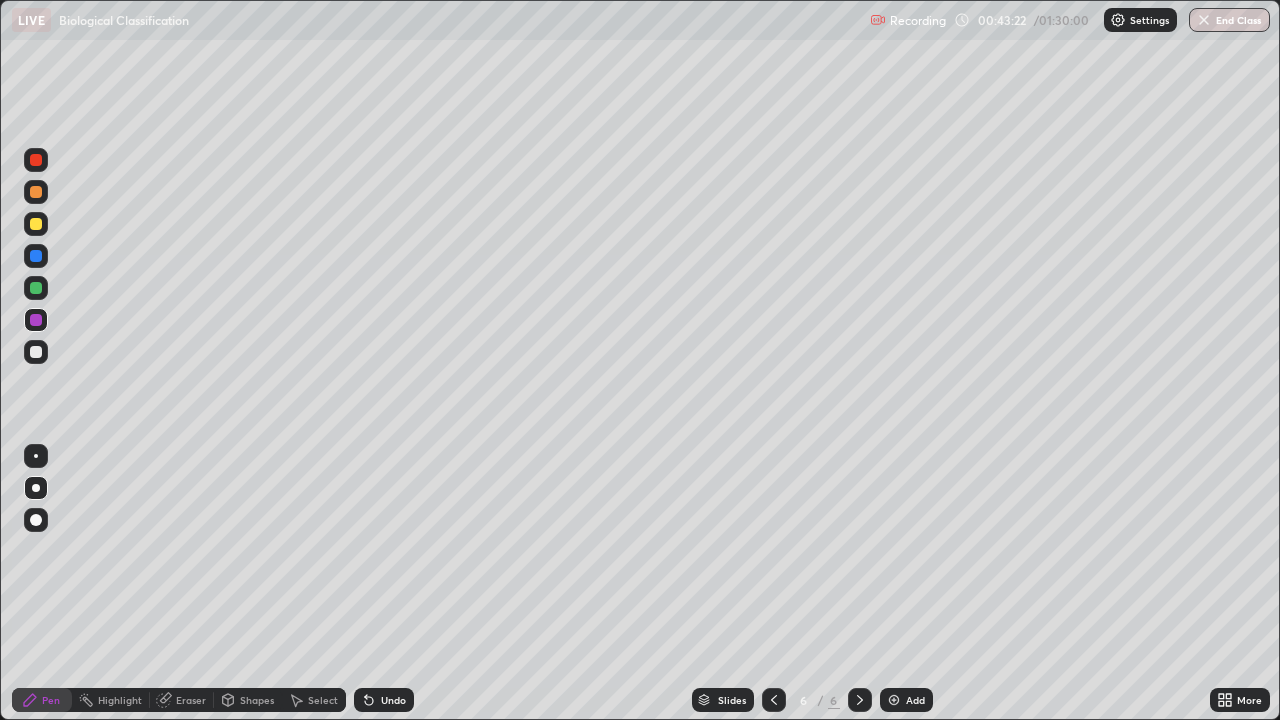 click at bounding box center (36, 352) 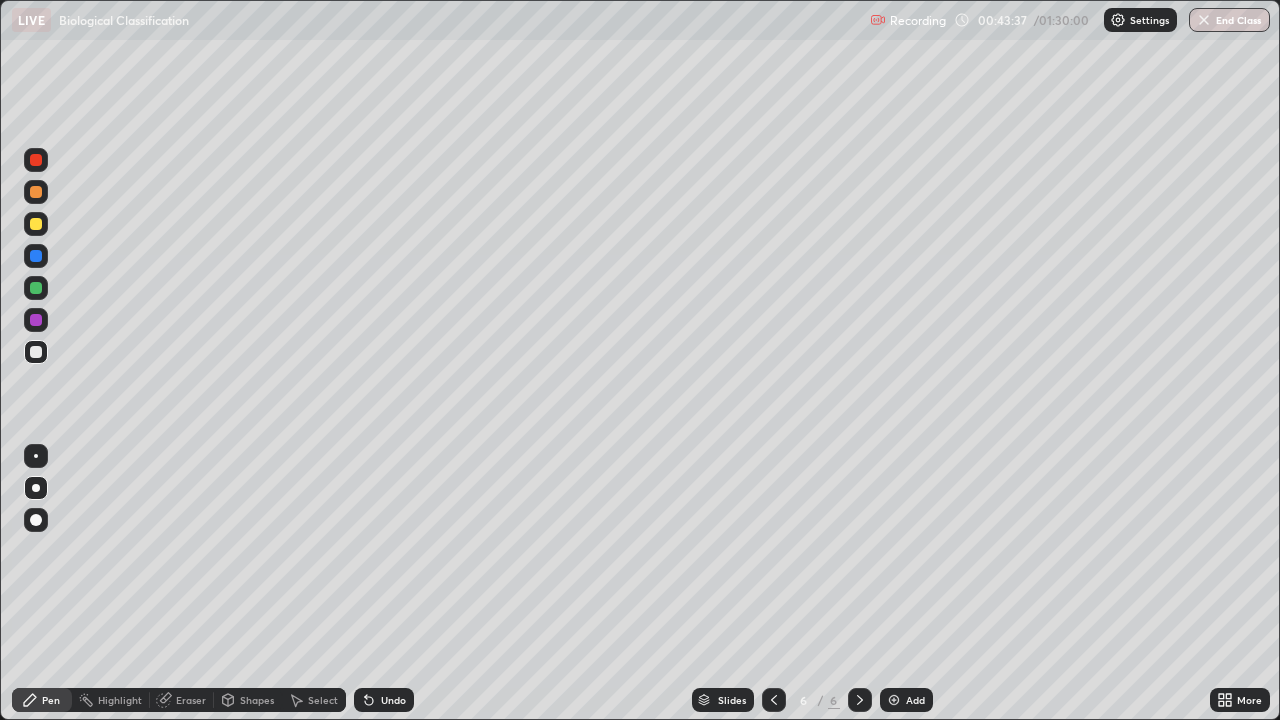 click at bounding box center [36, 320] 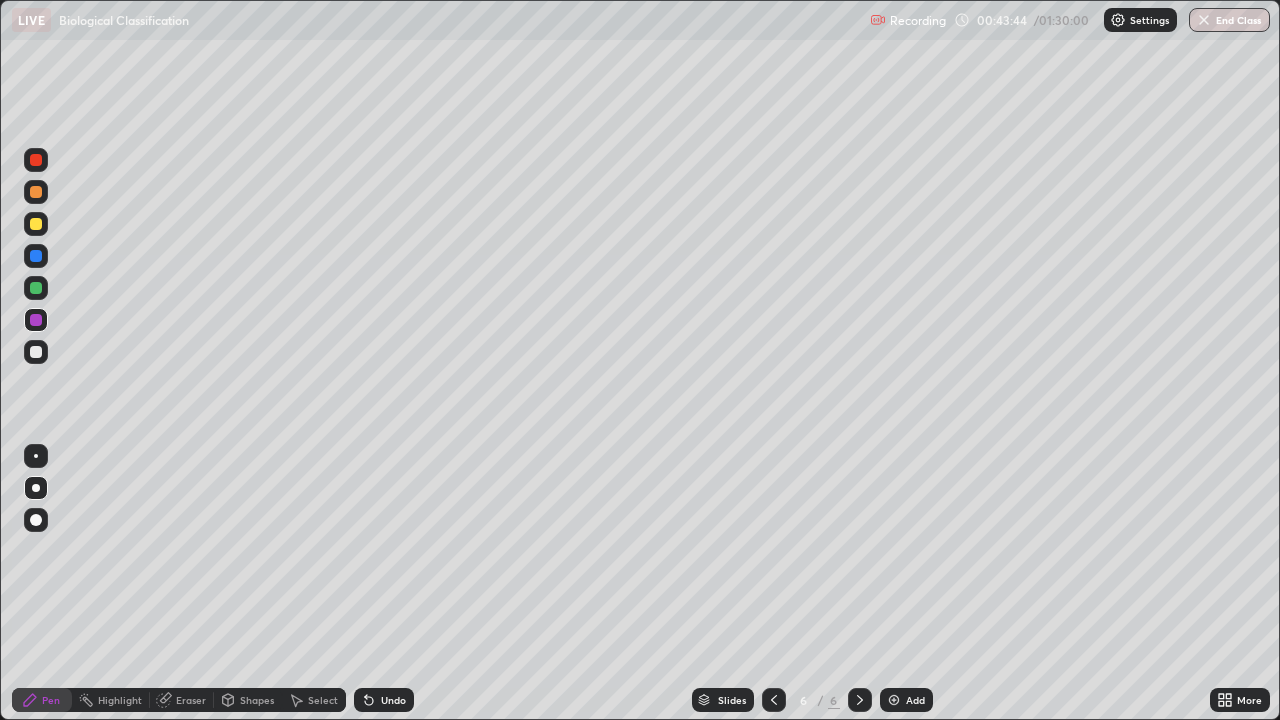 click on "Undo" at bounding box center (380, 700) 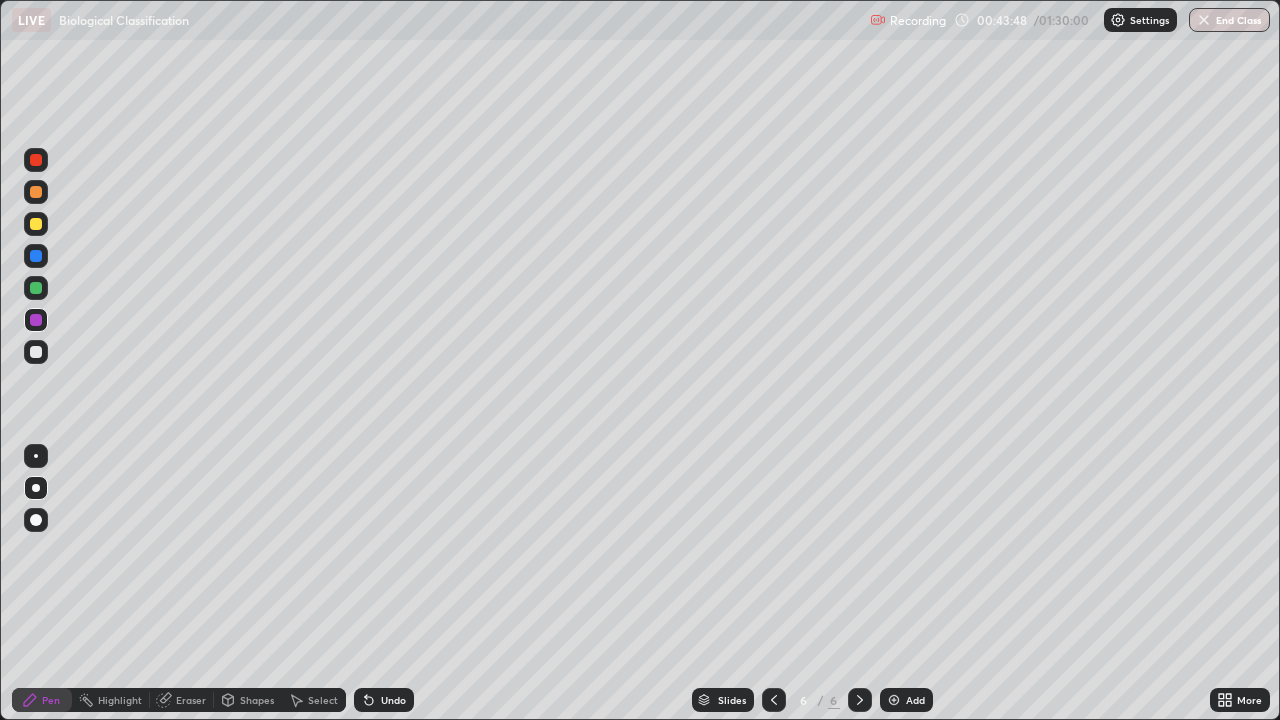 click at bounding box center (36, 256) 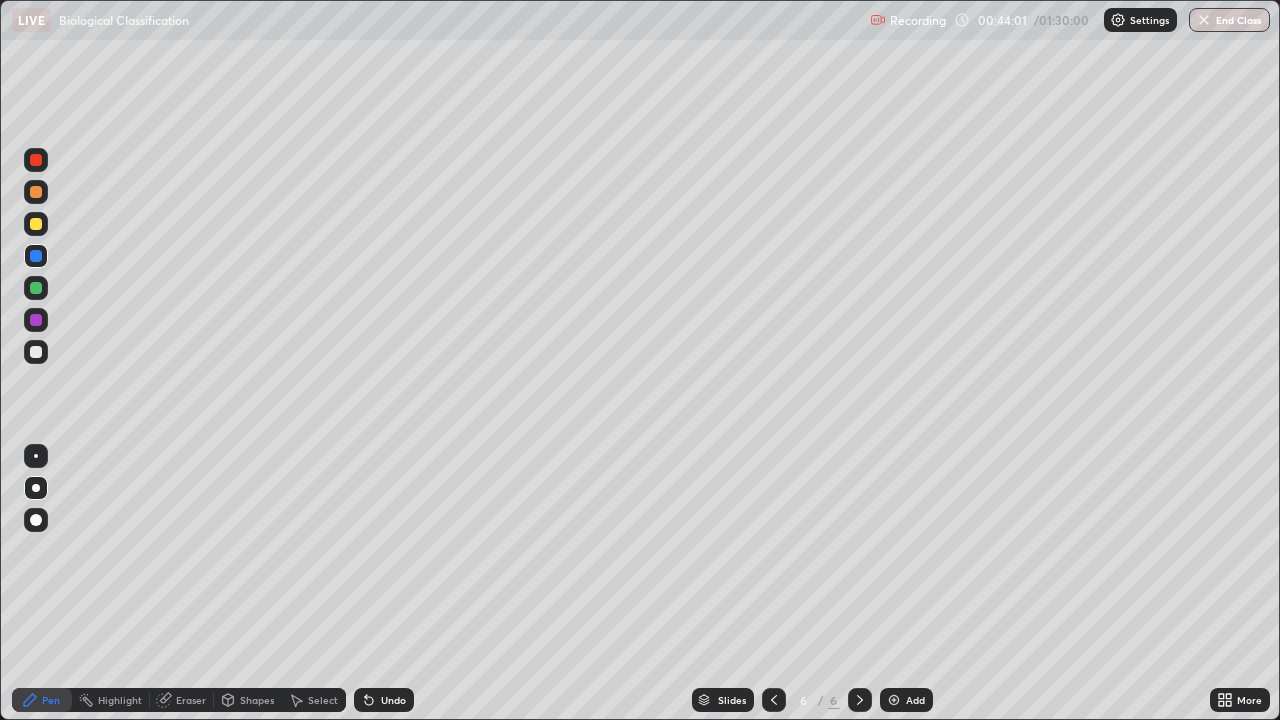 click at bounding box center [36, 192] 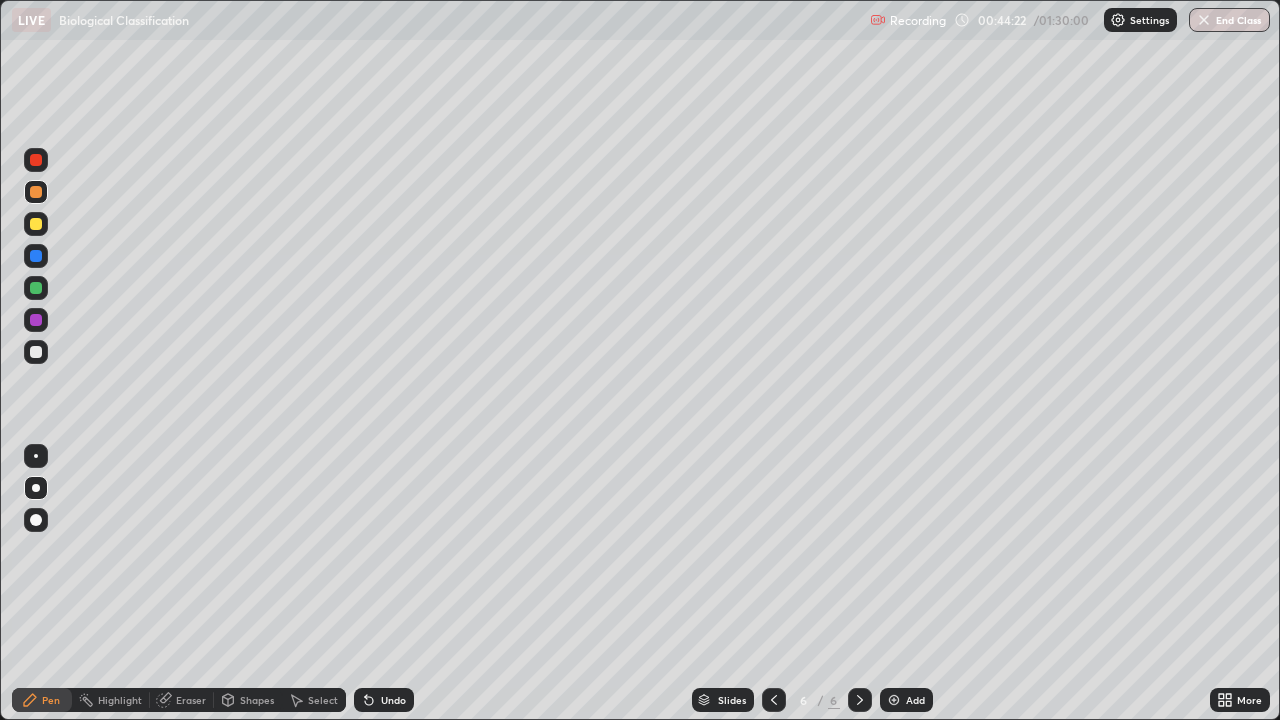 click on "Undo" at bounding box center [393, 700] 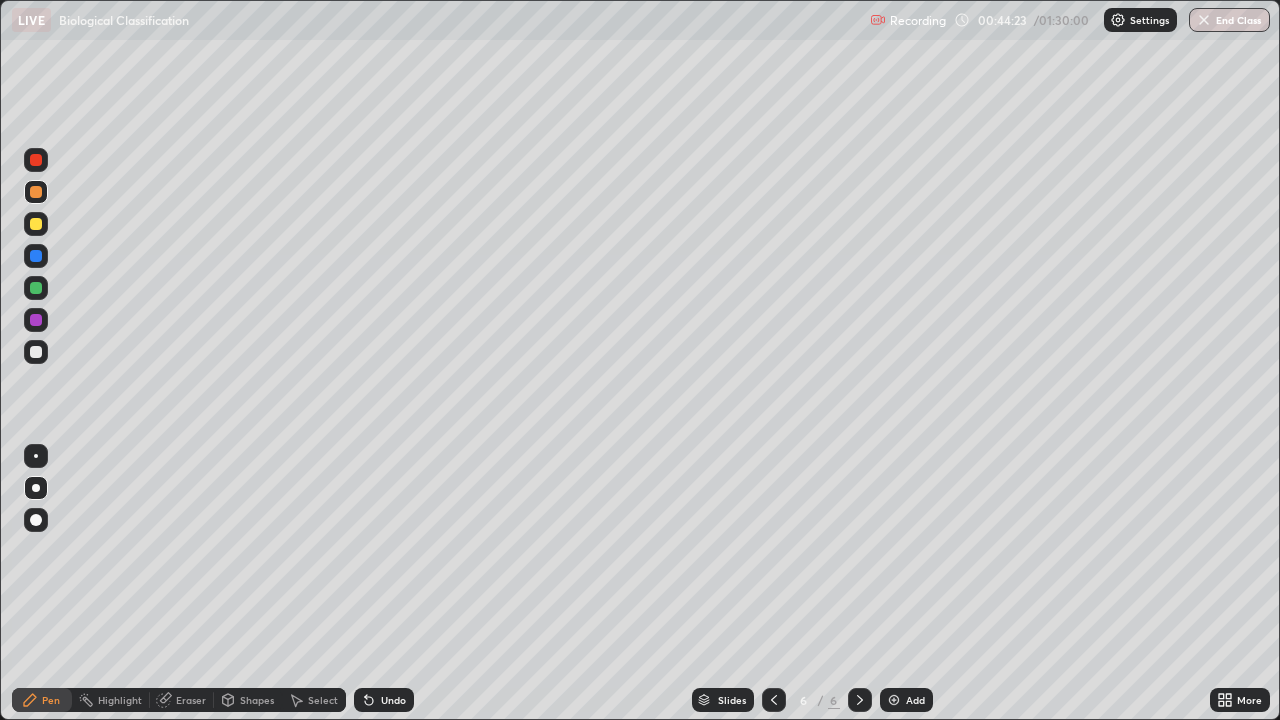 click on "Undo" at bounding box center (393, 700) 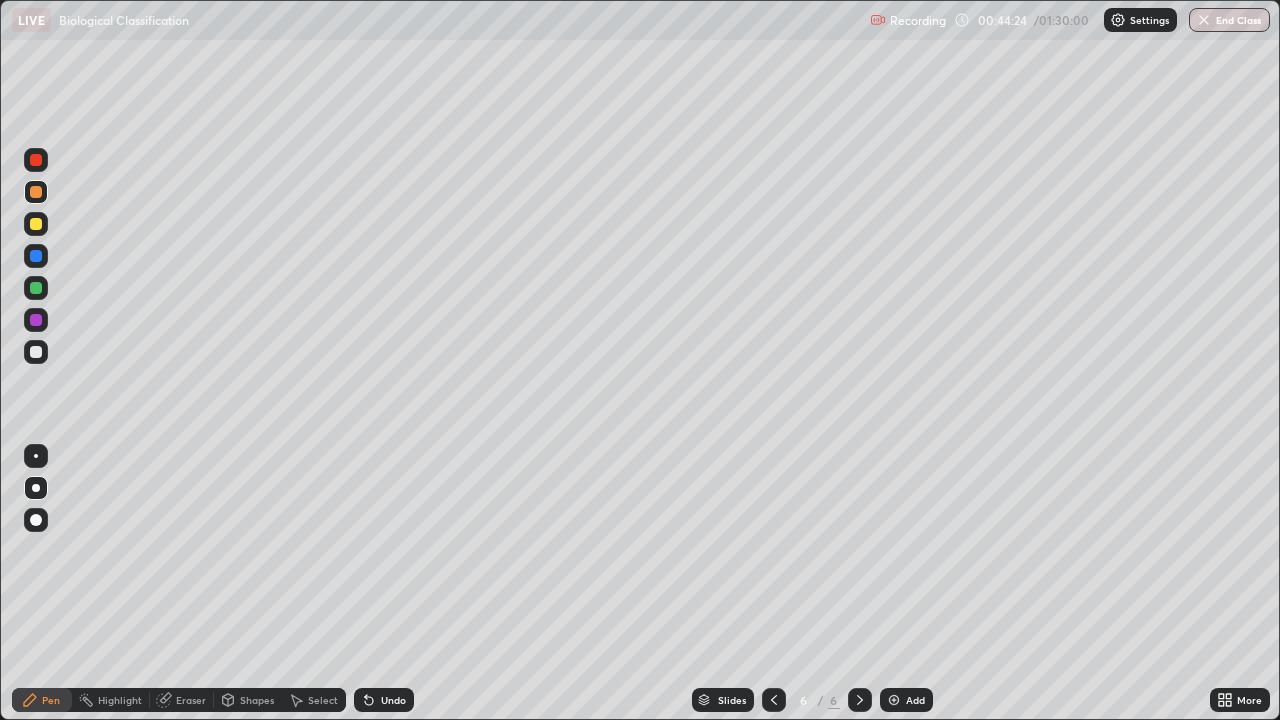 click on "Undo" at bounding box center [393, 700] 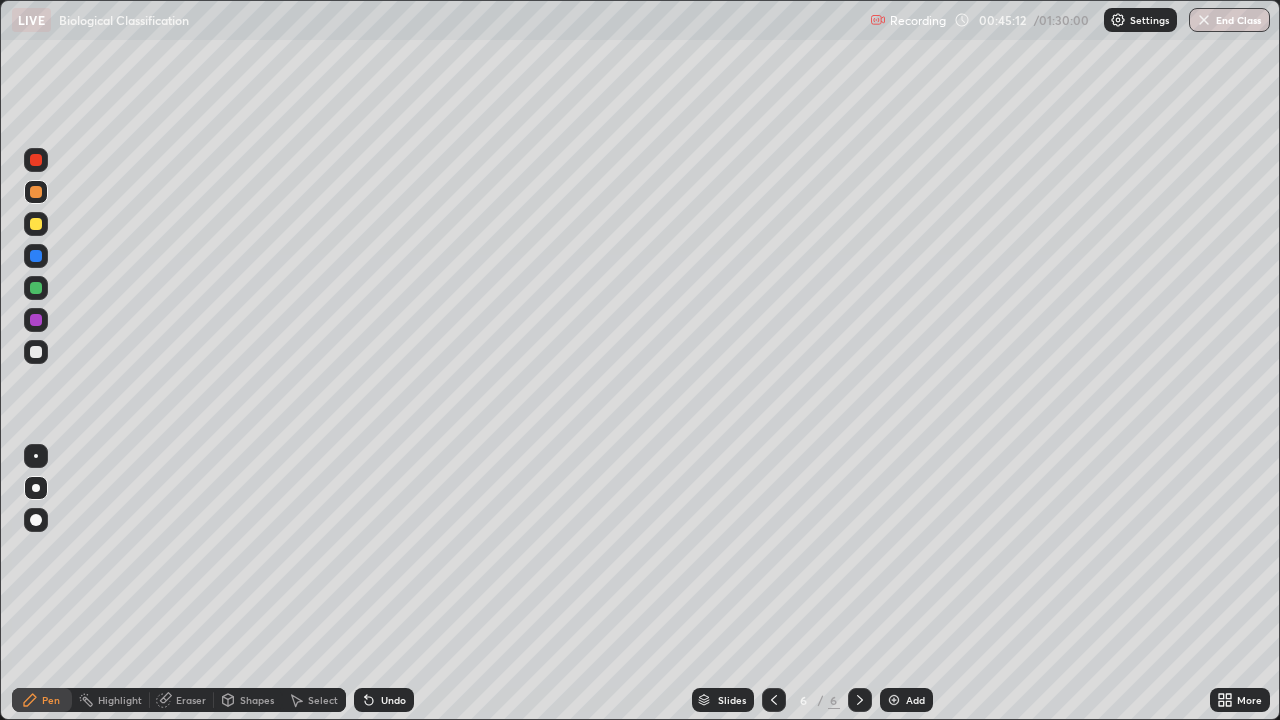 click at bounding box center [36, 160] 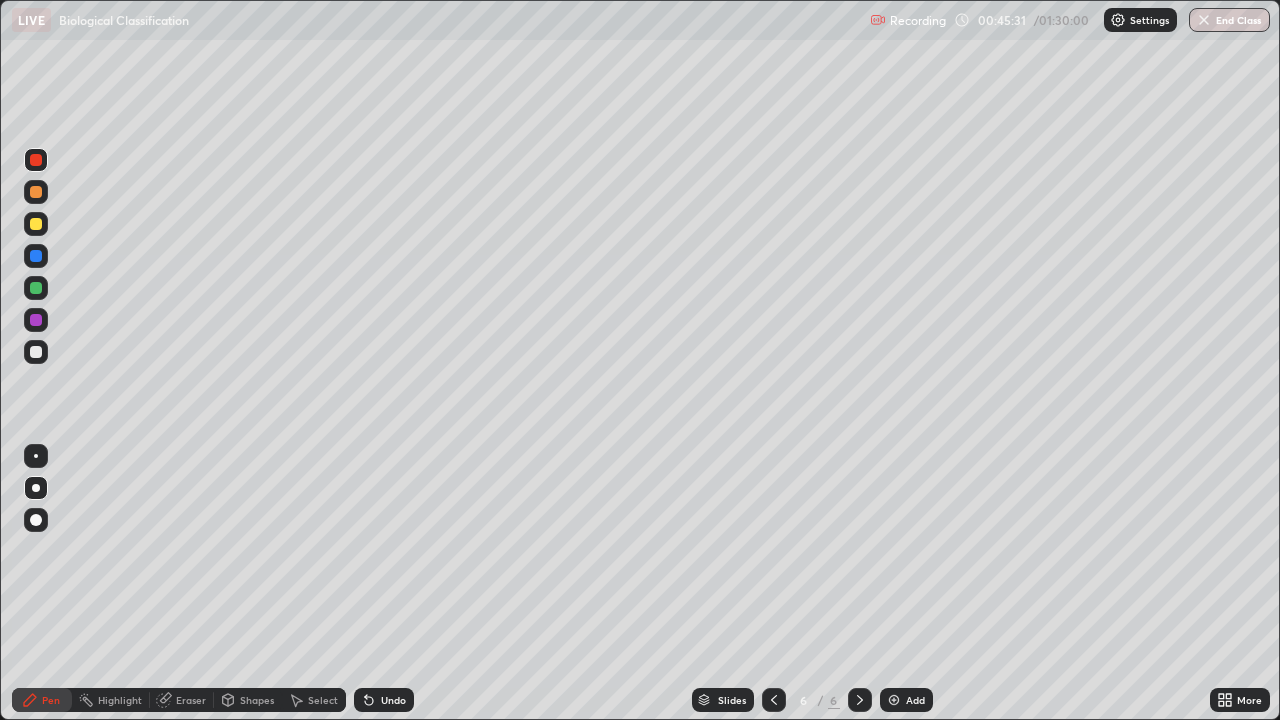 click at bounding box center (36, 352) 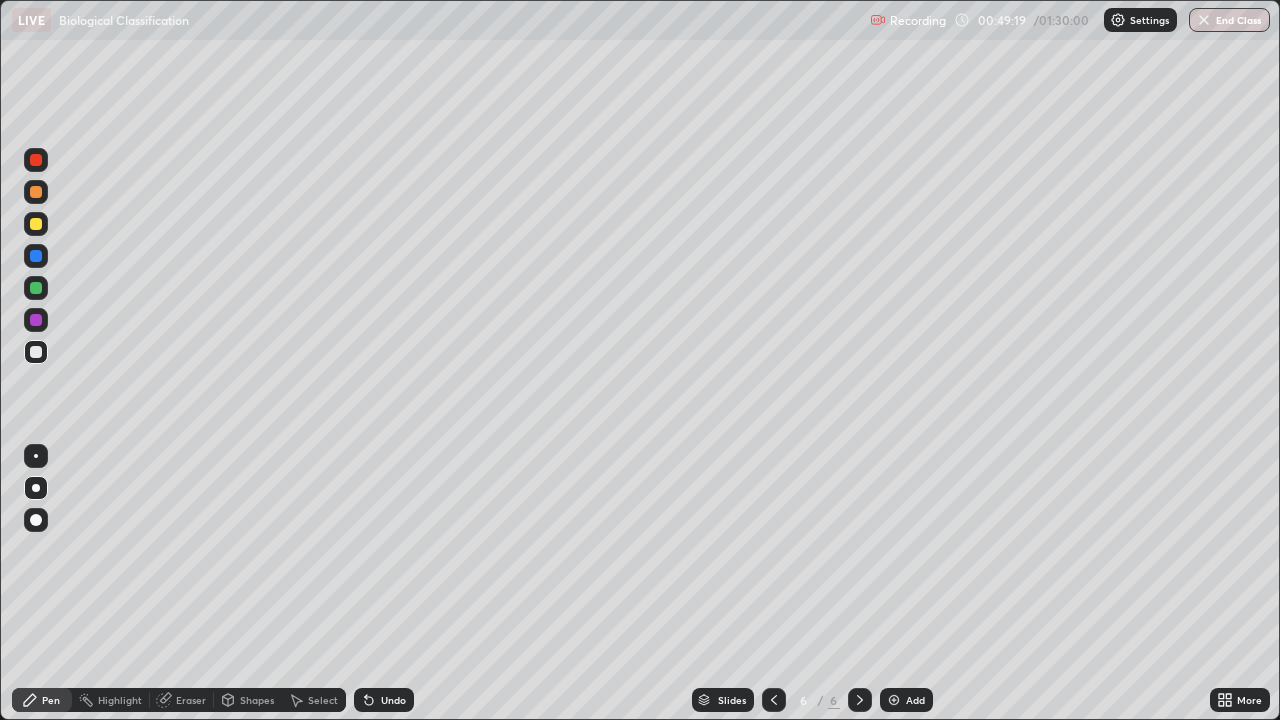 click on "Add" at bounding box center (915, 700) 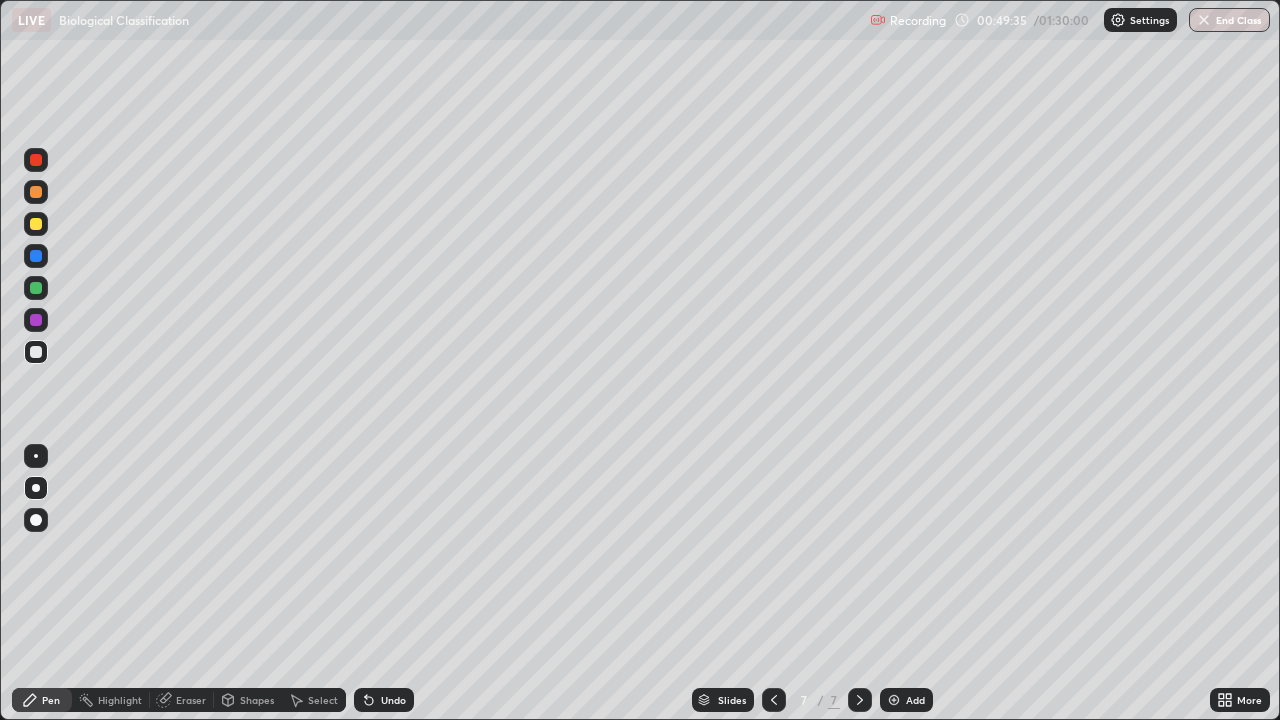 click at bounding box center [36, 256] 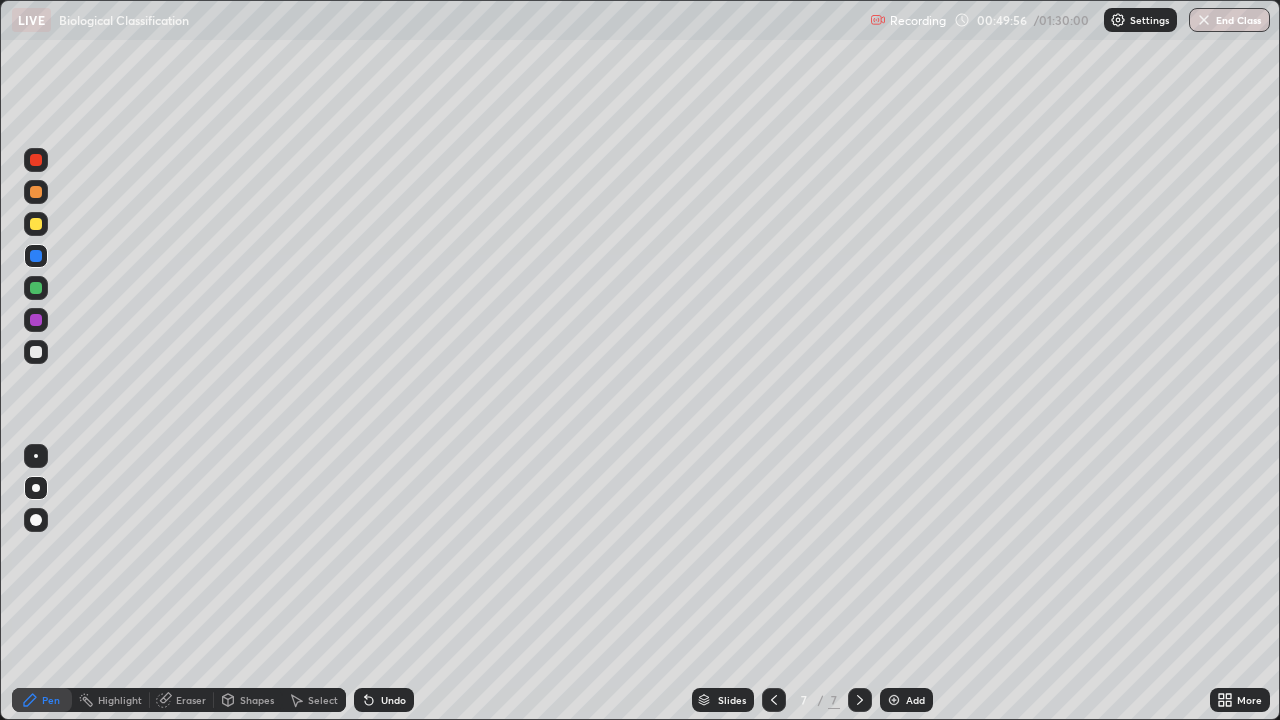 click at bounding box center (36, 288) 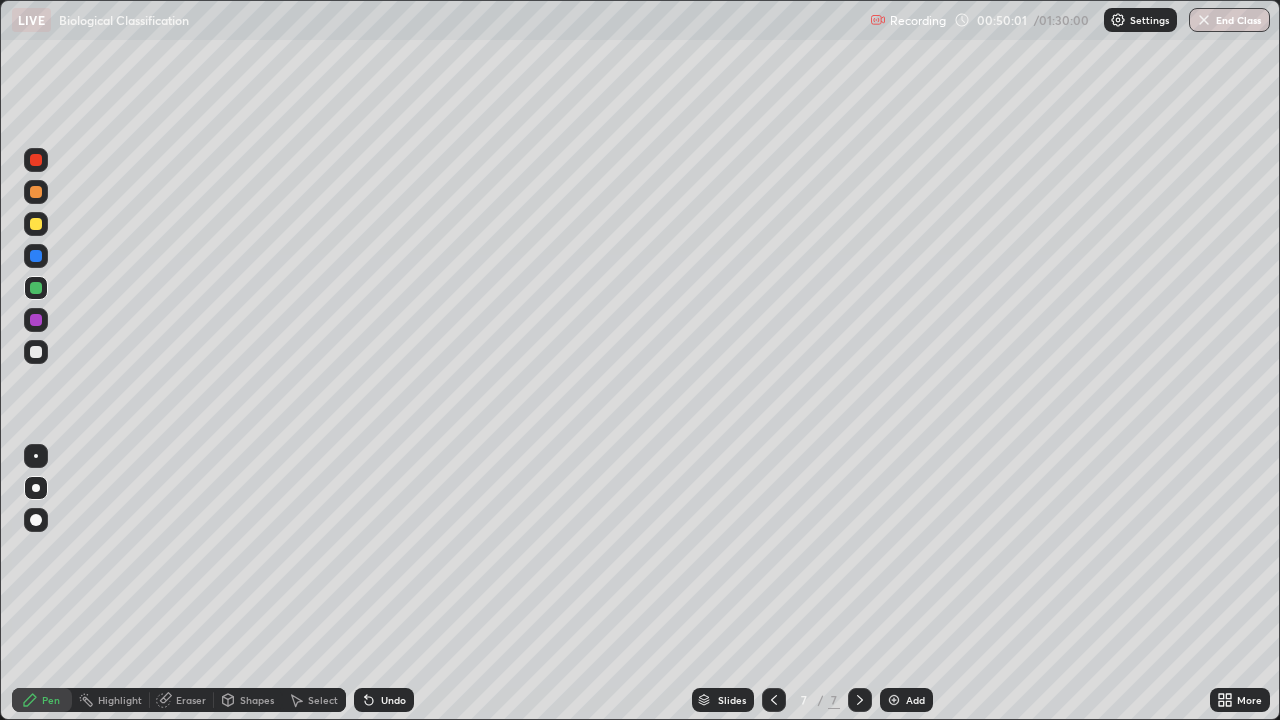 click on "Eraser" at bounding box center [191, 700] 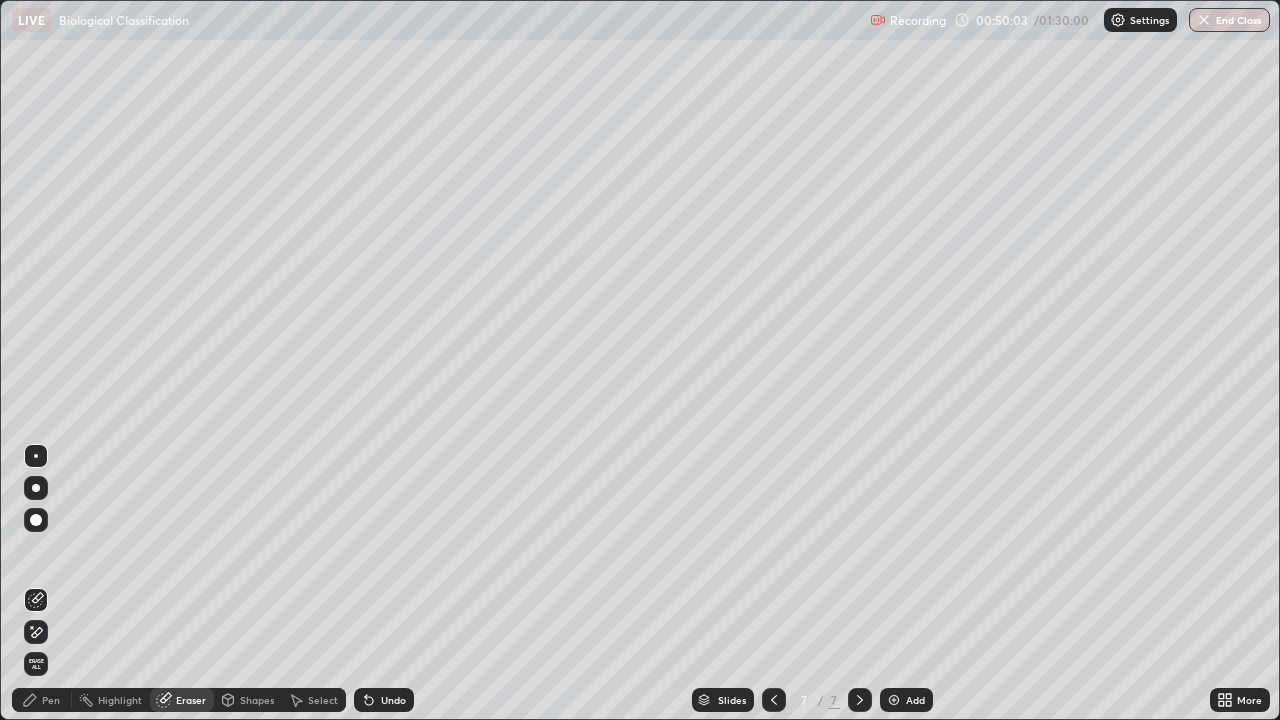 click on "Pen" at bounding box center [51, 700] 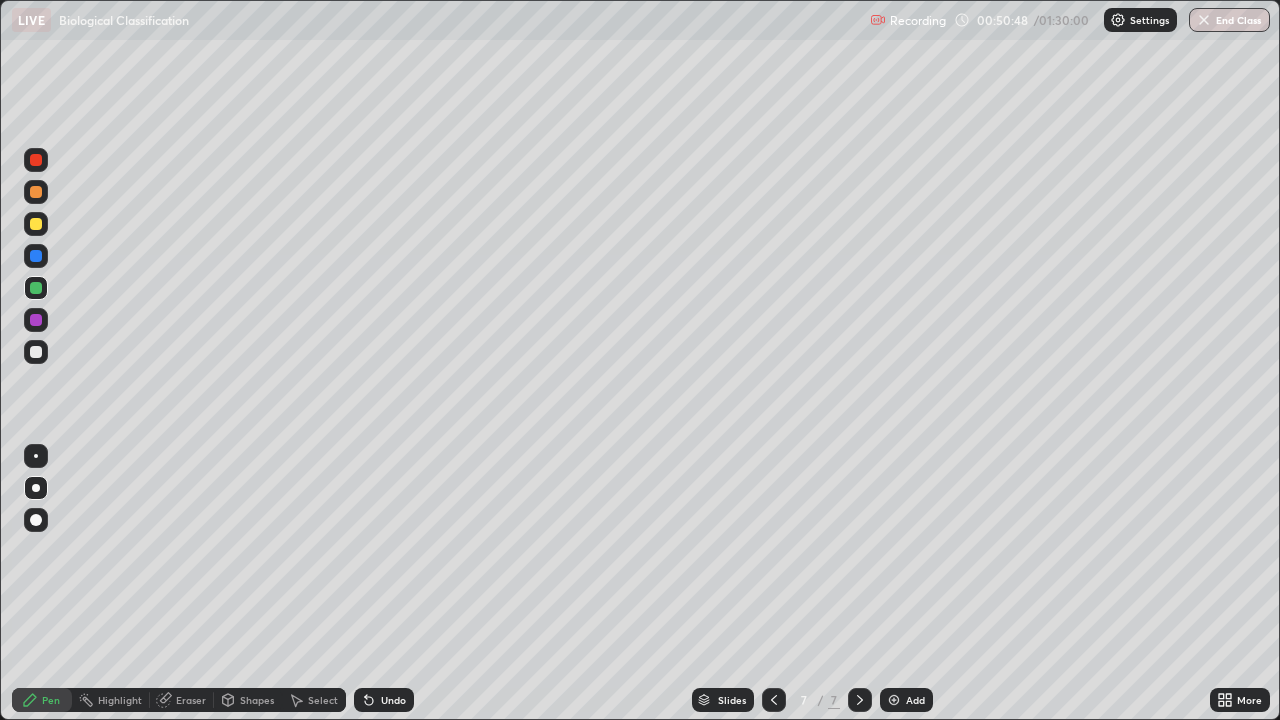 click at bounding box center [36, 192] 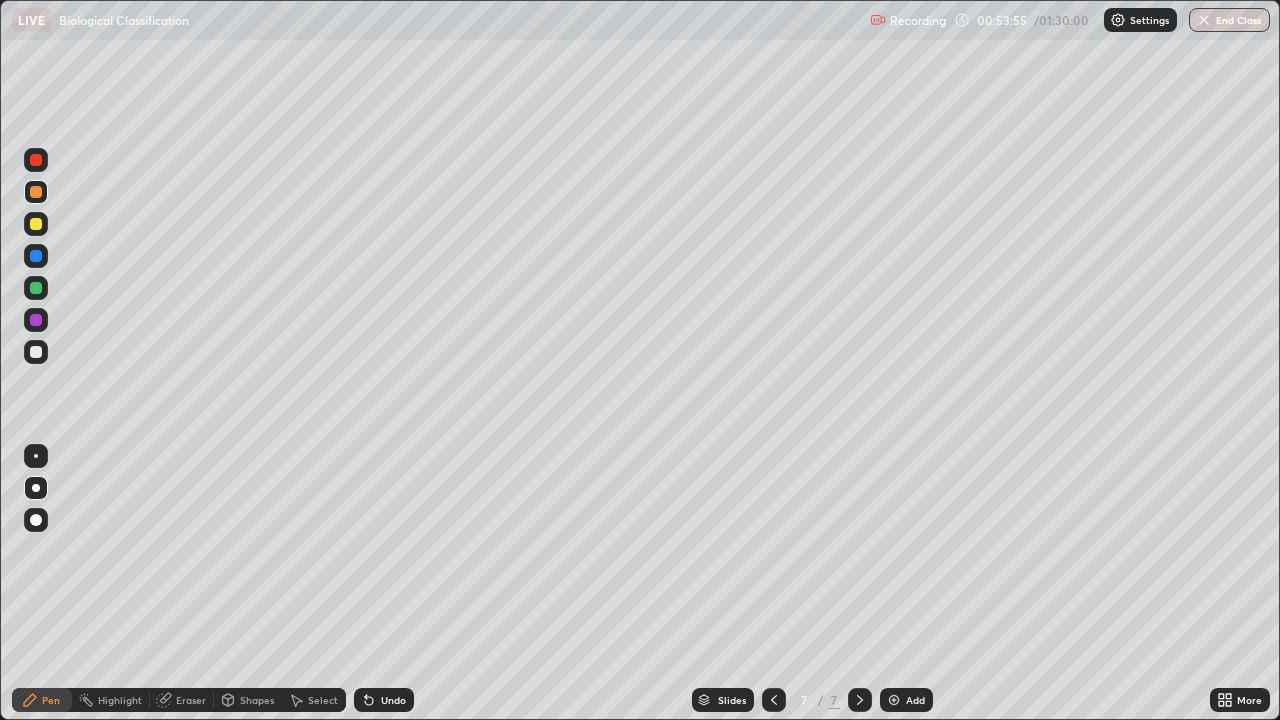 click at bounding box center [36, 352] 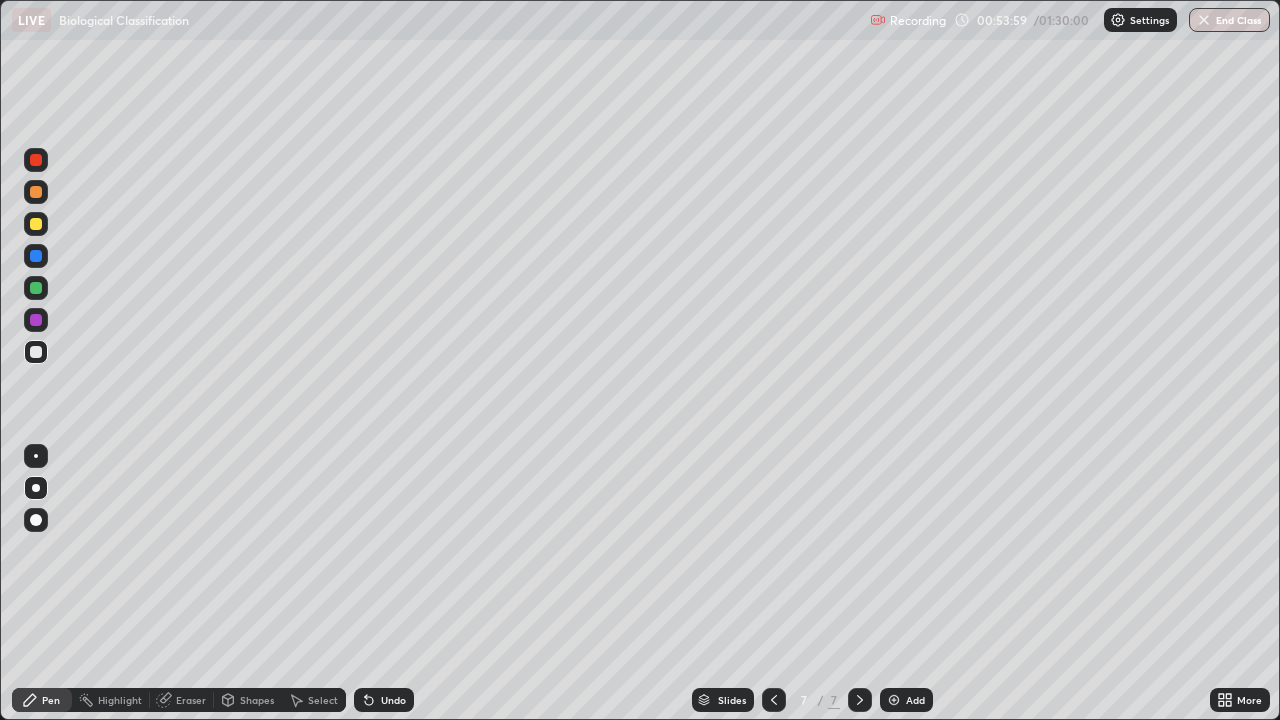 click at bounding box center [36, 320] 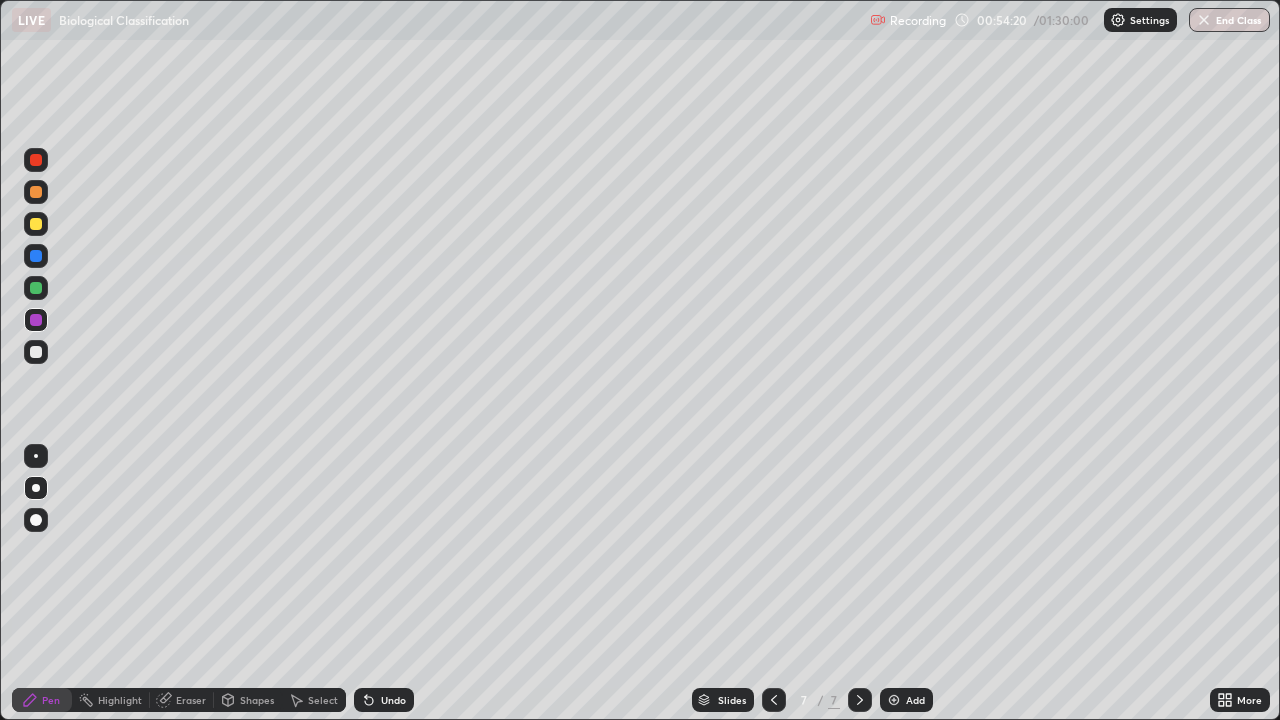 click 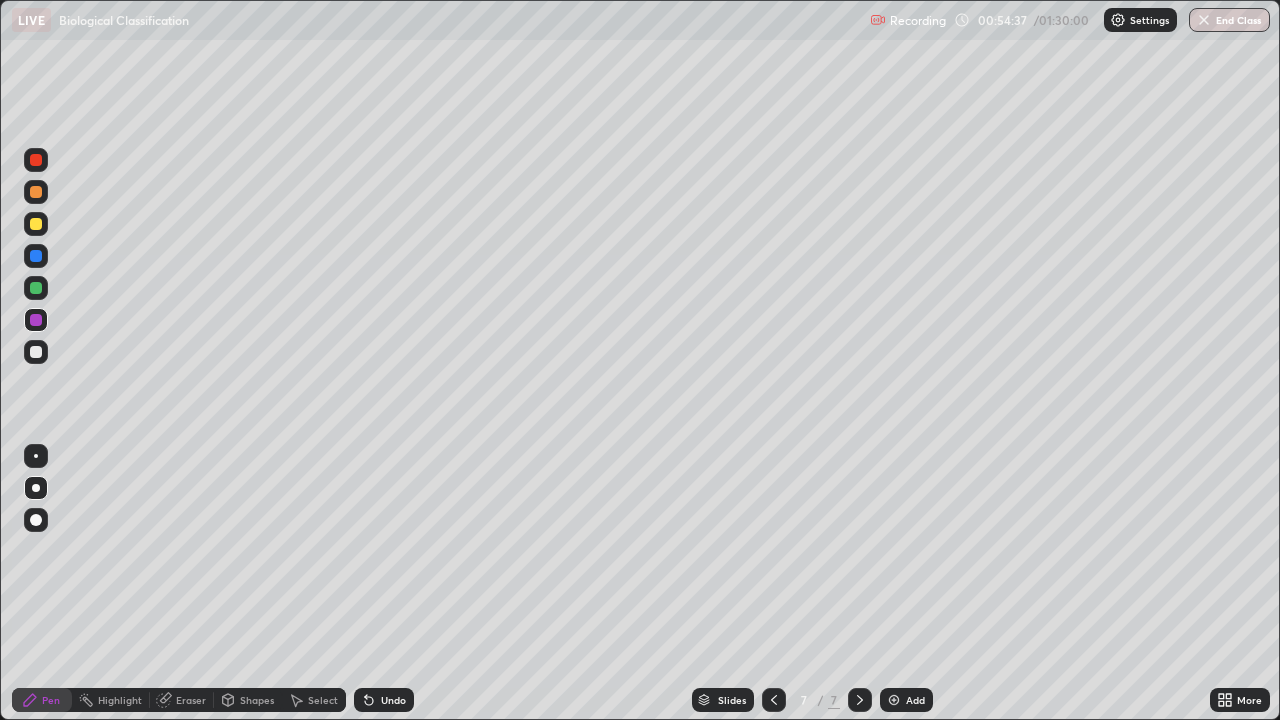 click at bounding box center (36, 256) 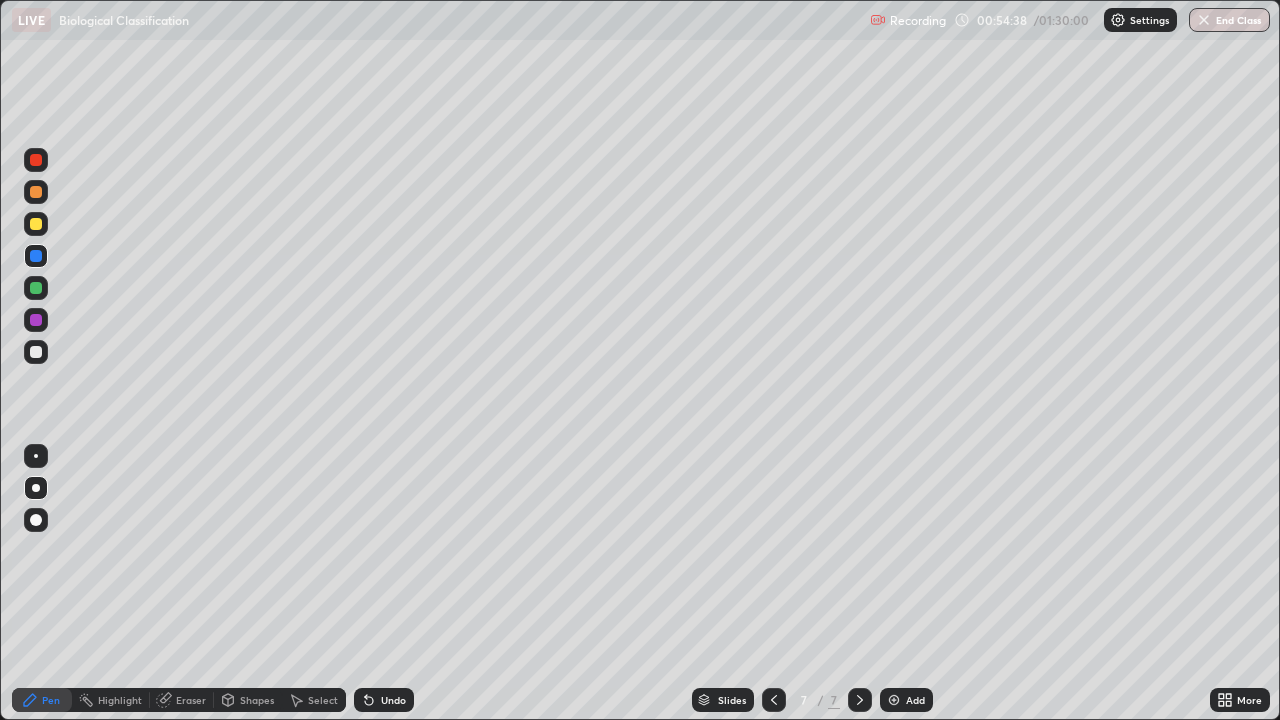 click at bounding box center [36, 192] 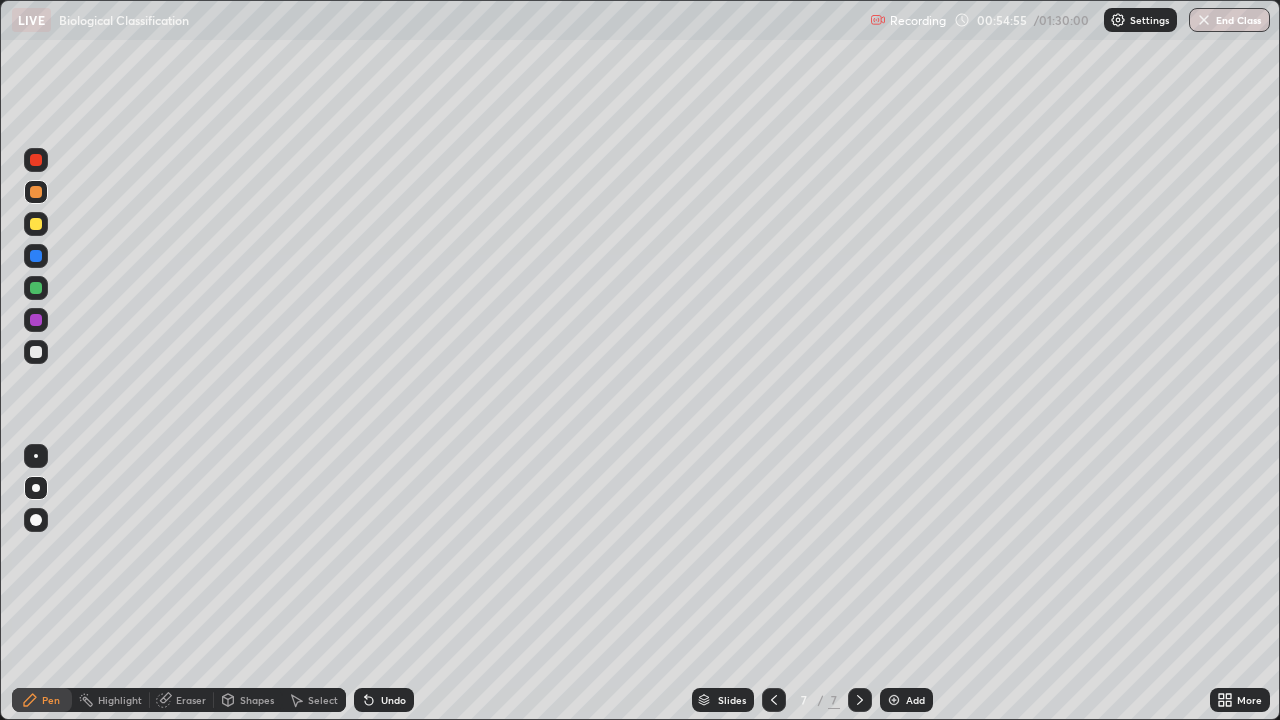 click 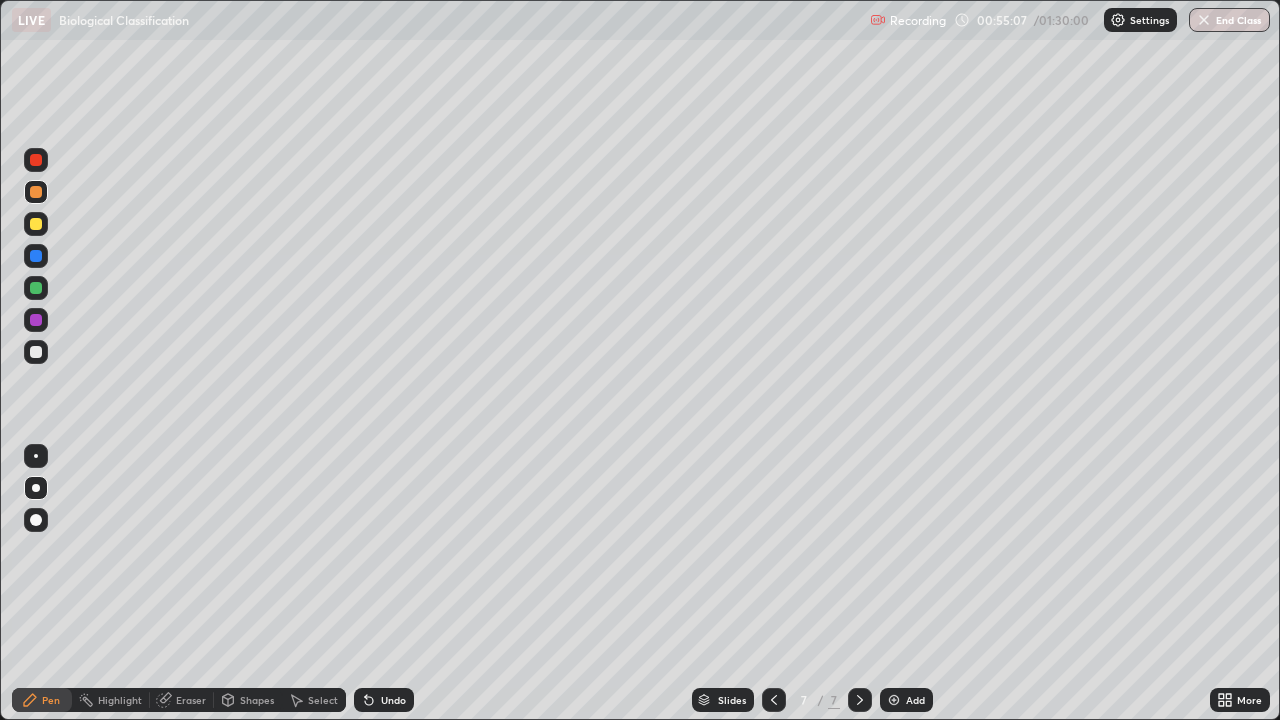 click on "Eraser" at bounding box center [191, 700] 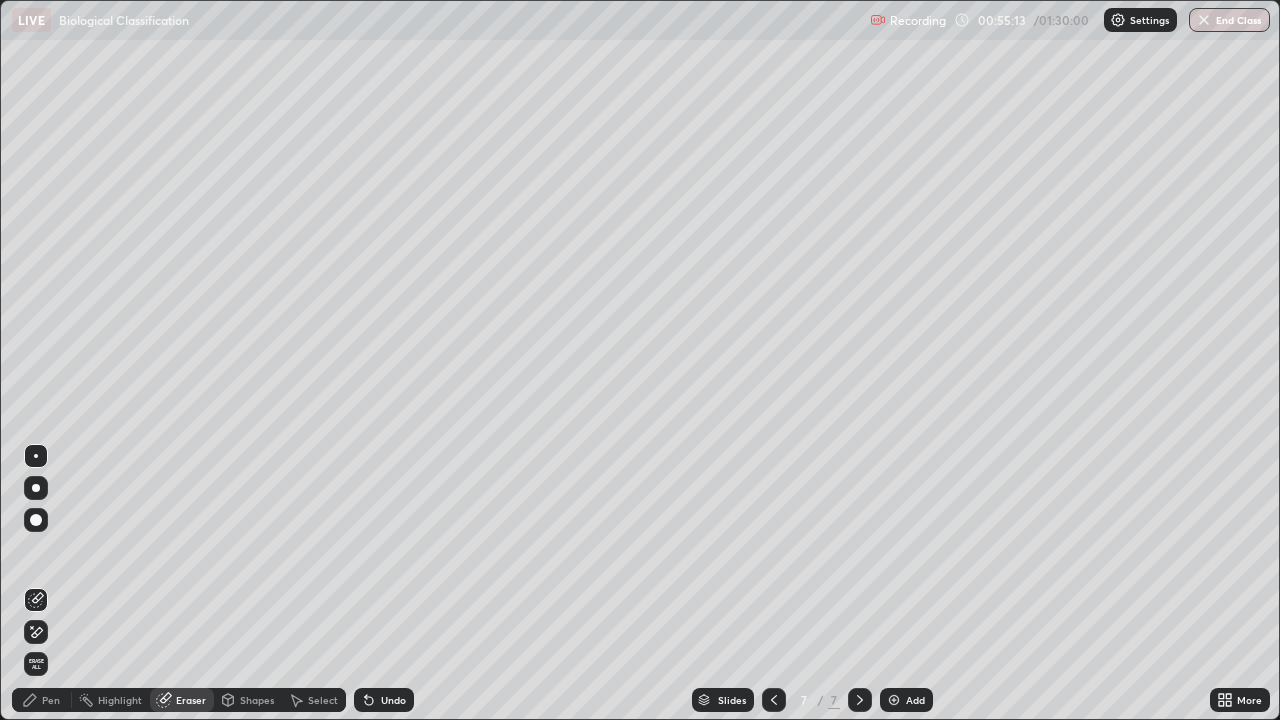click on "Pen" at bounding box center [51, 700] 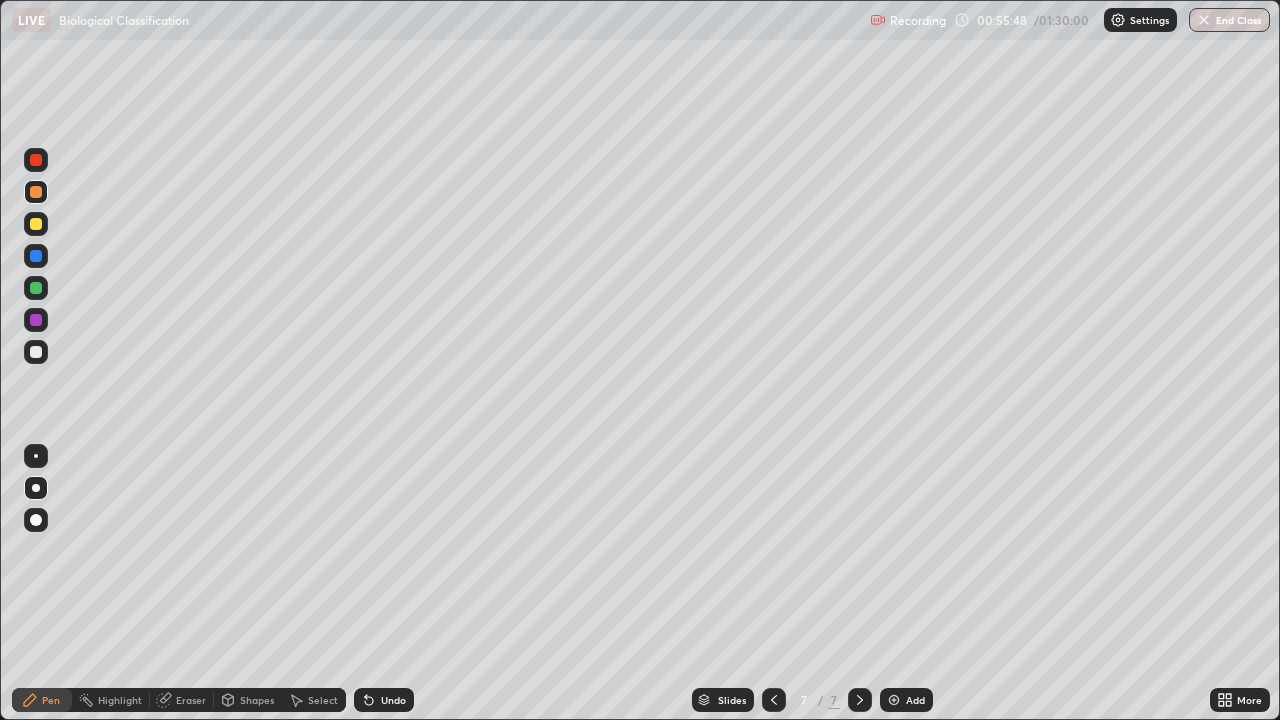 click at bounding box center [36, 160] 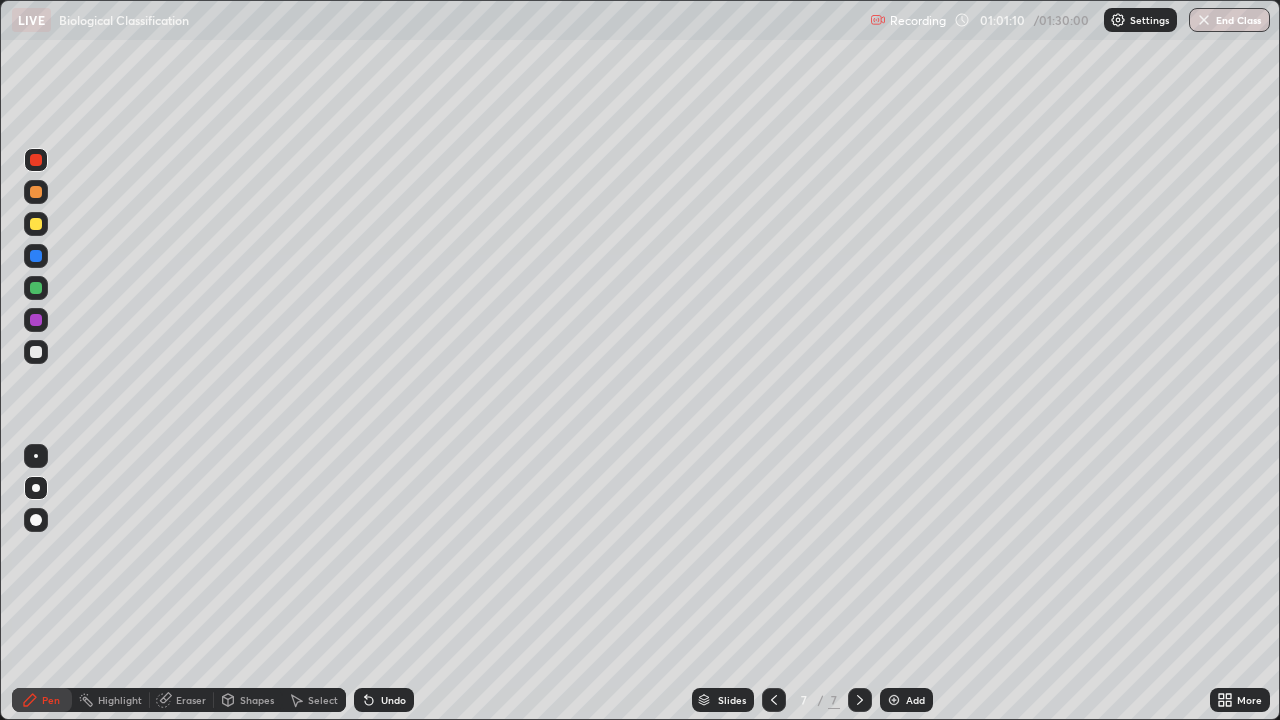 click on "Add" at bounding box center [915, 700] 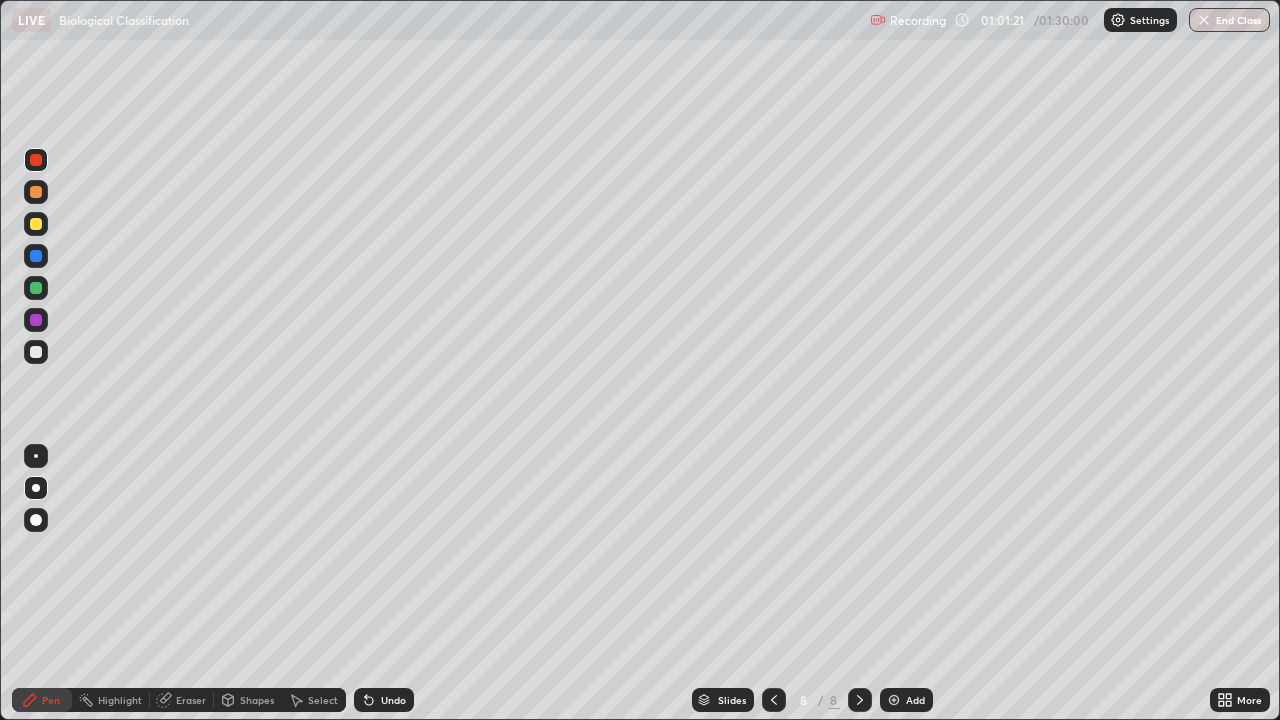 click at bounding box center (36, 256) 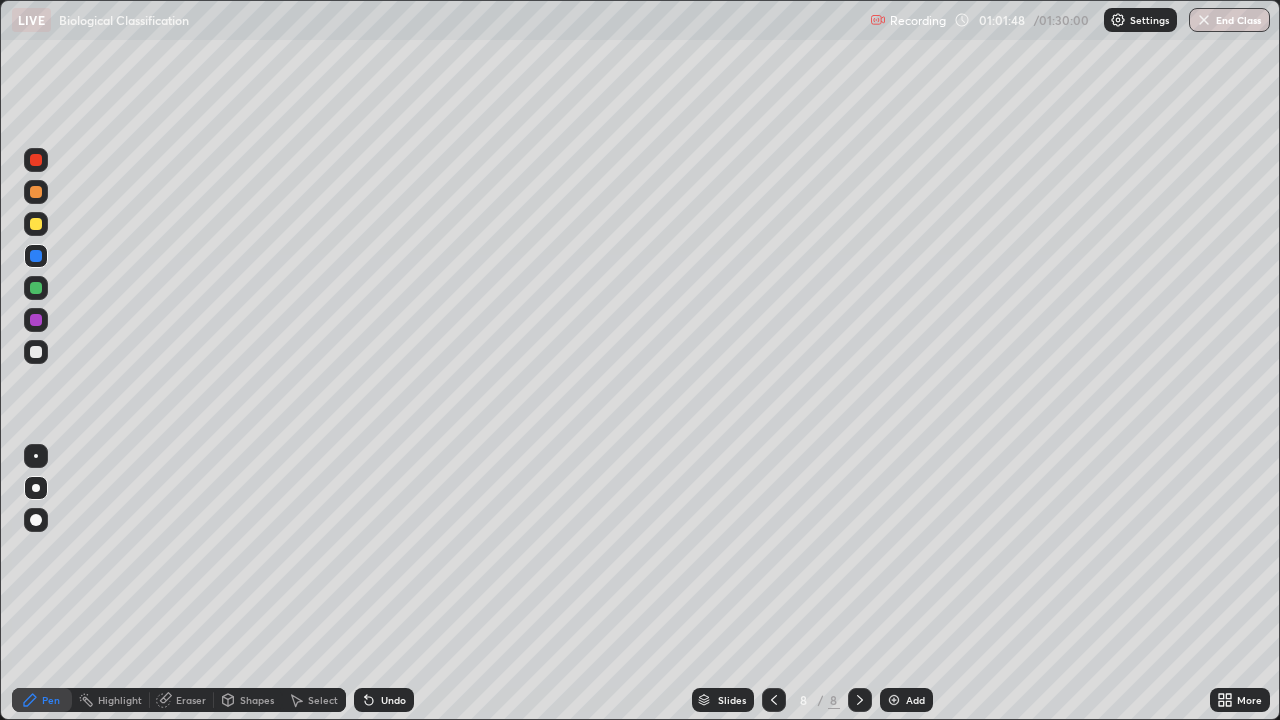 click at bounding box center (36, 160) 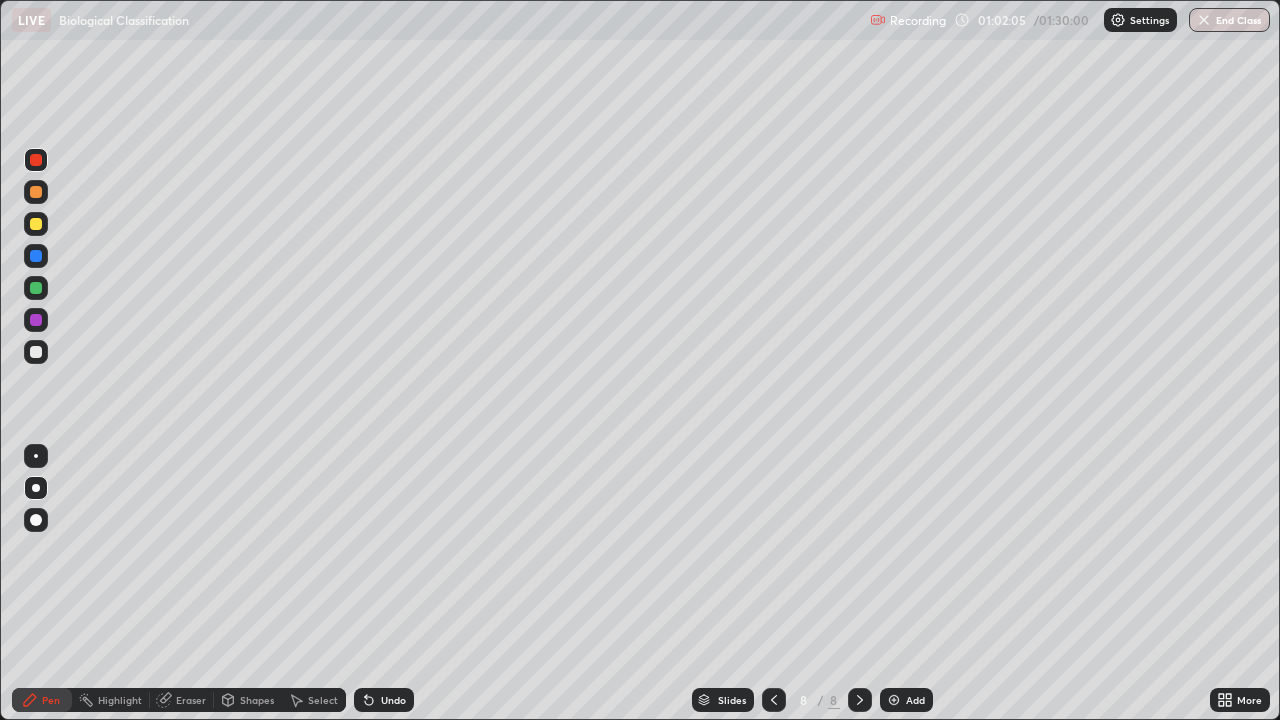 click at bounding box center (36, 288) 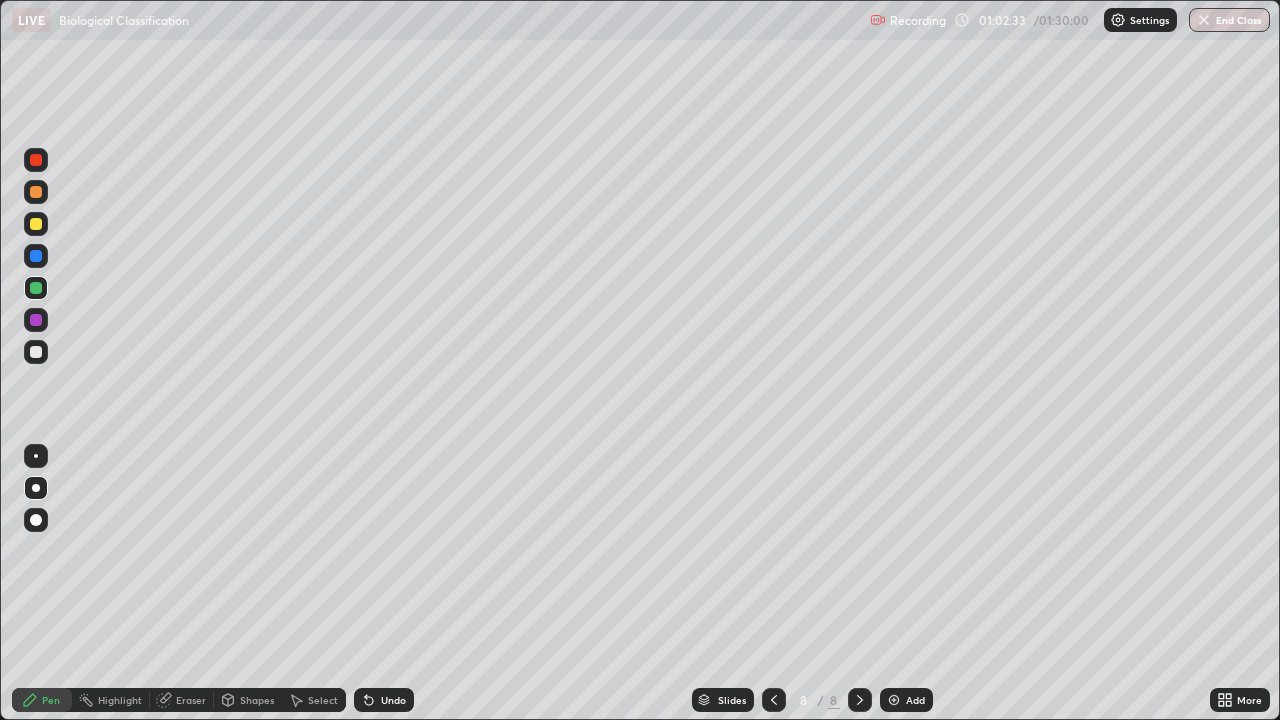 click at bounding box center (774, 700) 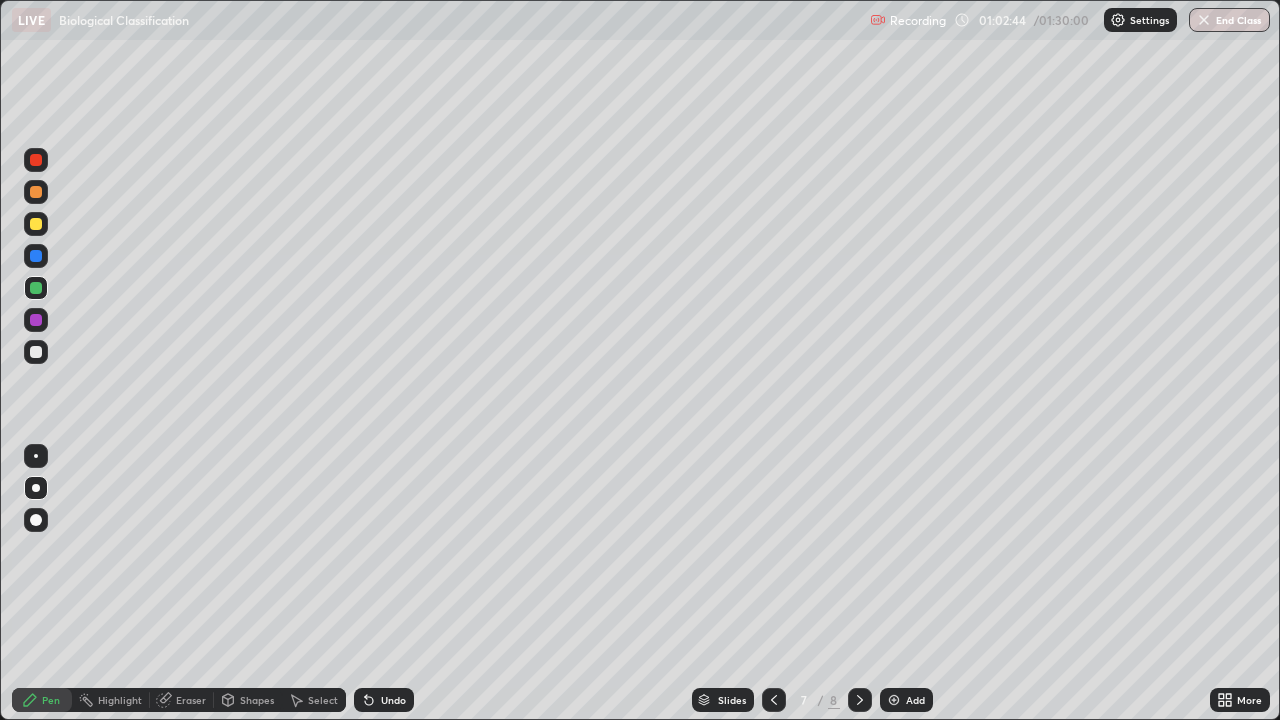 click 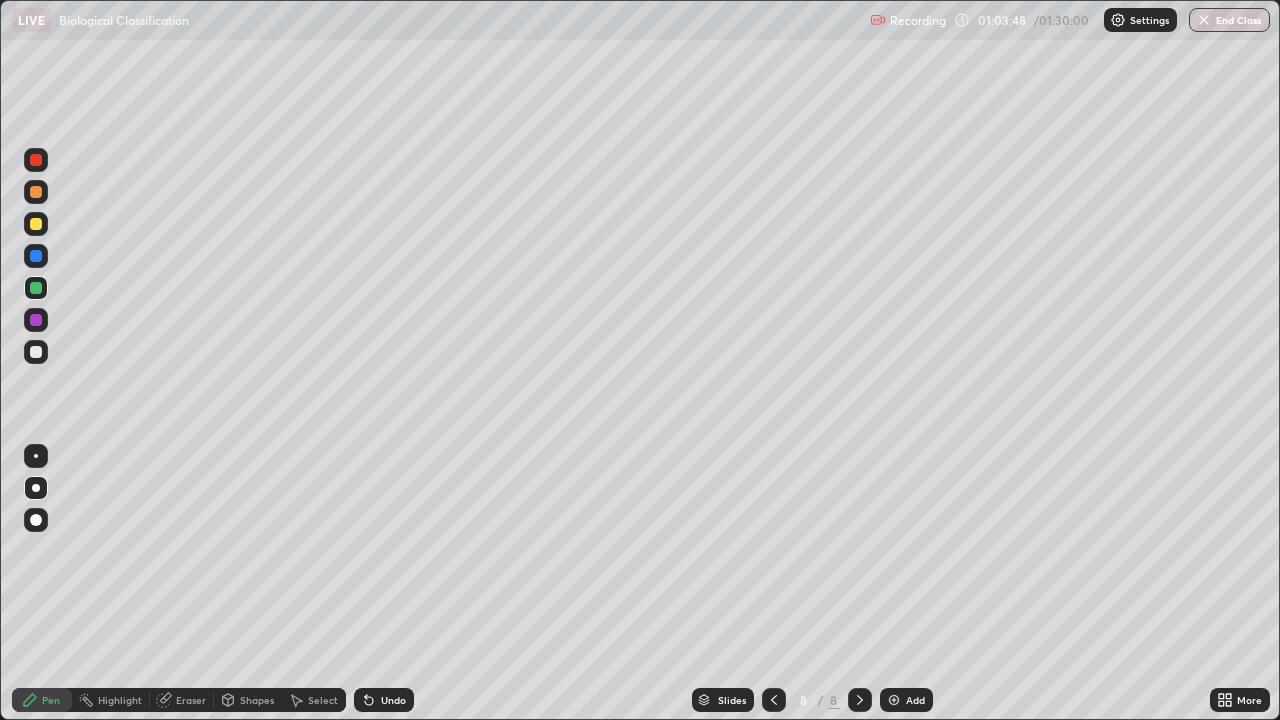 click at bounding box center (36, 352) 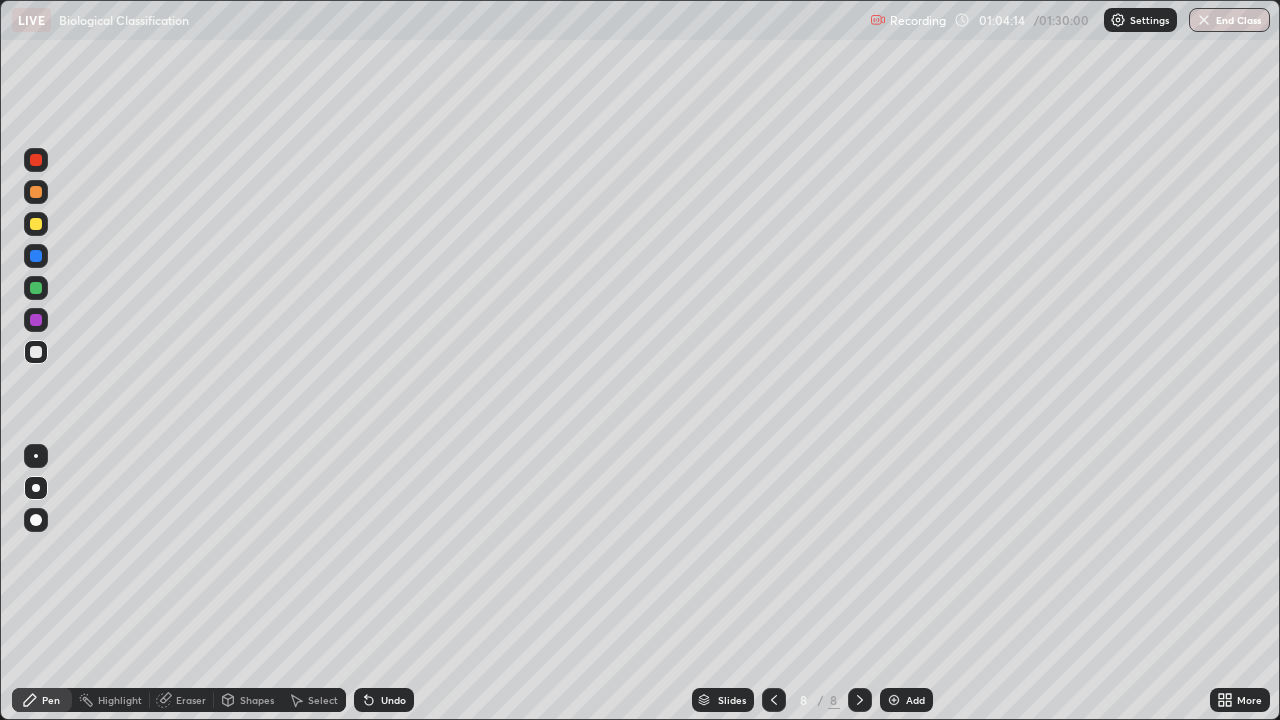 click at bounding box center [36, 320] 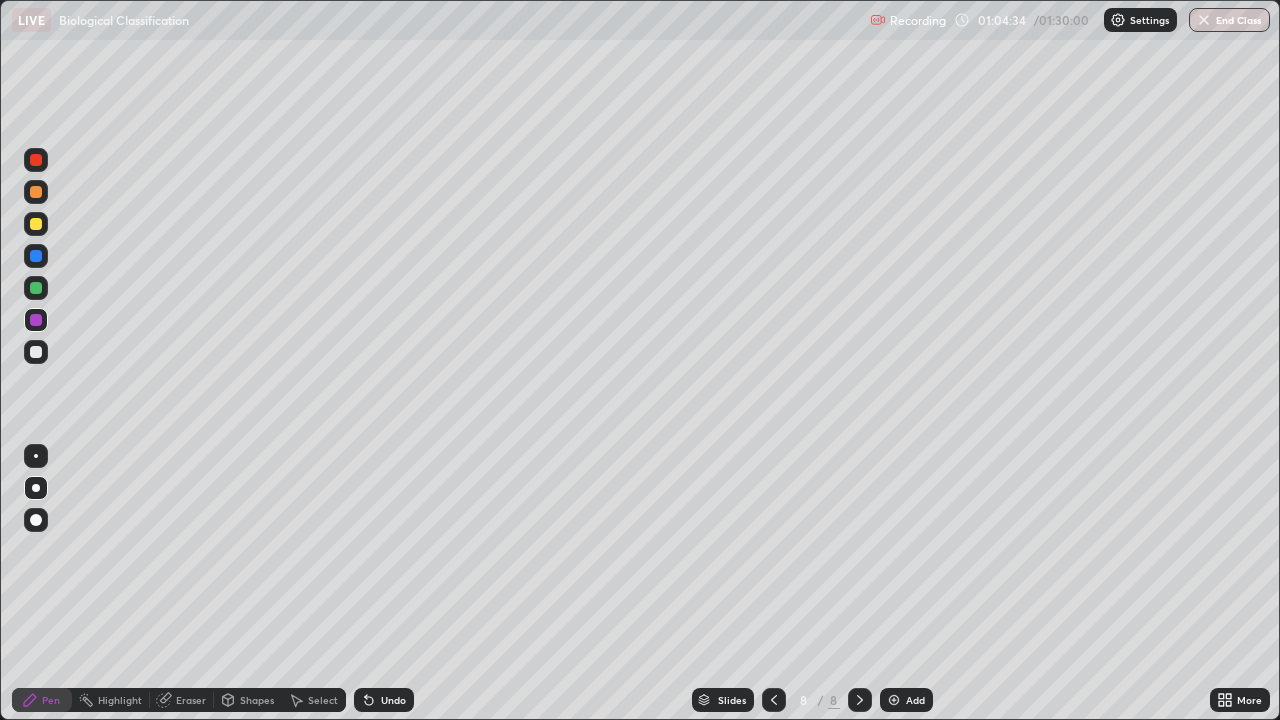 click at bounding box center (36, 288) 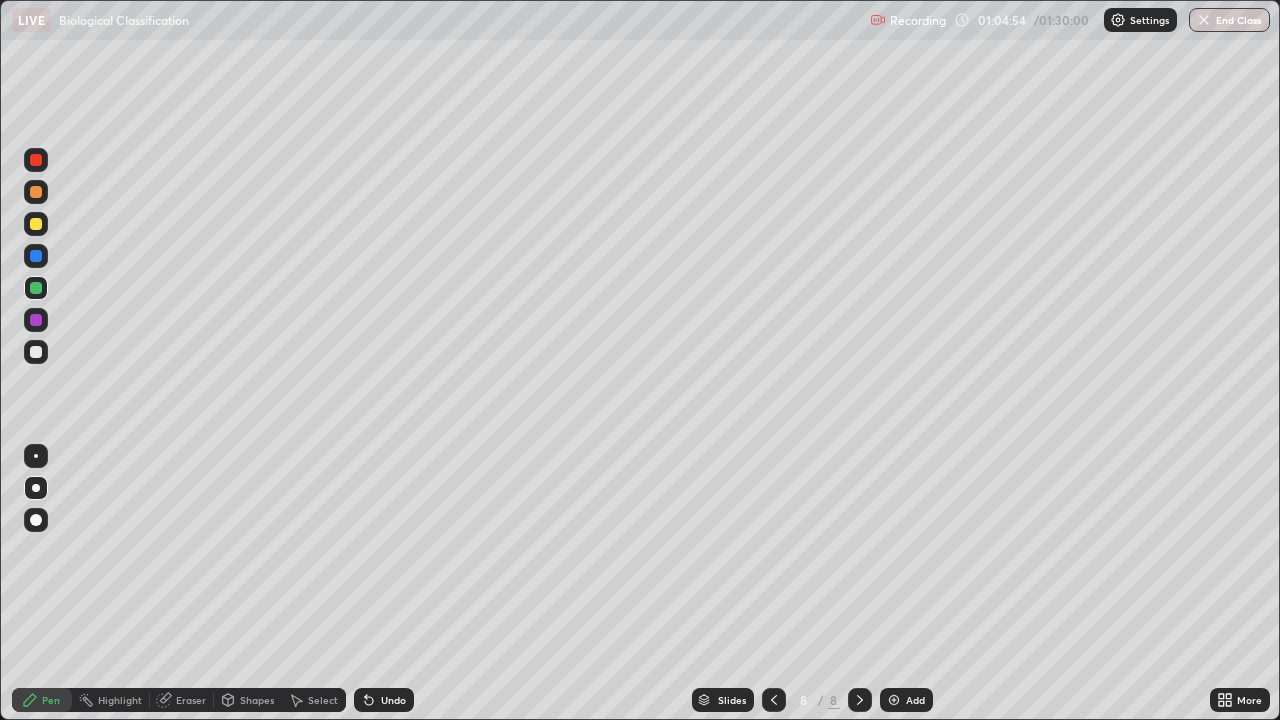 click at bounding box center [36, 256] 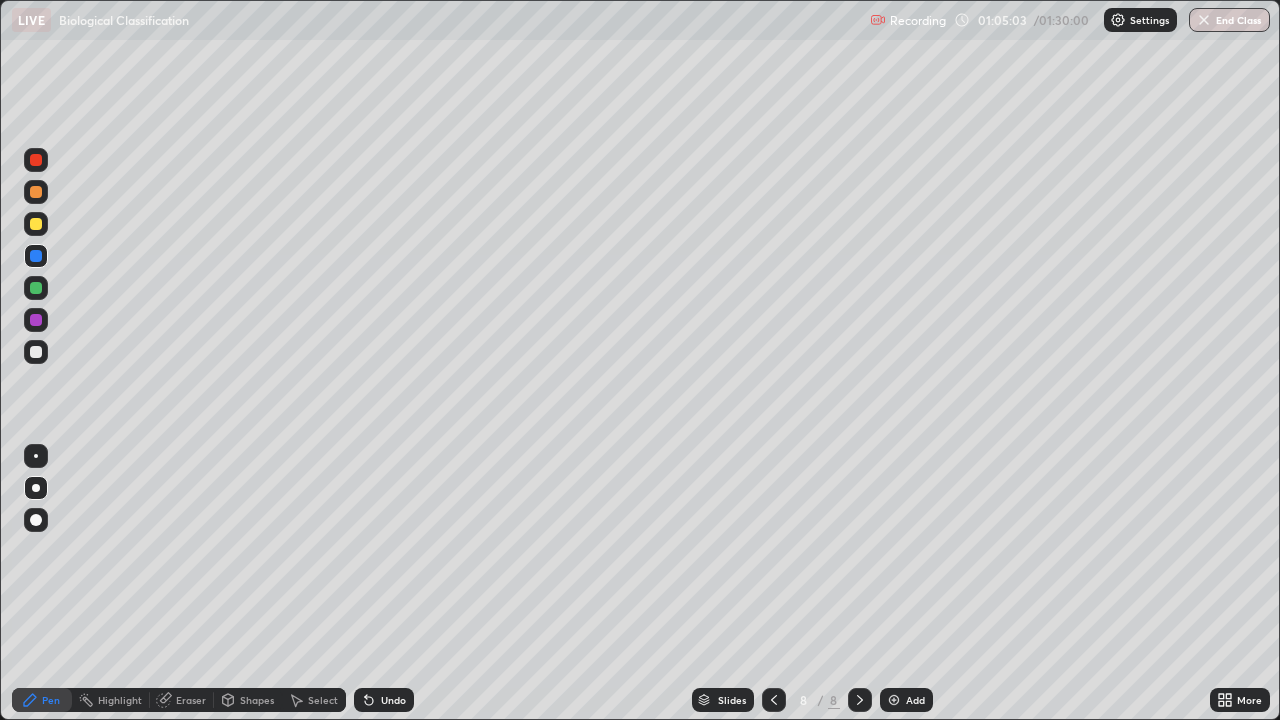 click at bounding box center [36, 192] 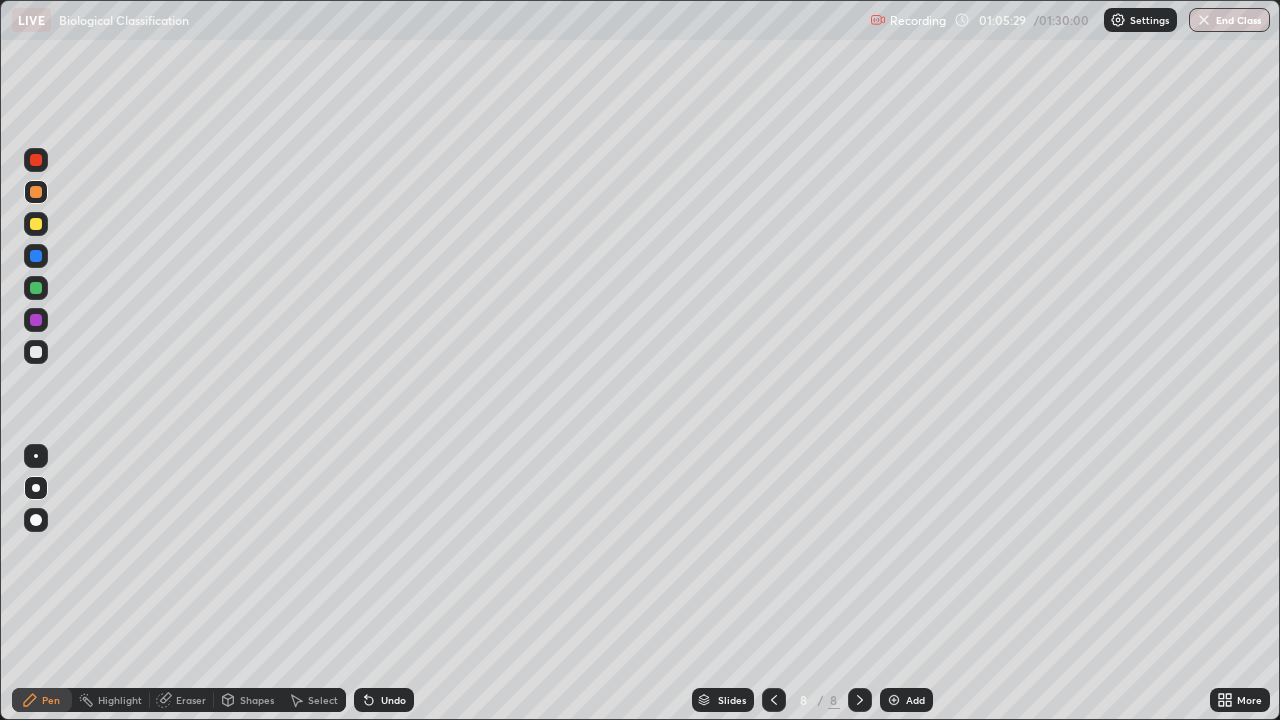 click at bounding box center [36, 352] 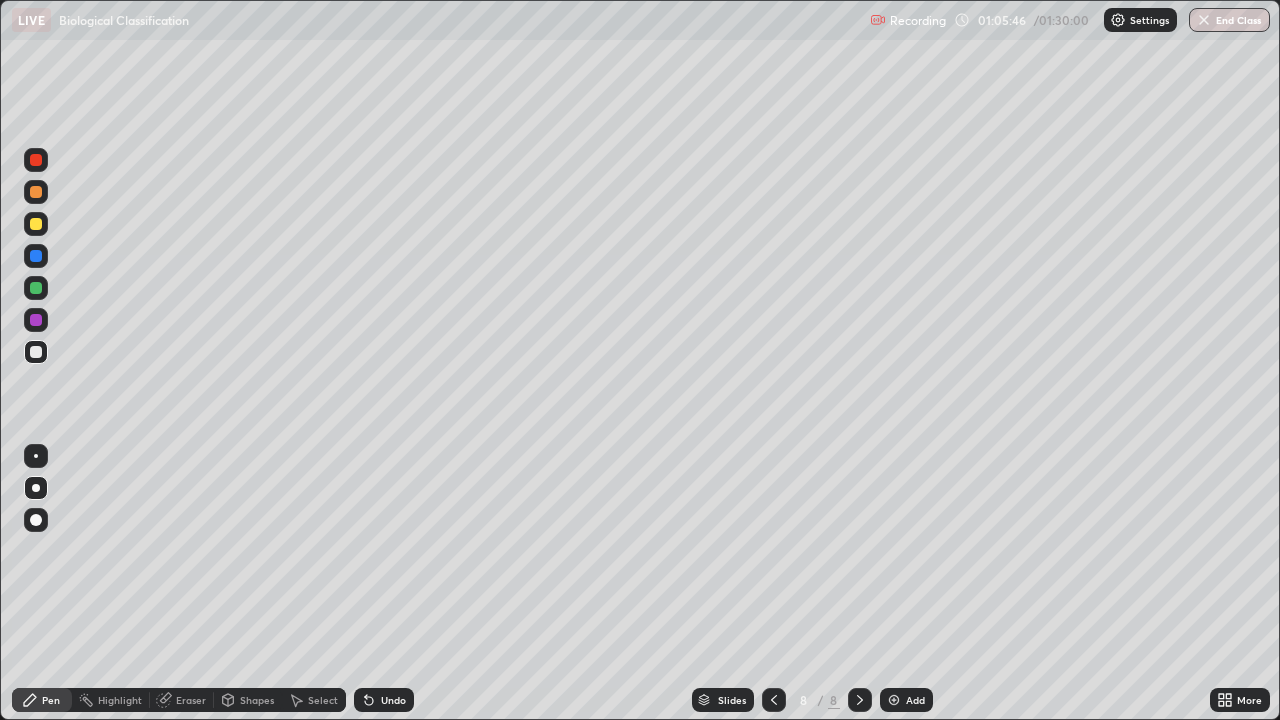 click at bounding box center [36, 256] 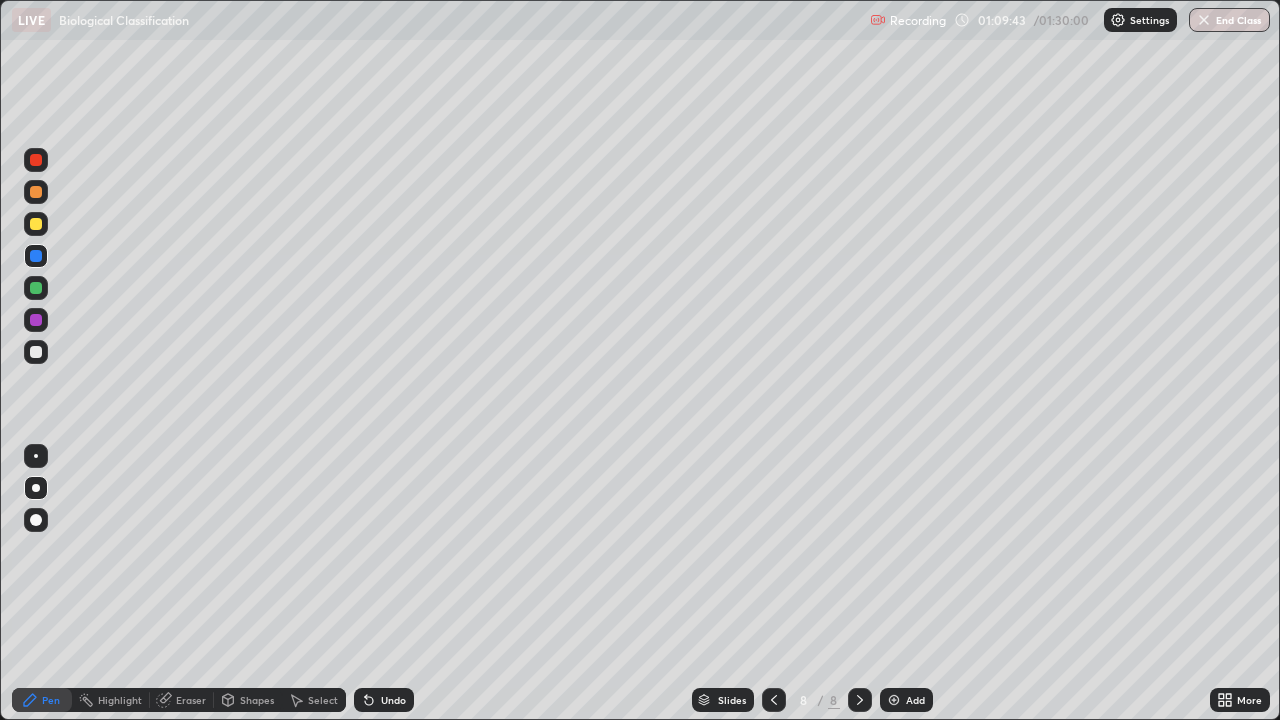 click on "Add" at bounding box center (915, 700) 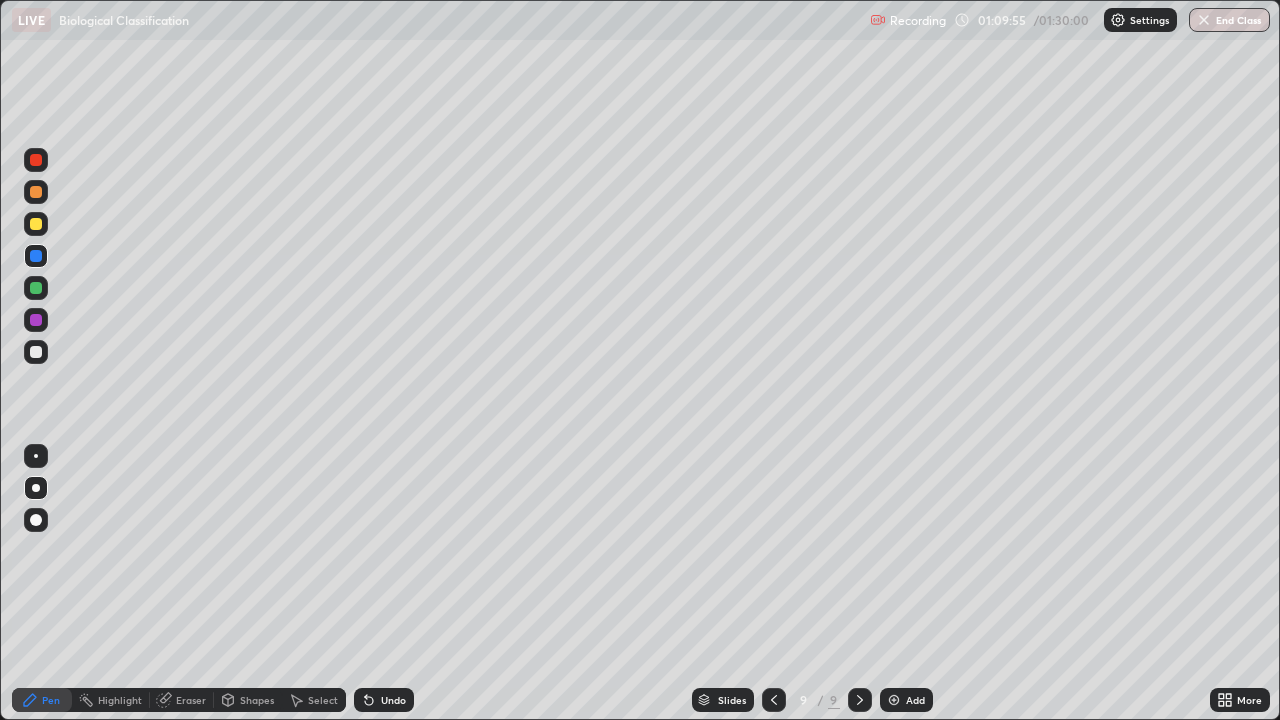 click at bounding box center [36, 352] 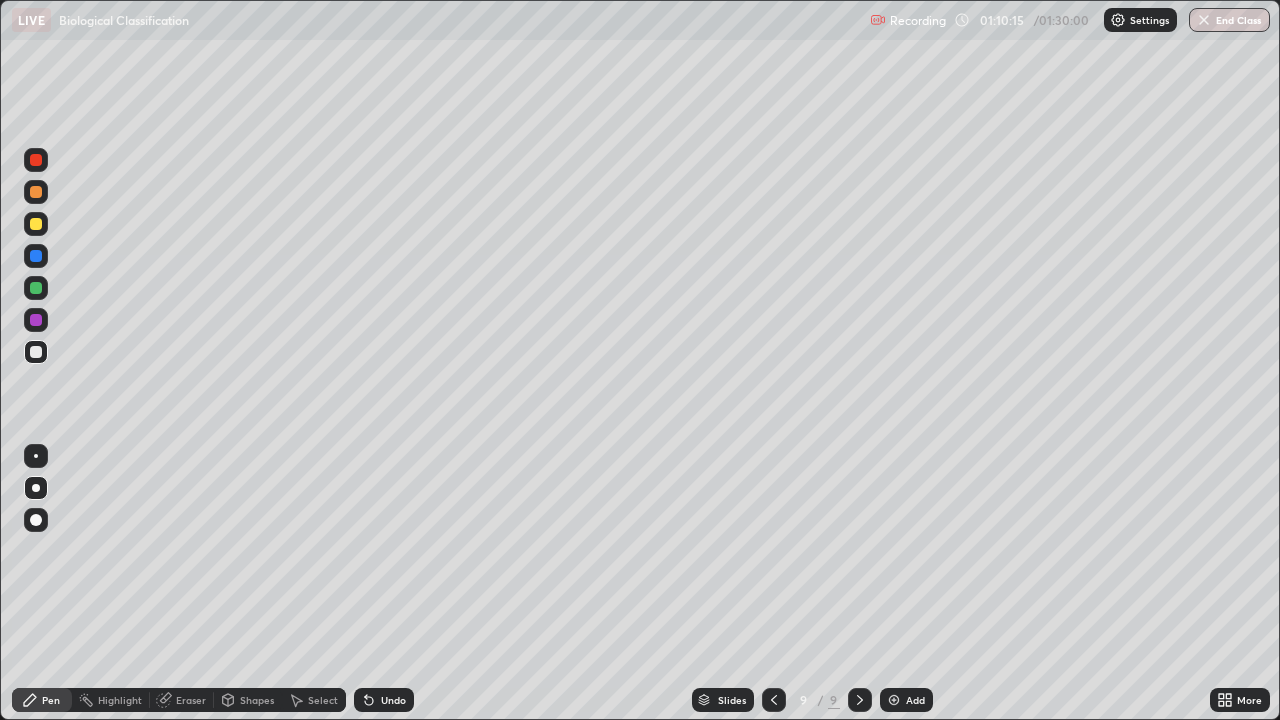 click at bounding box center (36, 320) 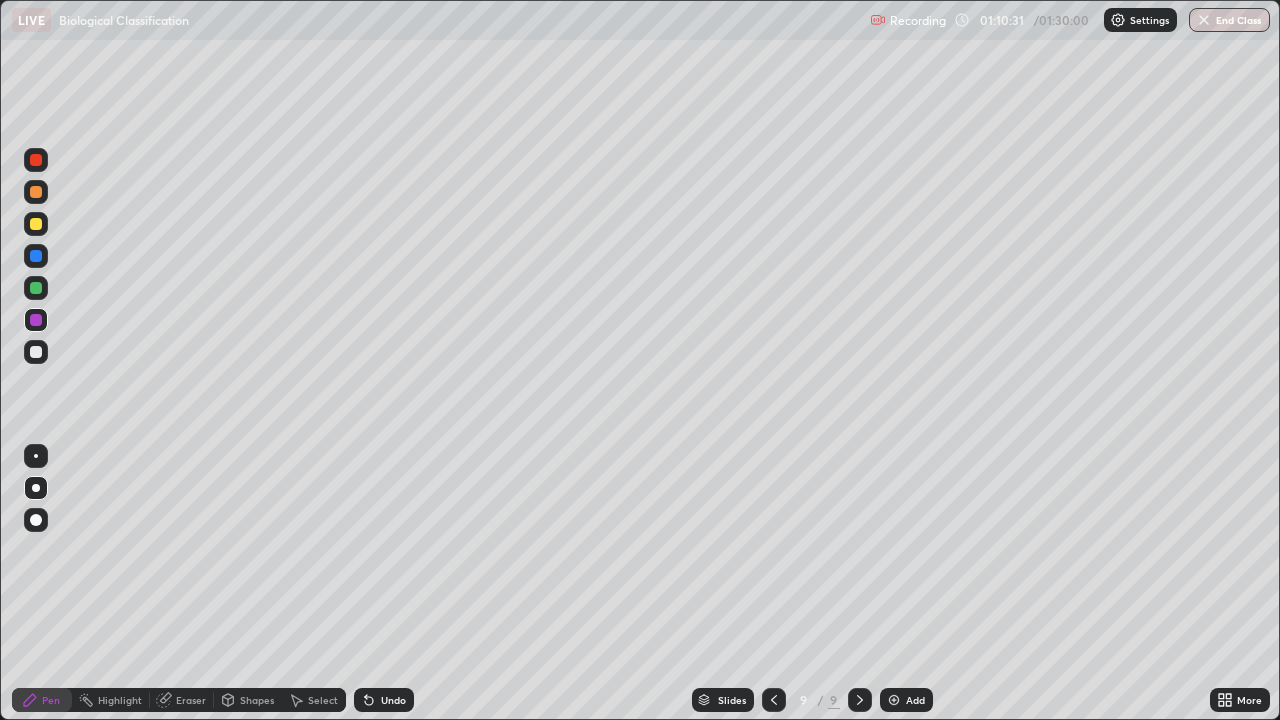 click at bounding box center (36, 288) 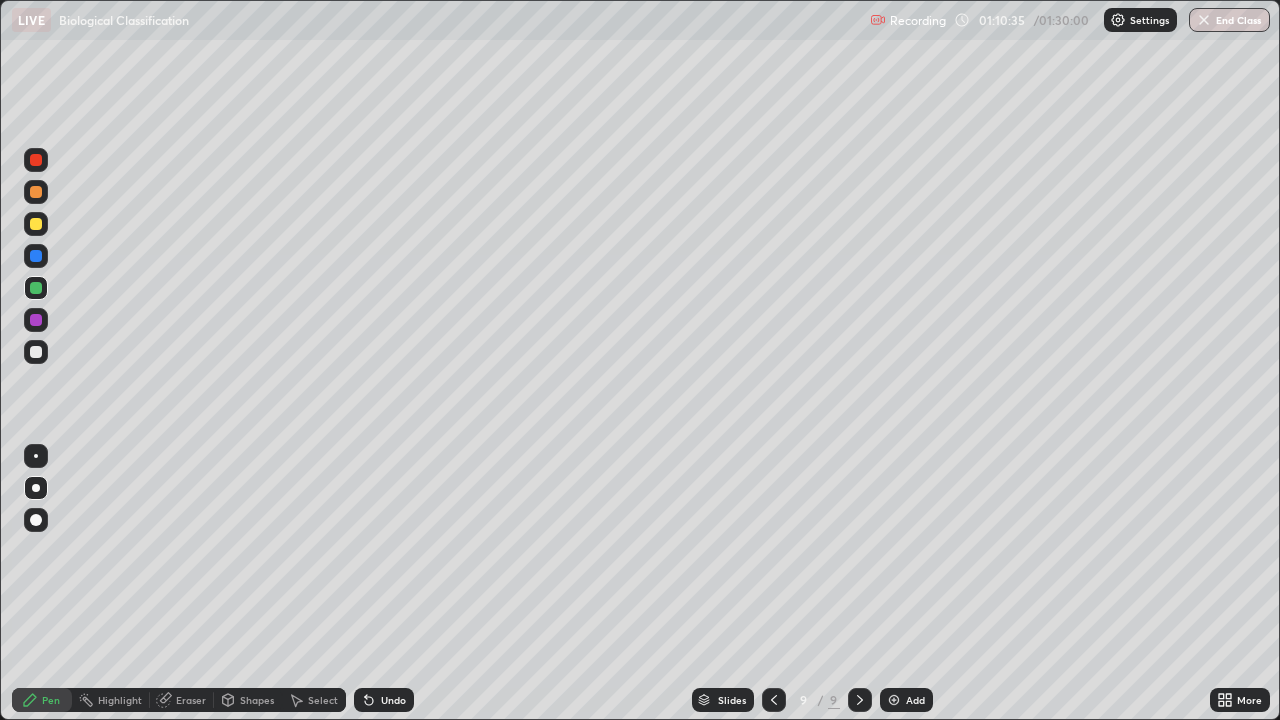 click at bounding box center [36, 320] 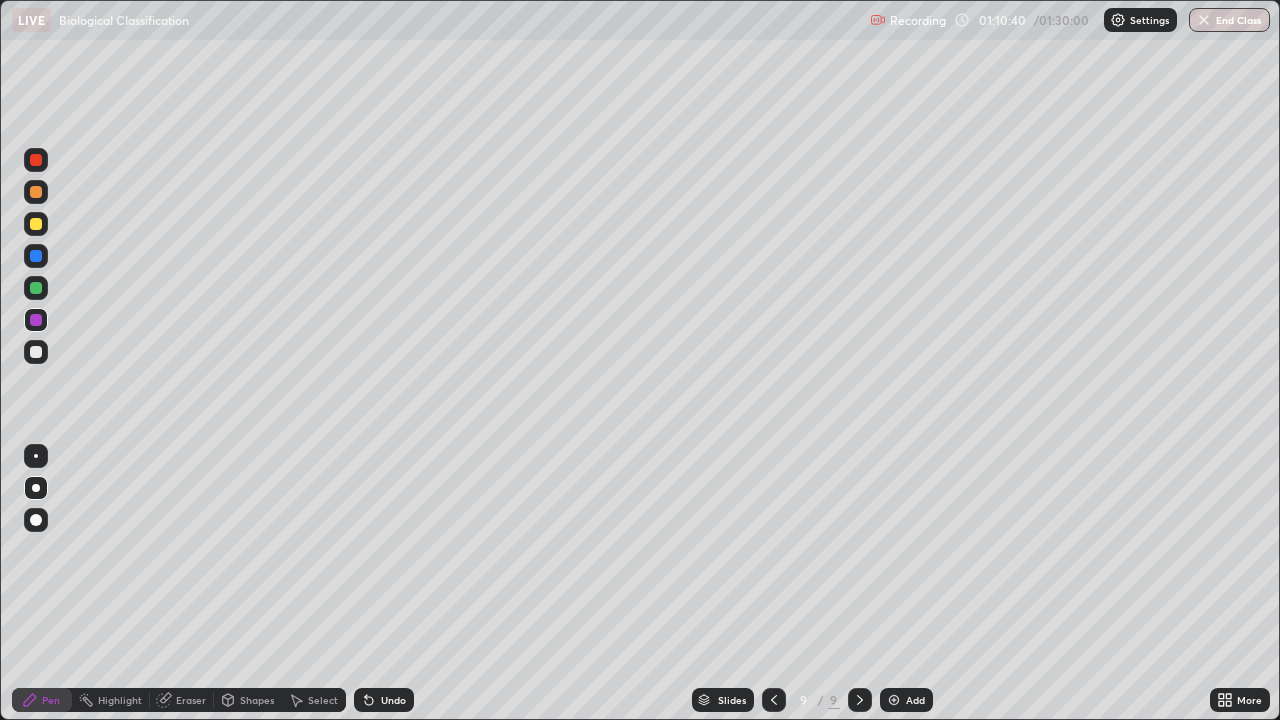 click on "Undo" at bounding box center (384, 700) 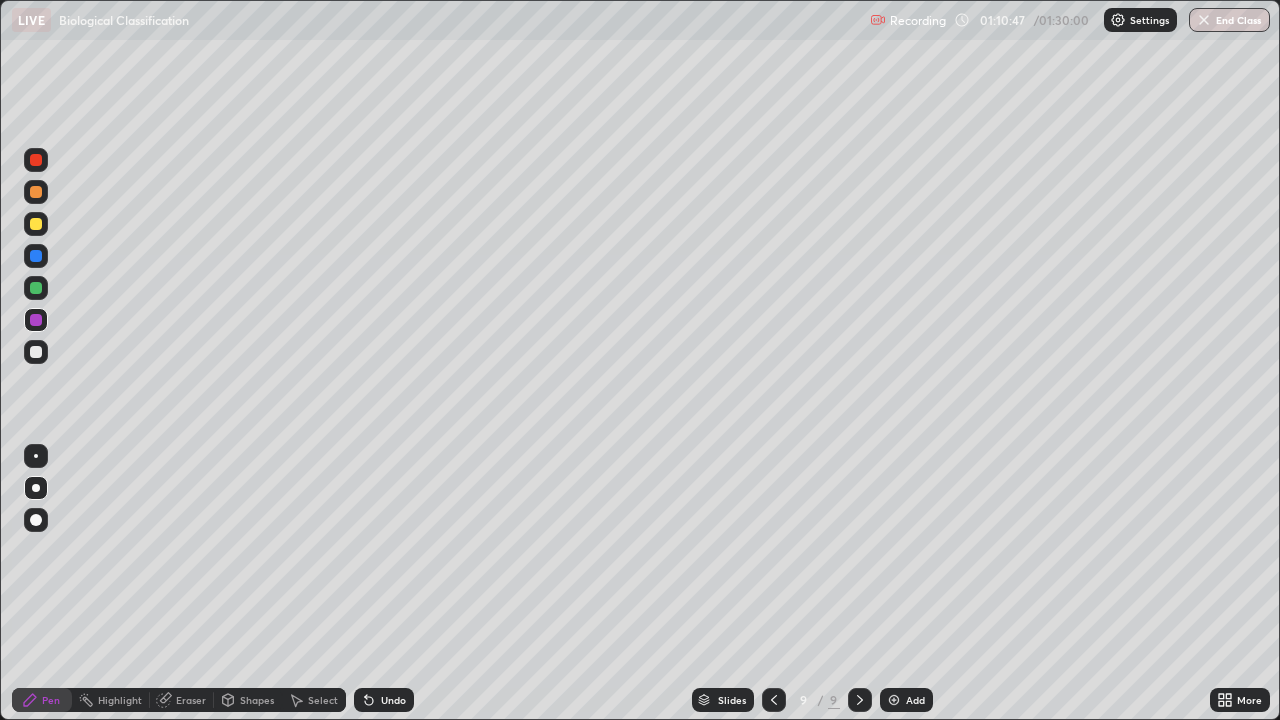 click at bounding box center [36, 288] 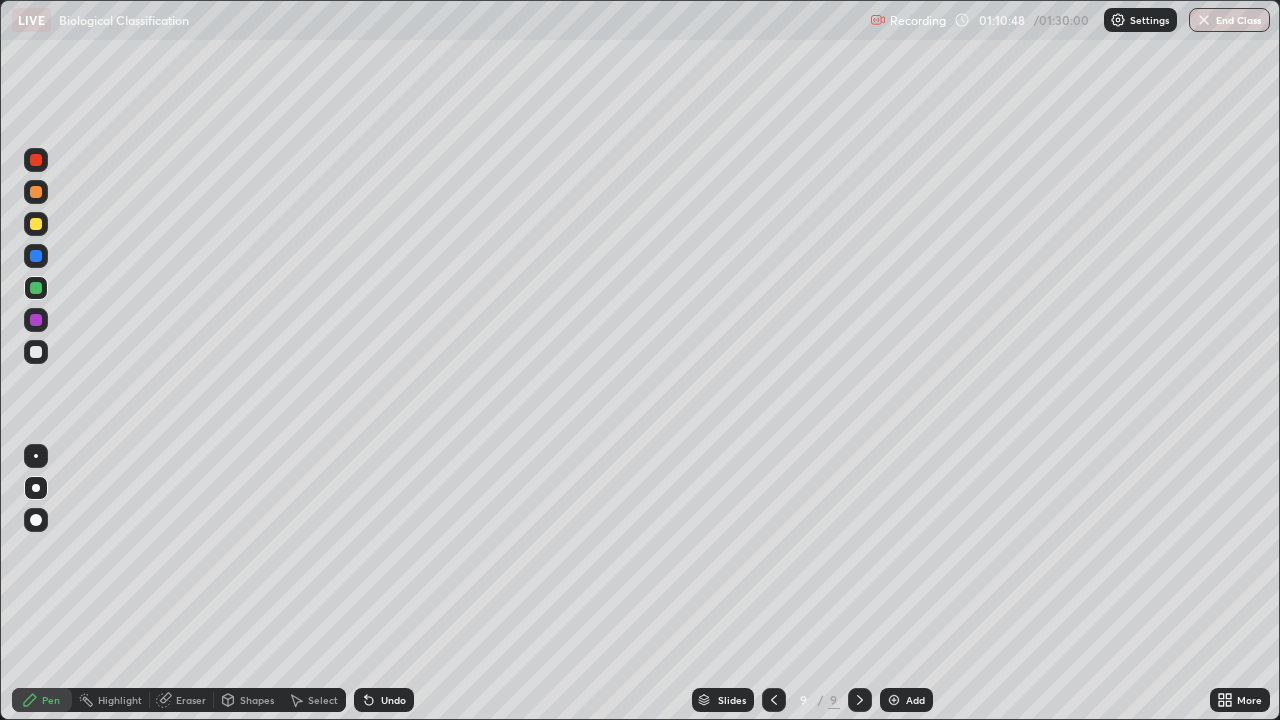 click at bounding box center [36, 352] 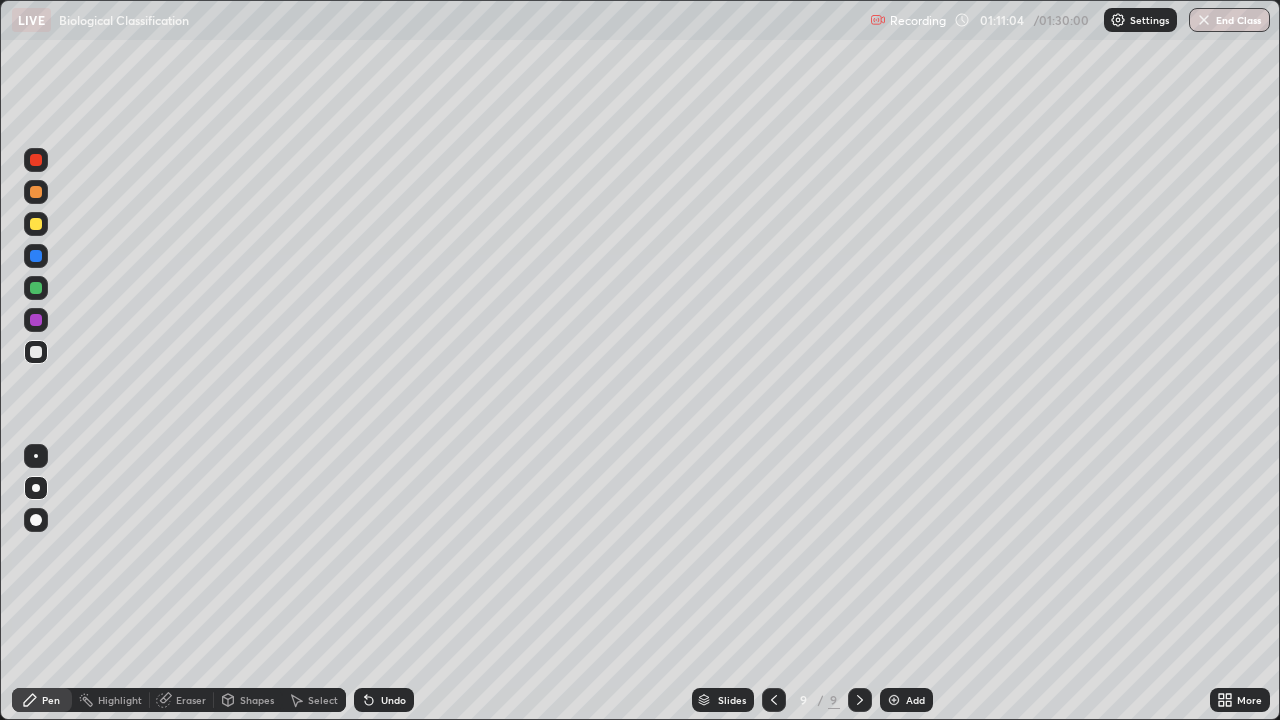 click at bounding box center [36, 320] 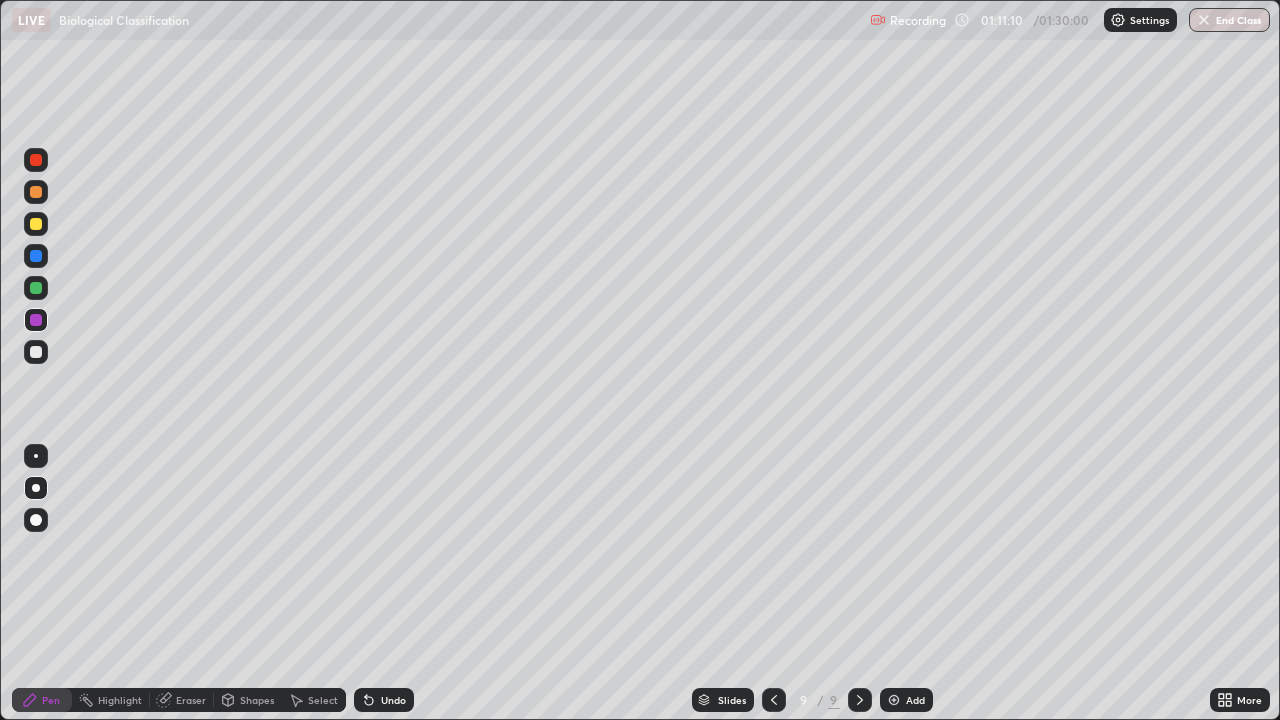 click at bounding box center [36, 520] 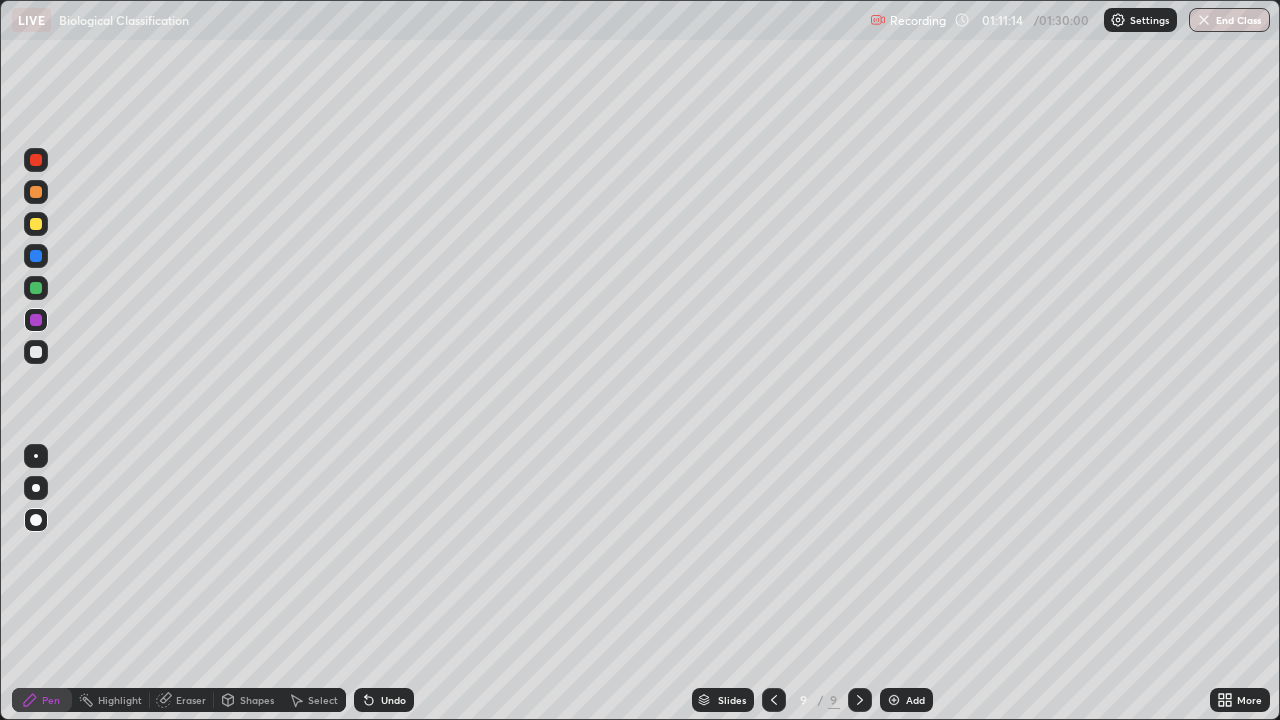 click at bounding box center (36, 288) 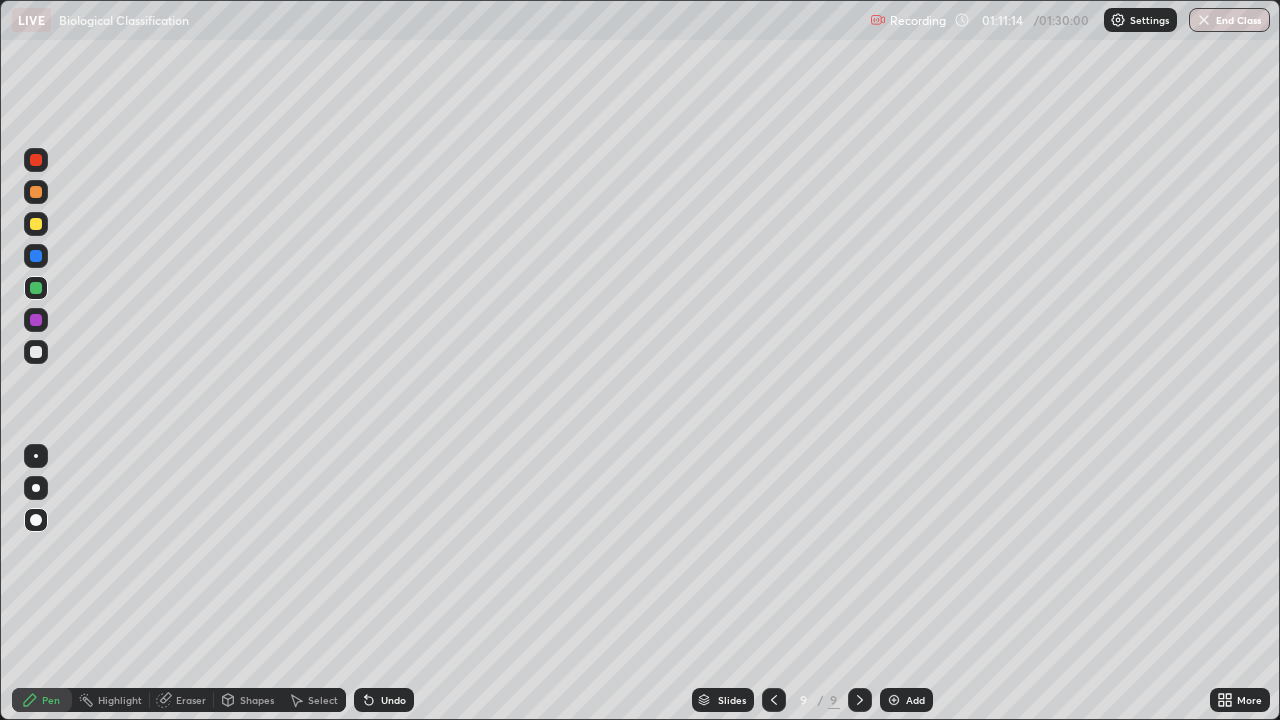 click at bounding box center (36, 488) 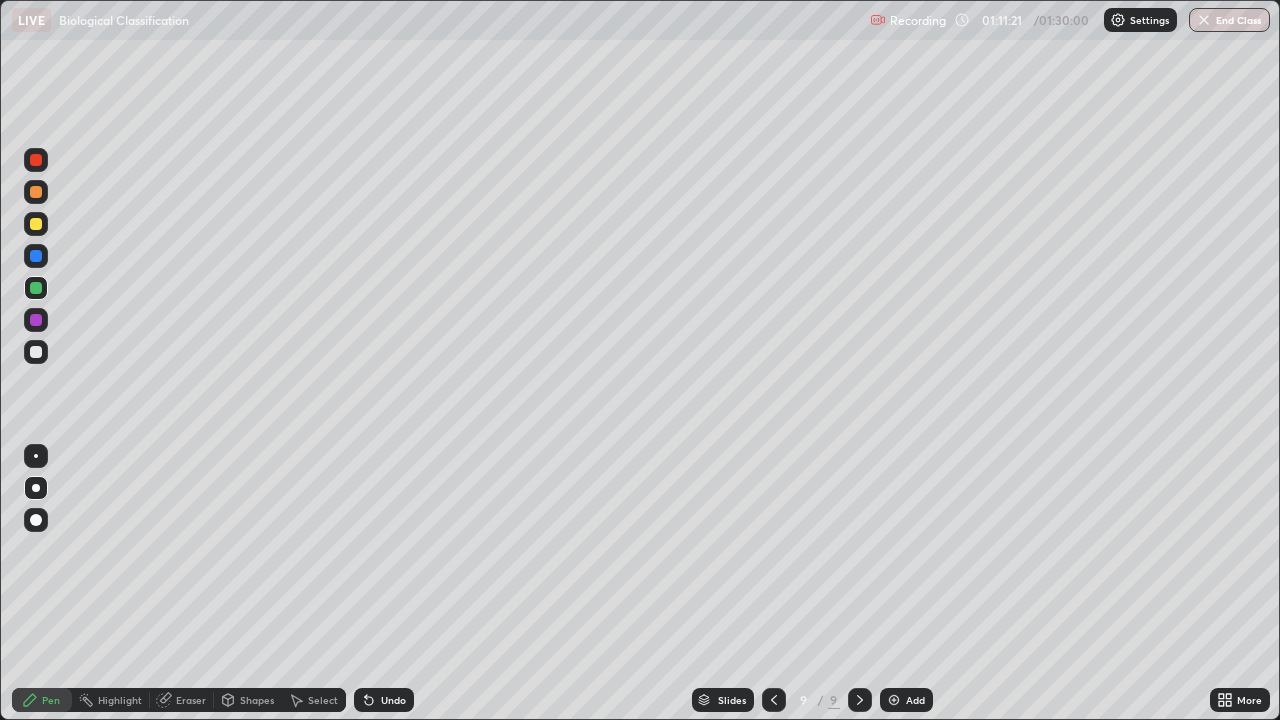 click 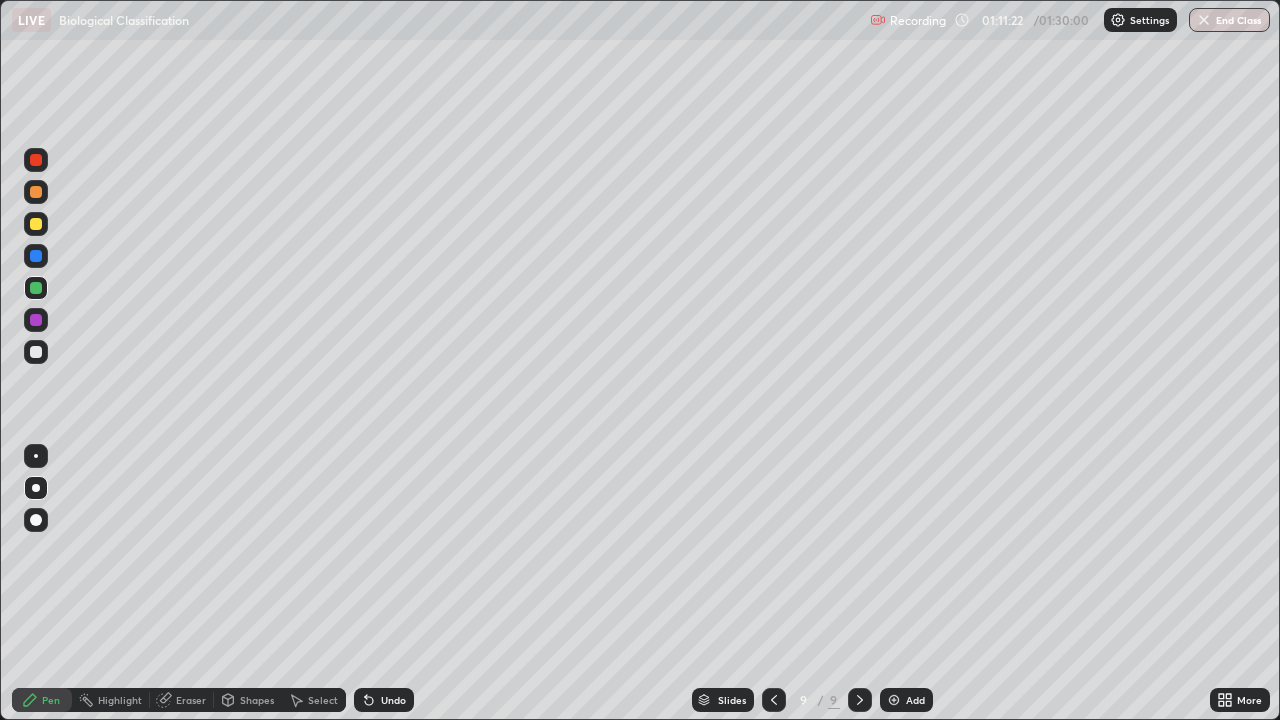 click on "Undo" at bounding box center [384, 700] 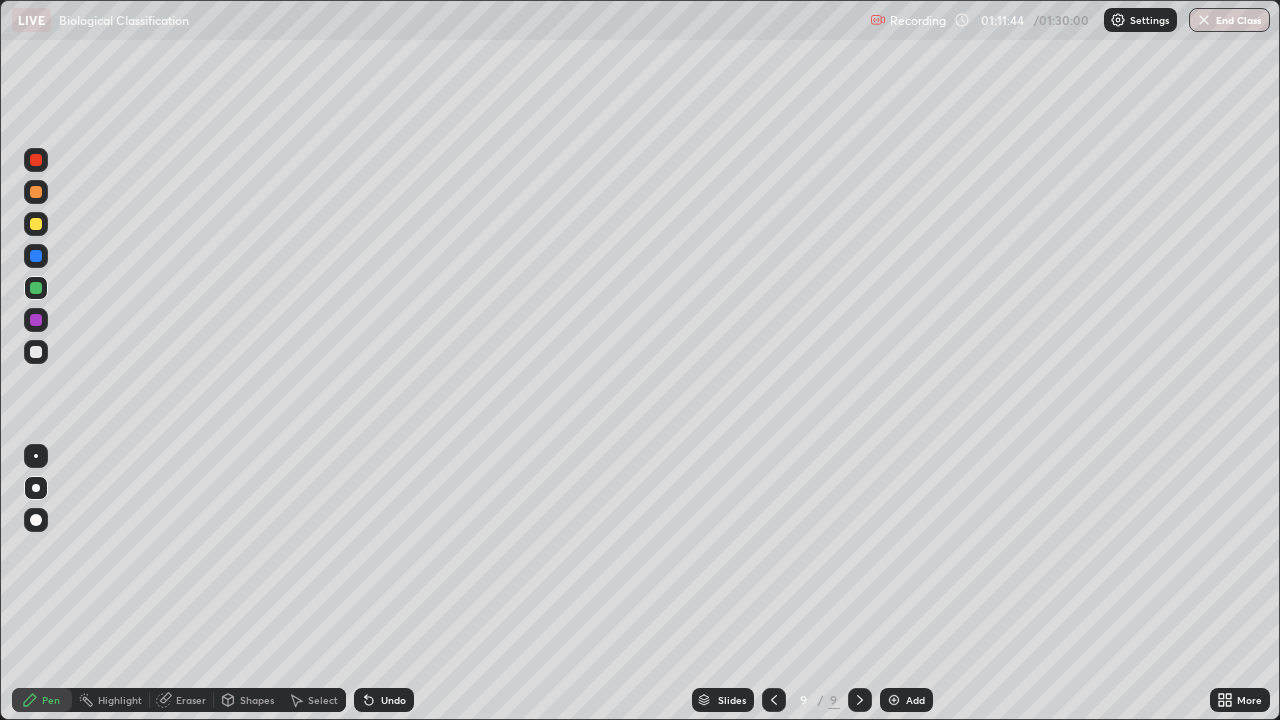 click at bounding box center [36, 192] 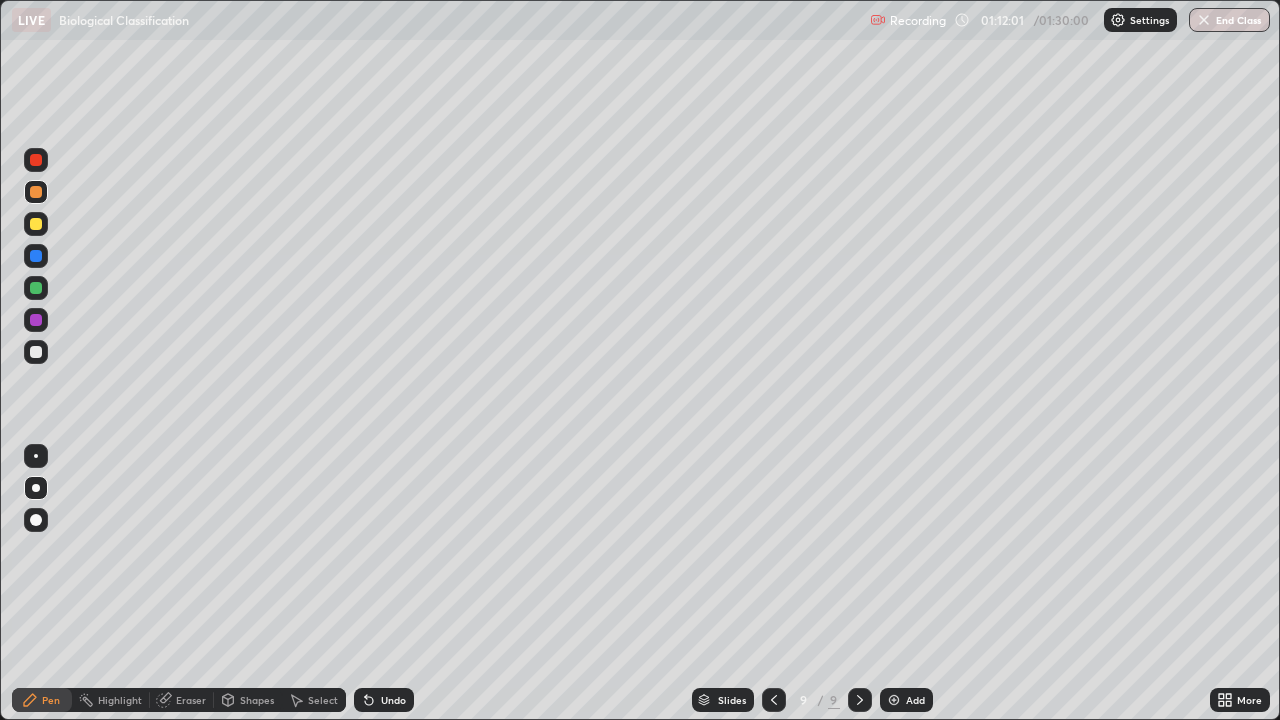 click at bounding box center [36, 520] 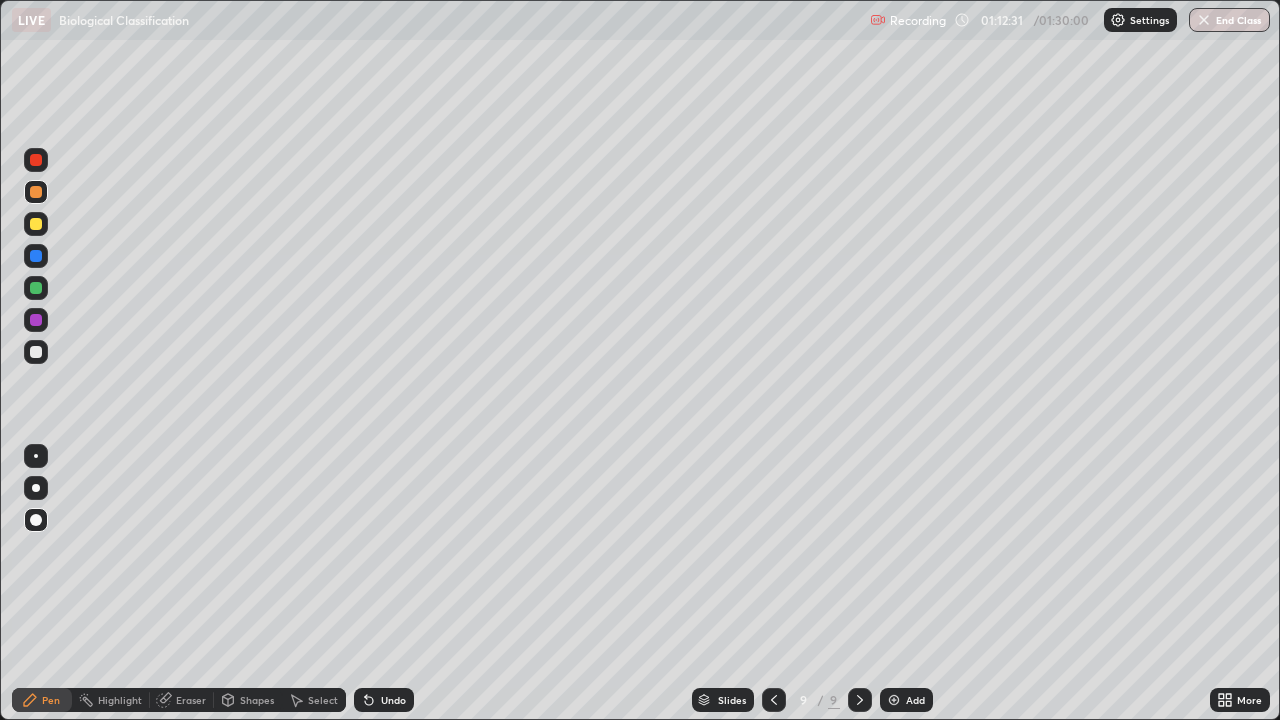 click at bounding box center [36, 352] 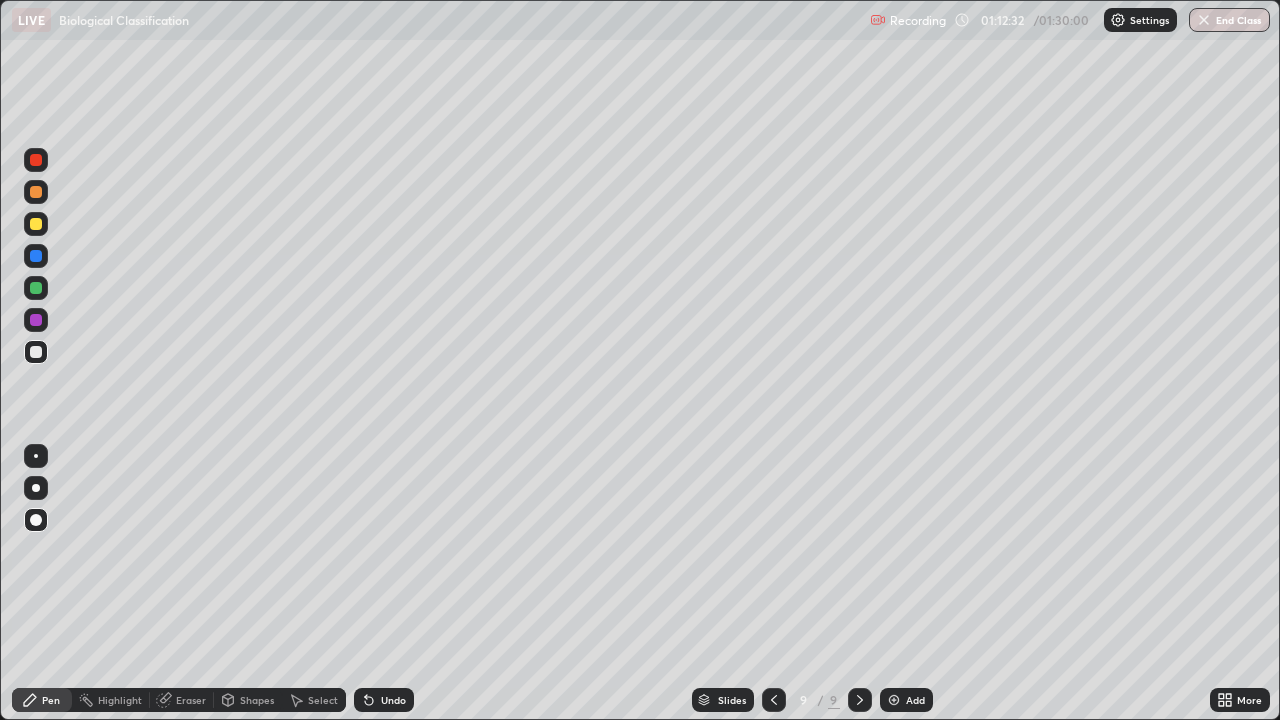 click at bounding box center [36, 488] 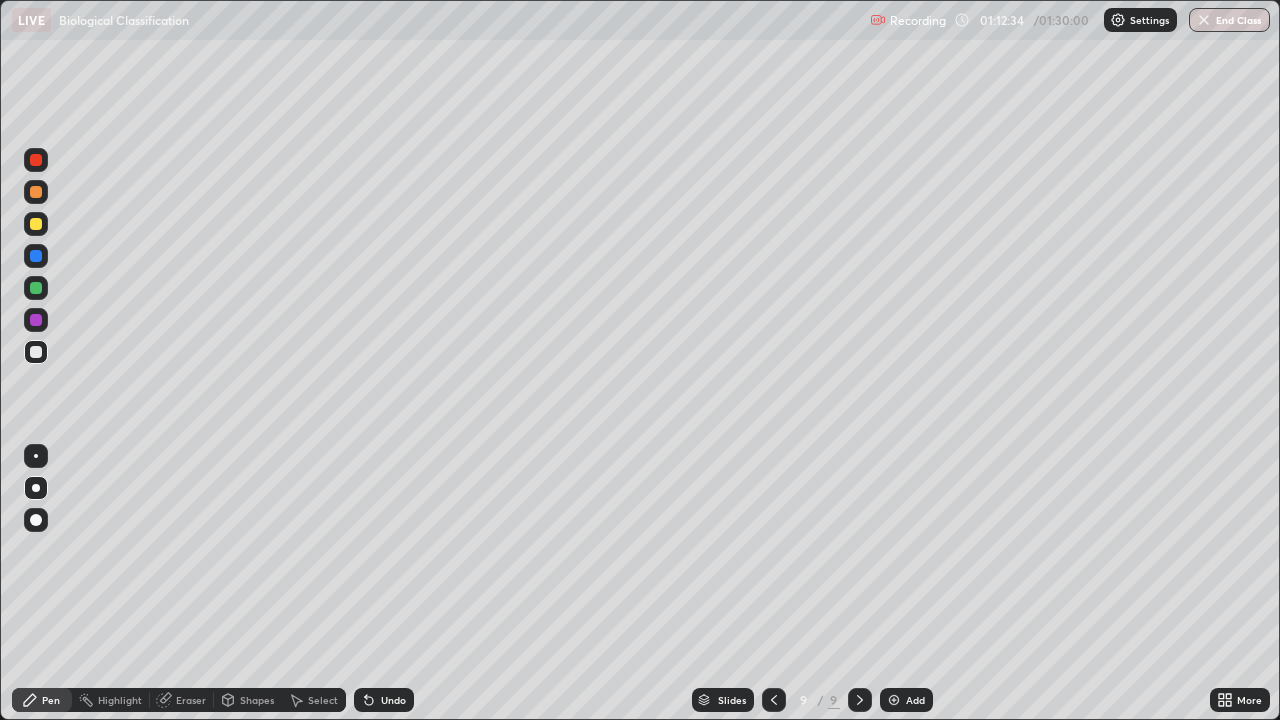 click at bounding box center [36, 288] 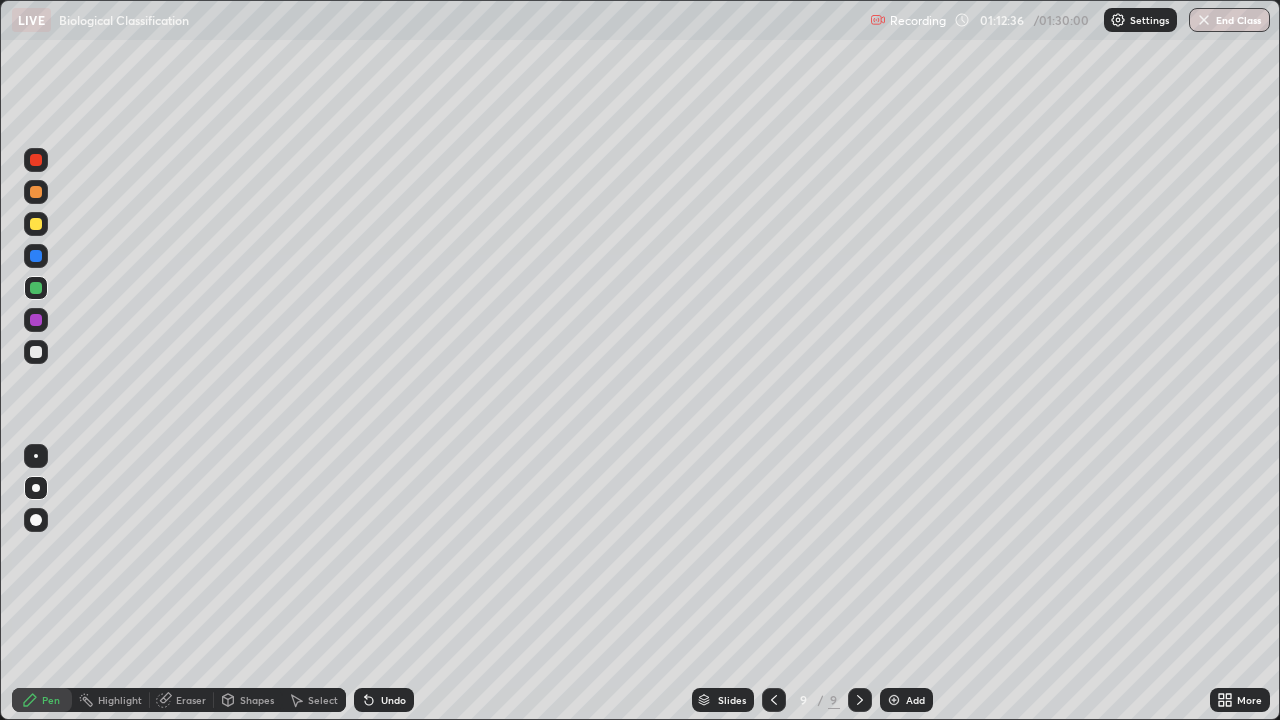 click at bounding box center (36, 320) 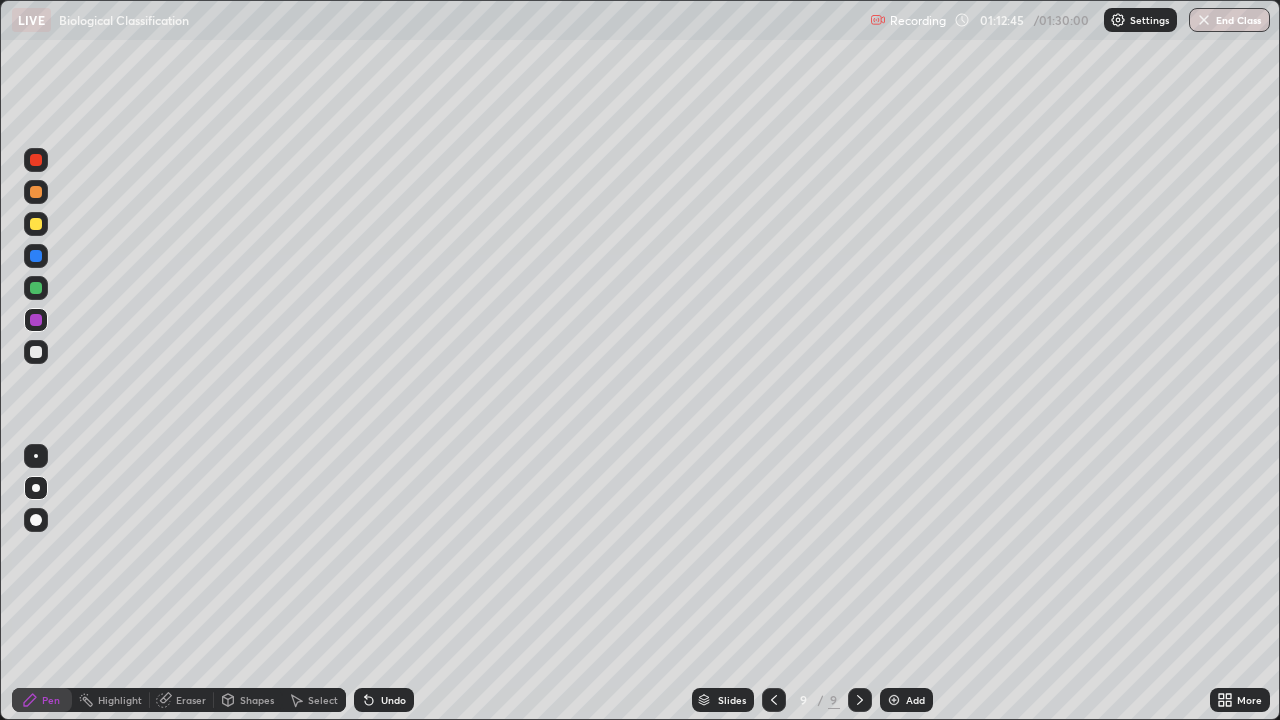click at bounding box center [36, 352] 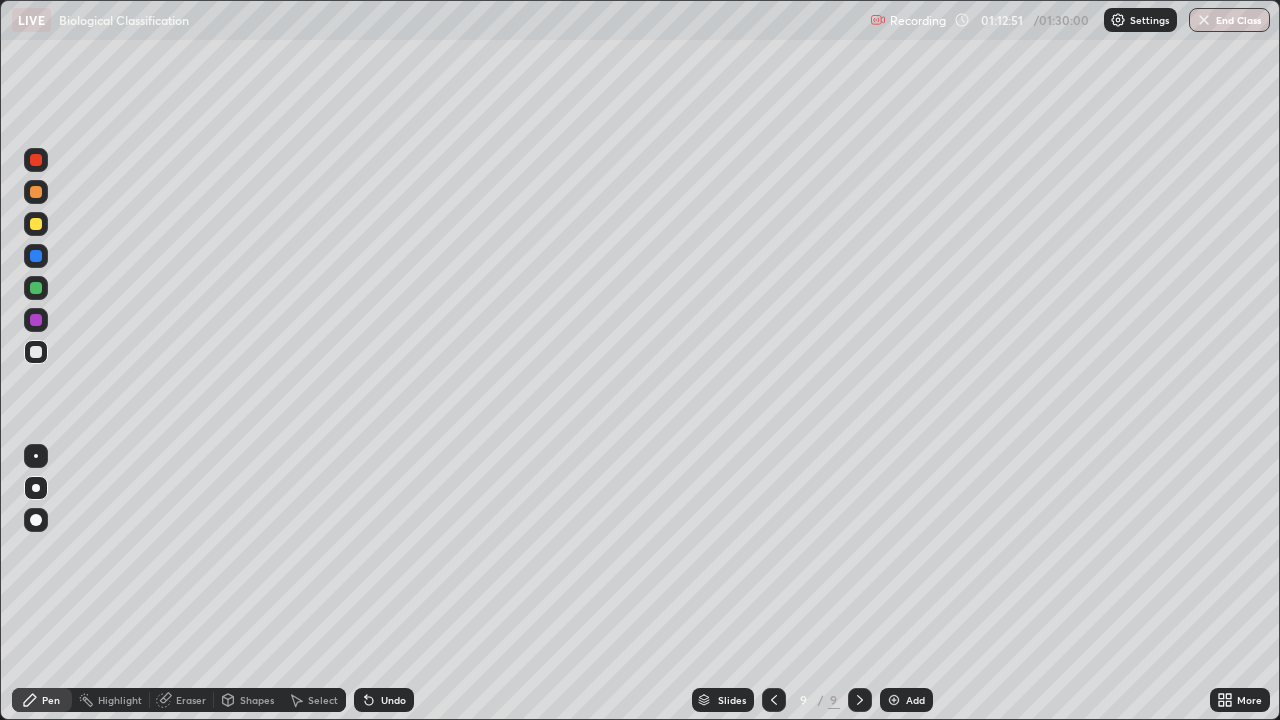 click at bounding box center [36, 192] 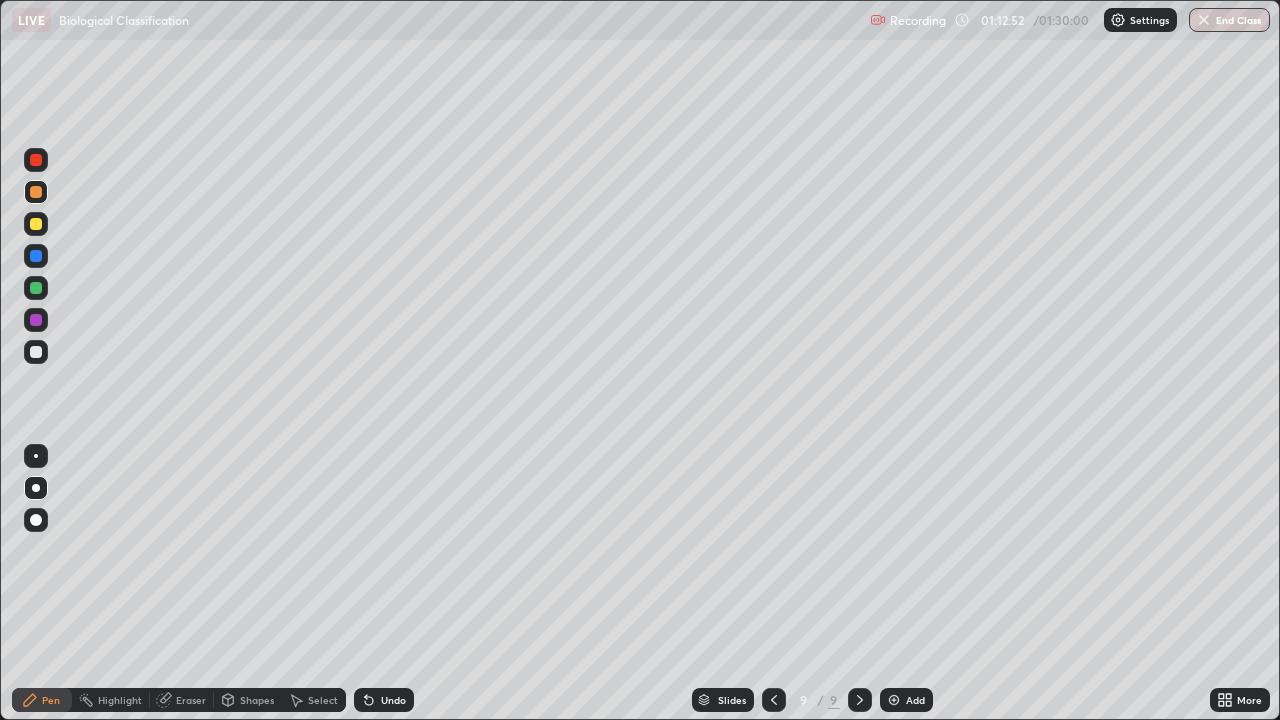 click at bounding box center [36, 520] 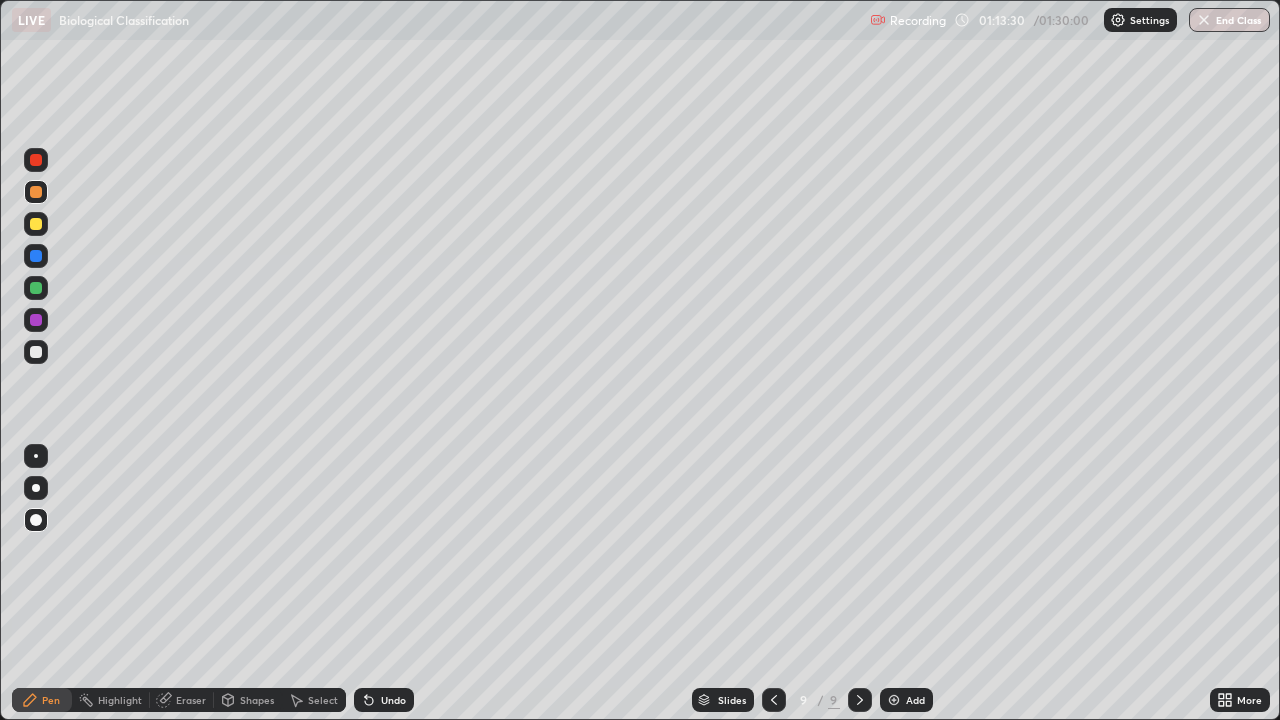 click at bounding box center (36, 488) 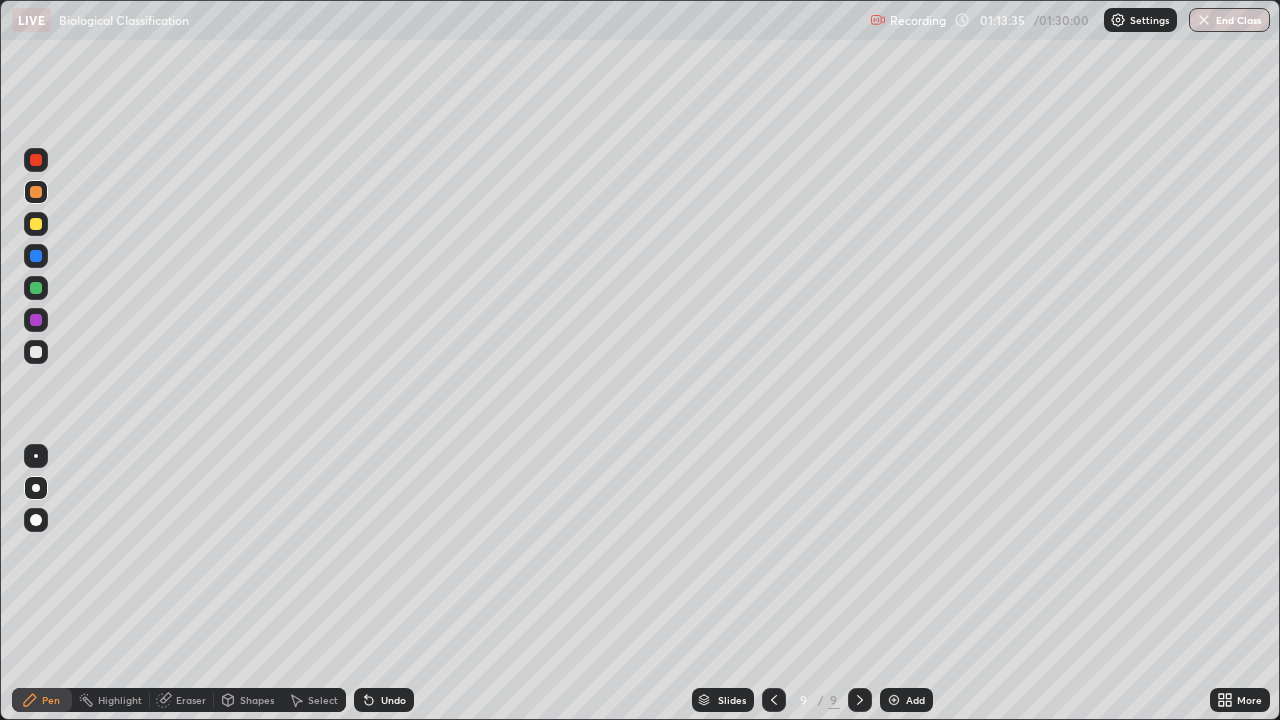 click at bounding box center [36, 320] 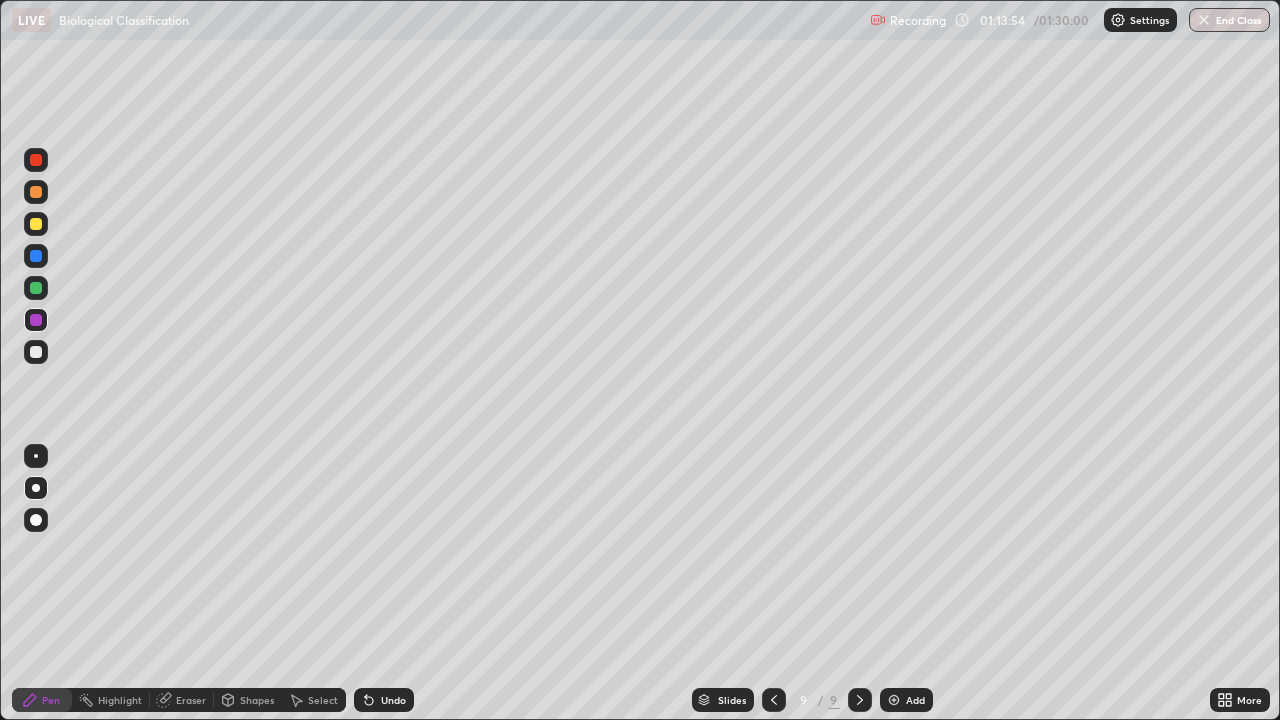 click at bounding box center [36, 352] 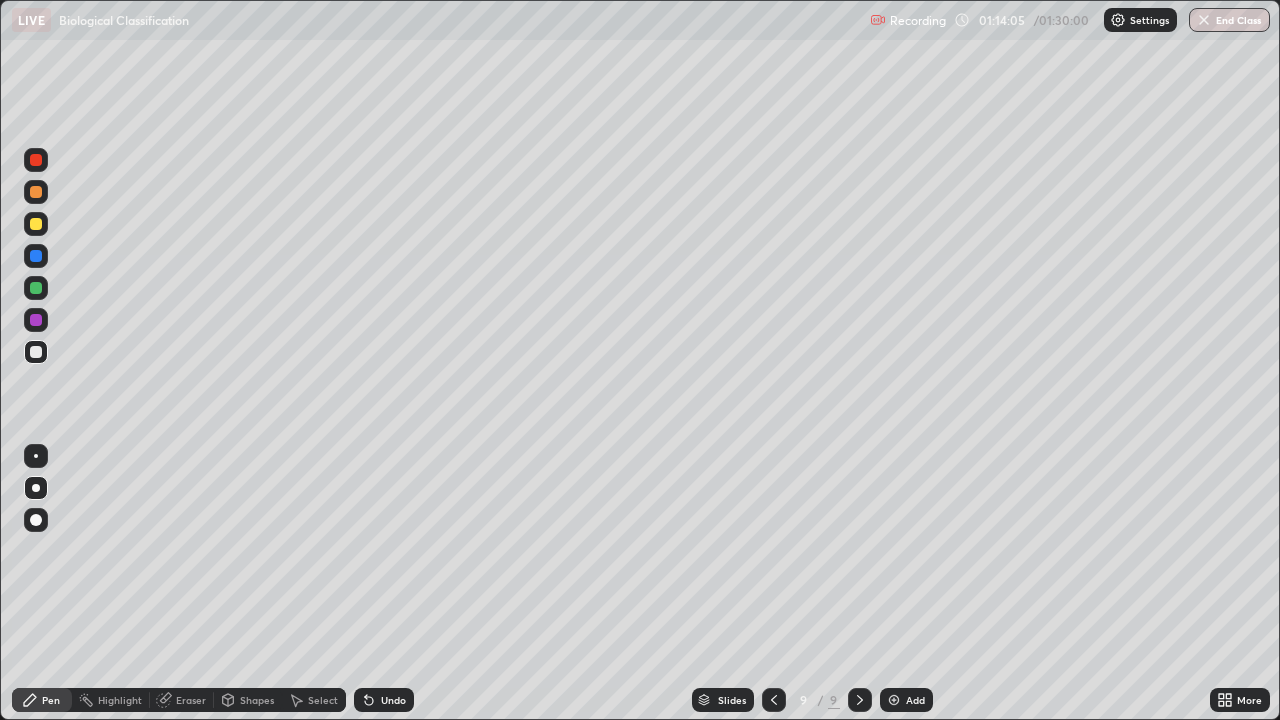 click at bounding box center [36, 520] 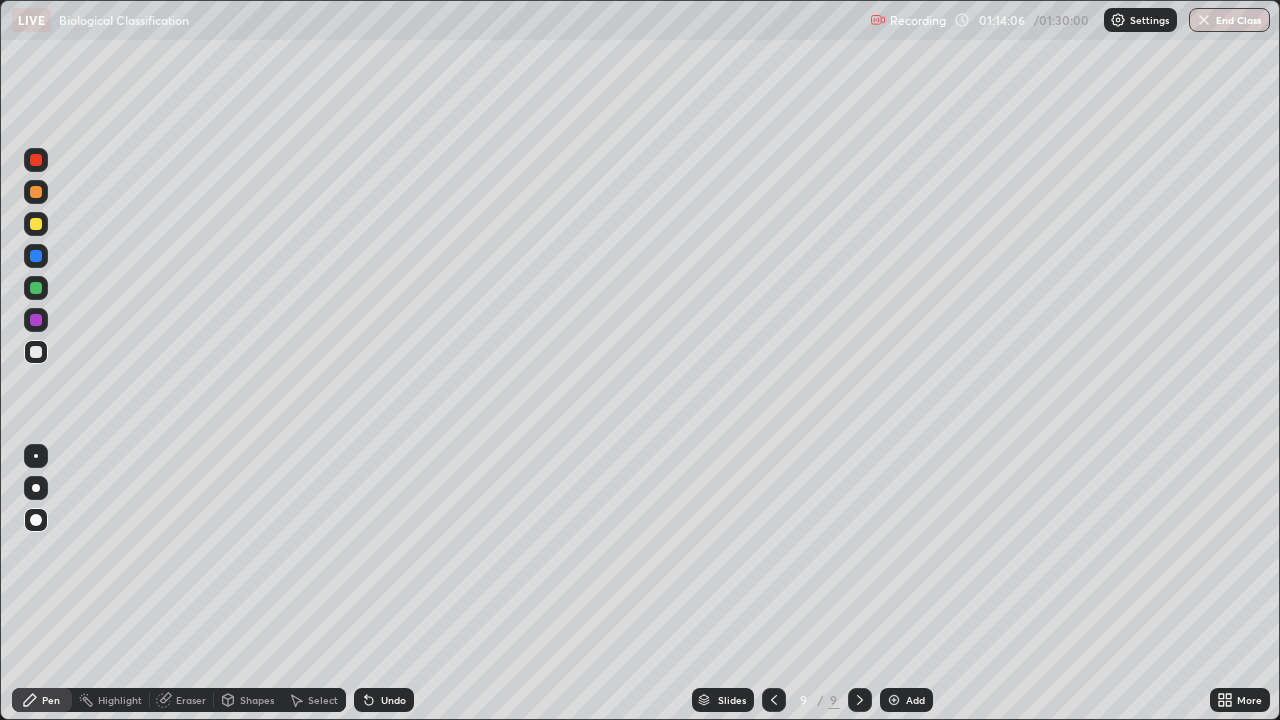 click at bounding box center [36, 192] 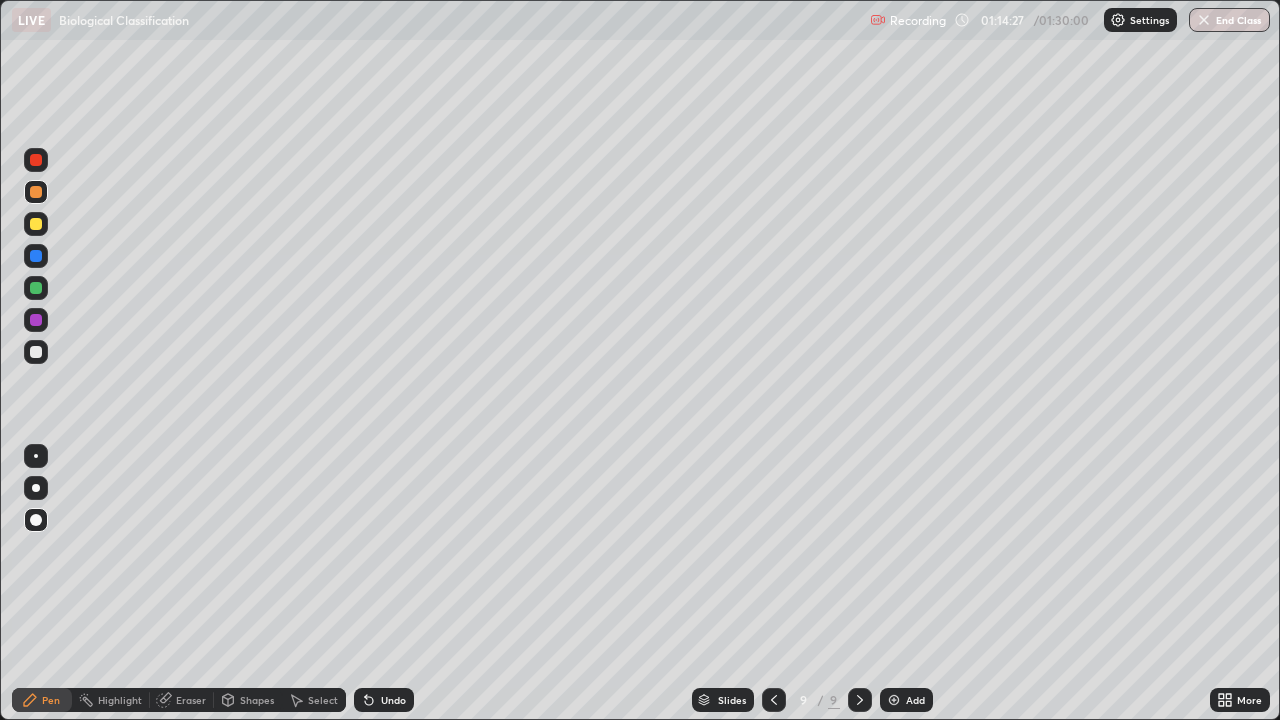 click at bounding box center [36, 288] 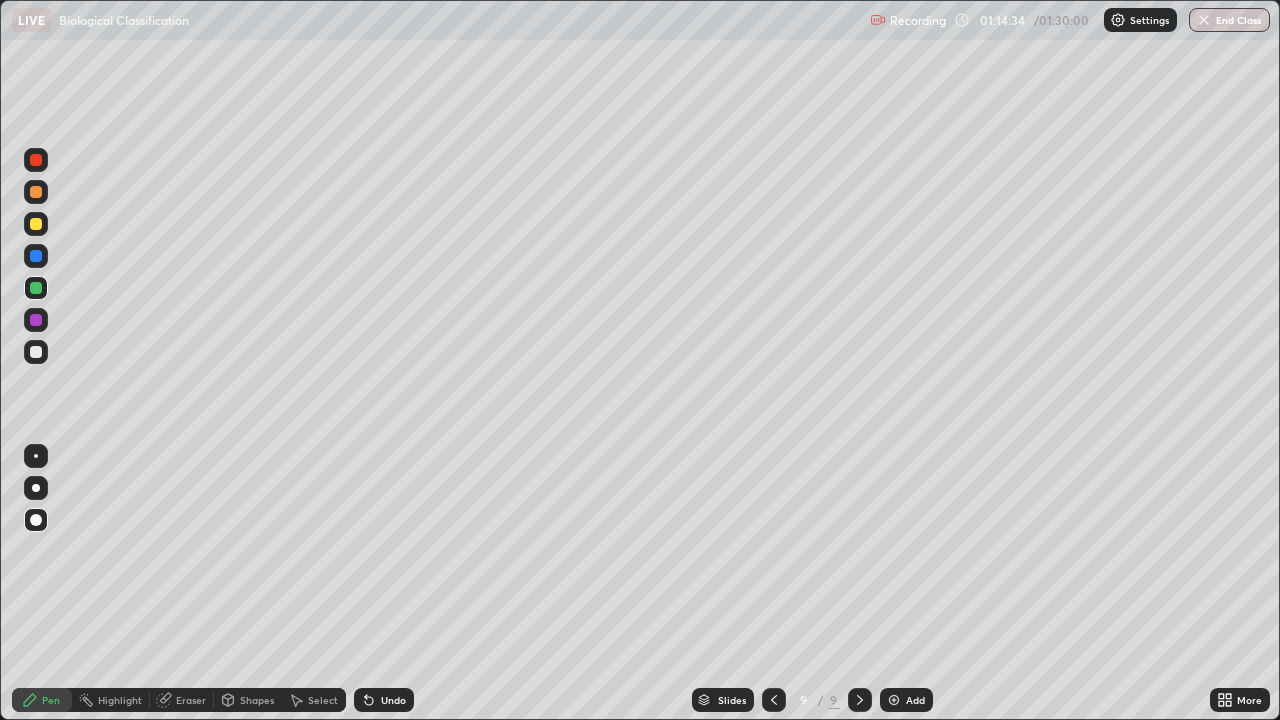 click at bounding box center (36, 320) 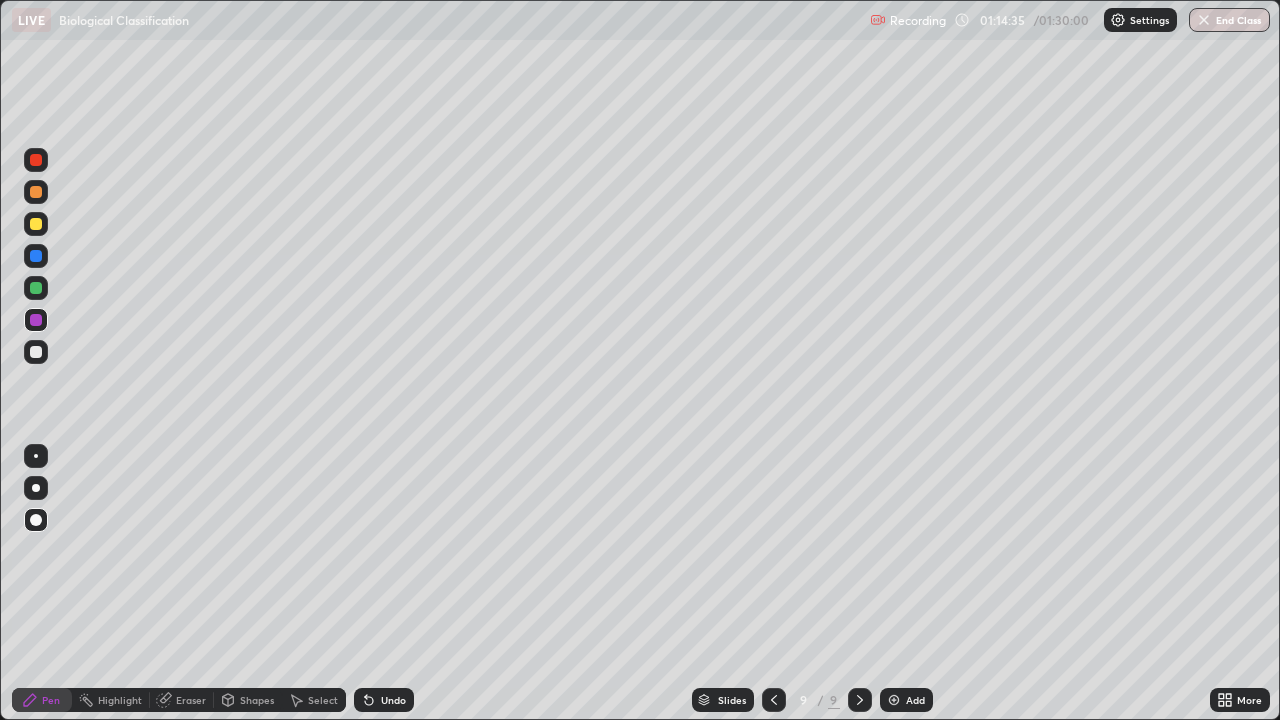 click at bounding box center [36, 488] 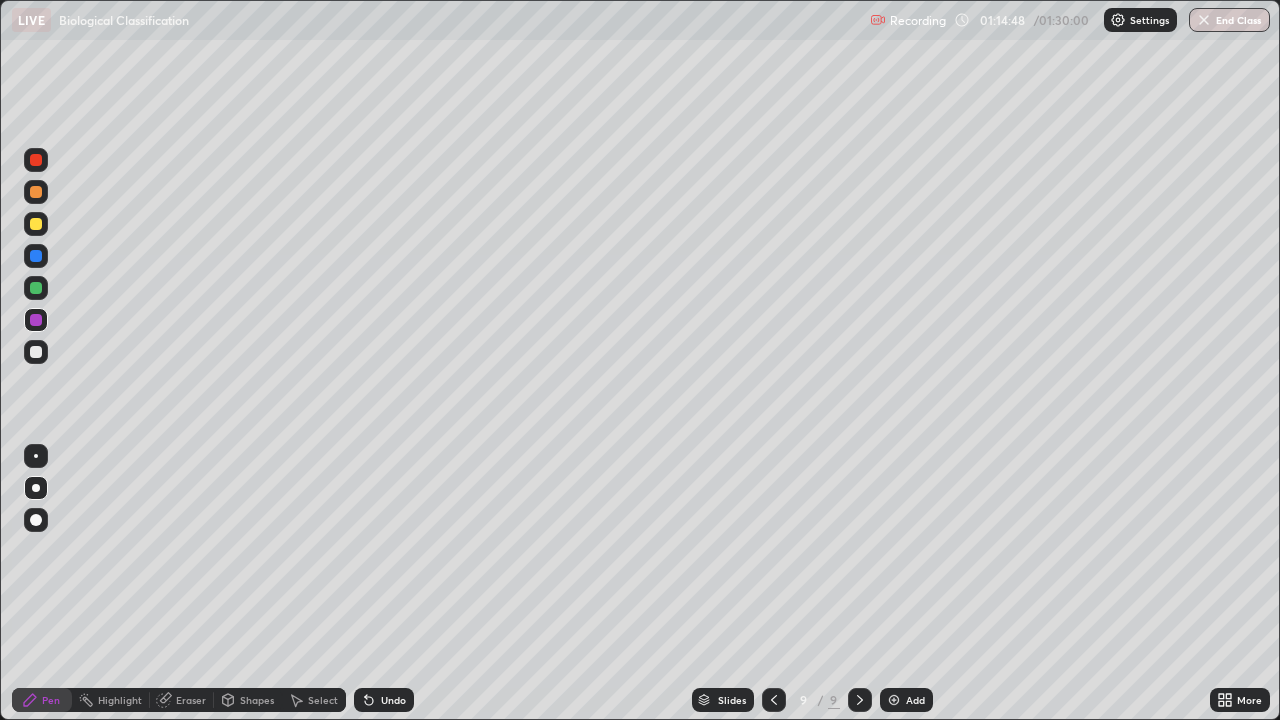 click at bounding box center [36, 352] 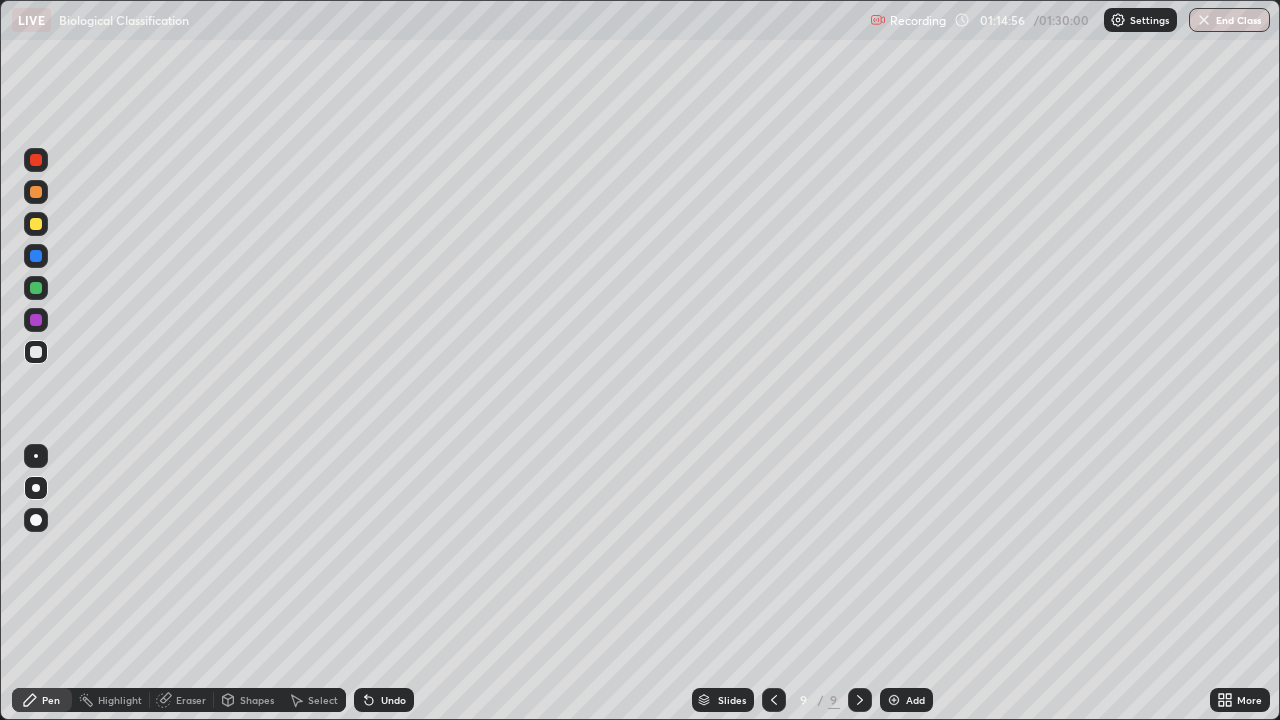 click at bounding box center [36, 192] 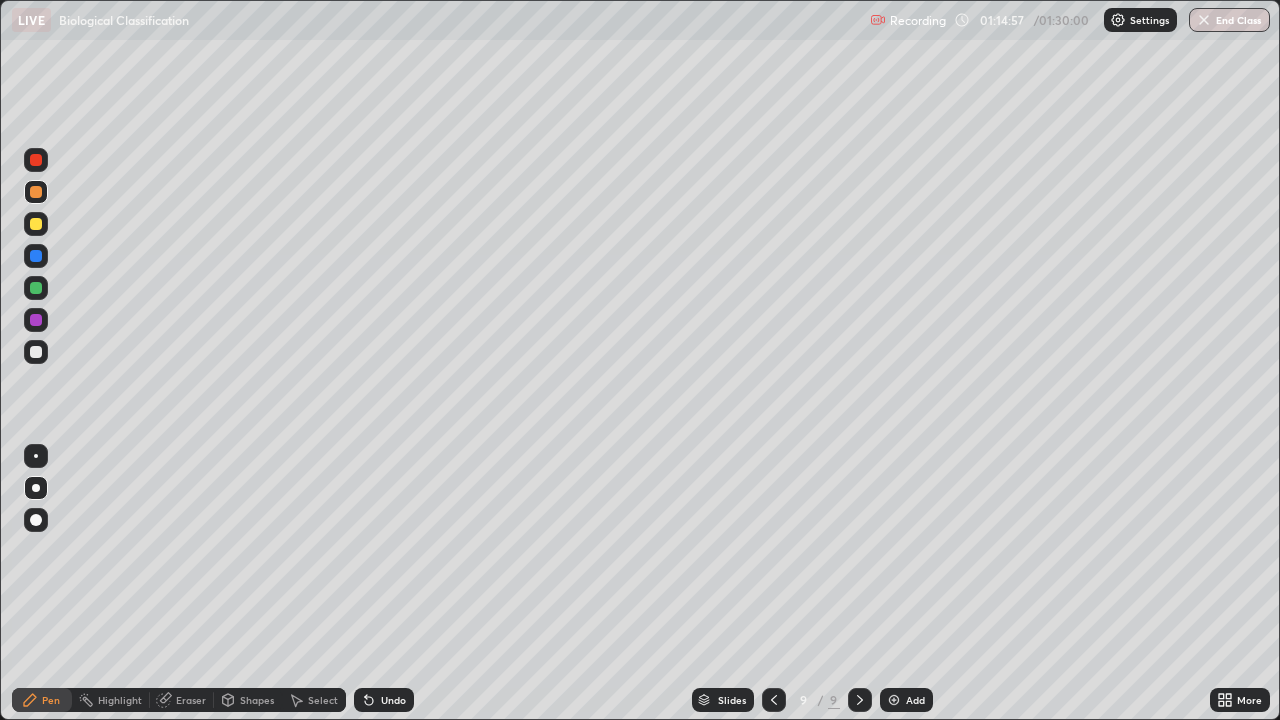 click at bounding box center [36, 520] 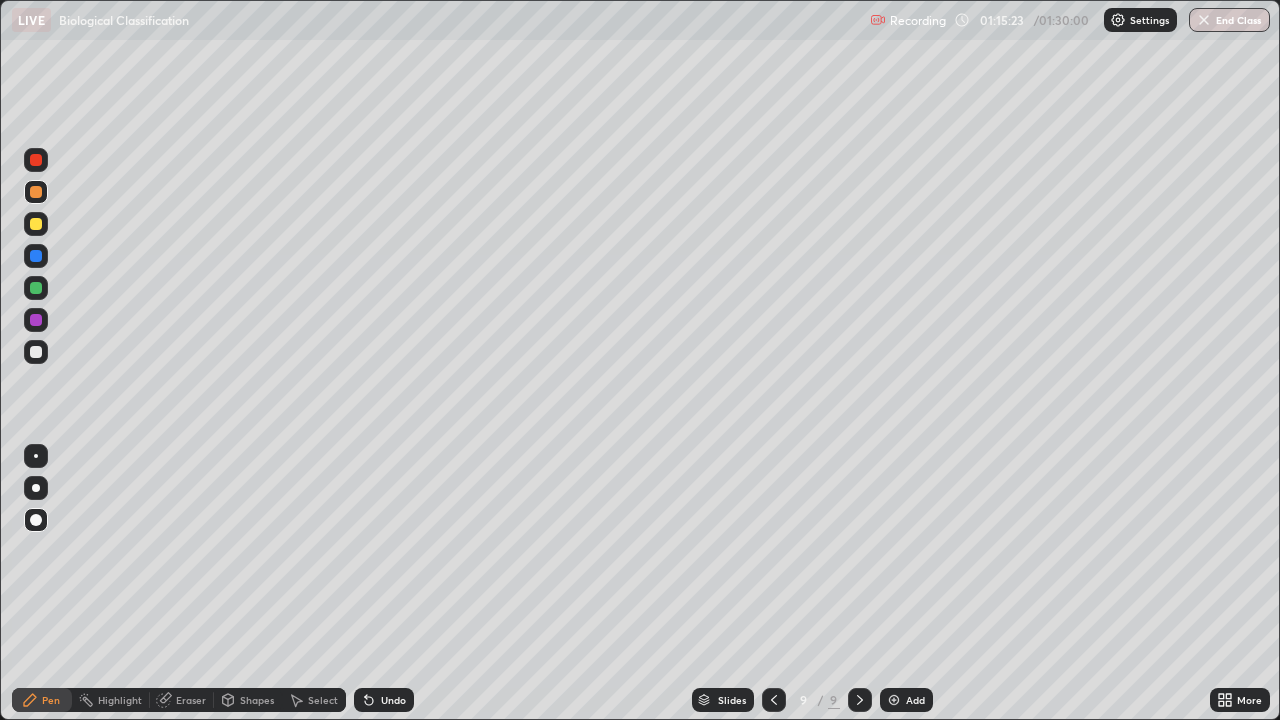 click at bounding box center [36, 288] 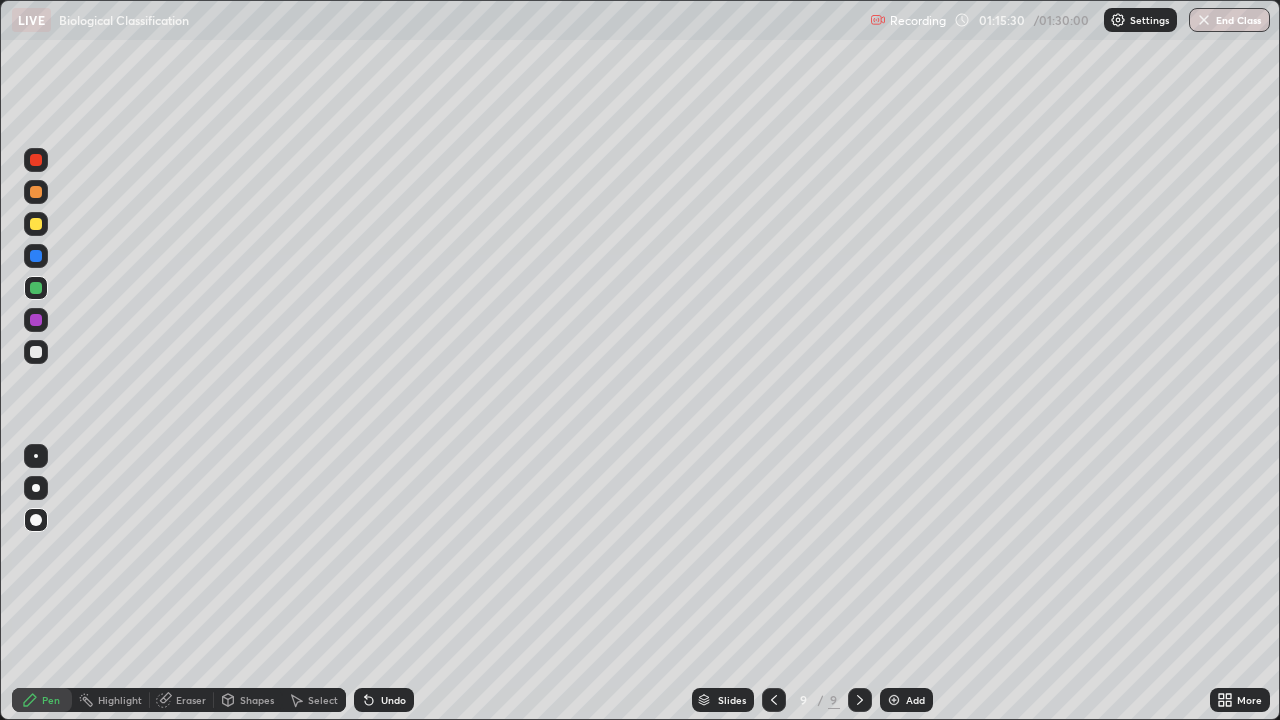 click at bounding box center (36, 320) 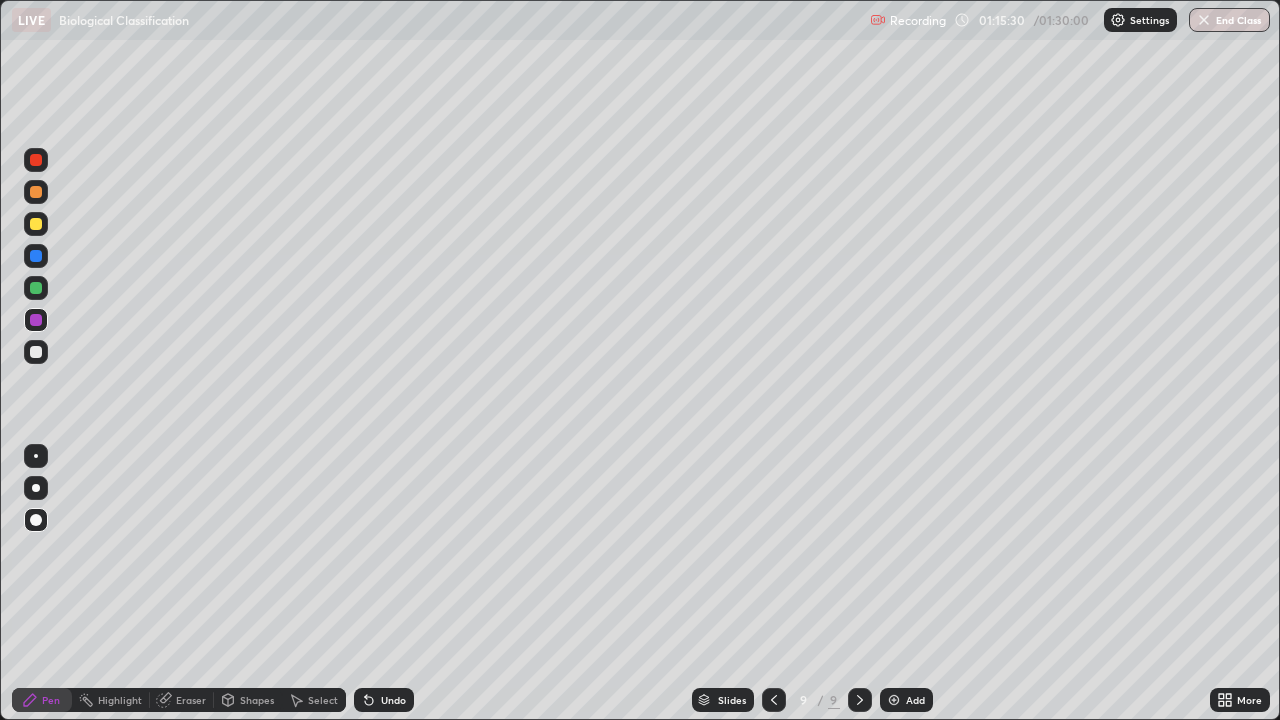 click at bounding box center [36, 488] 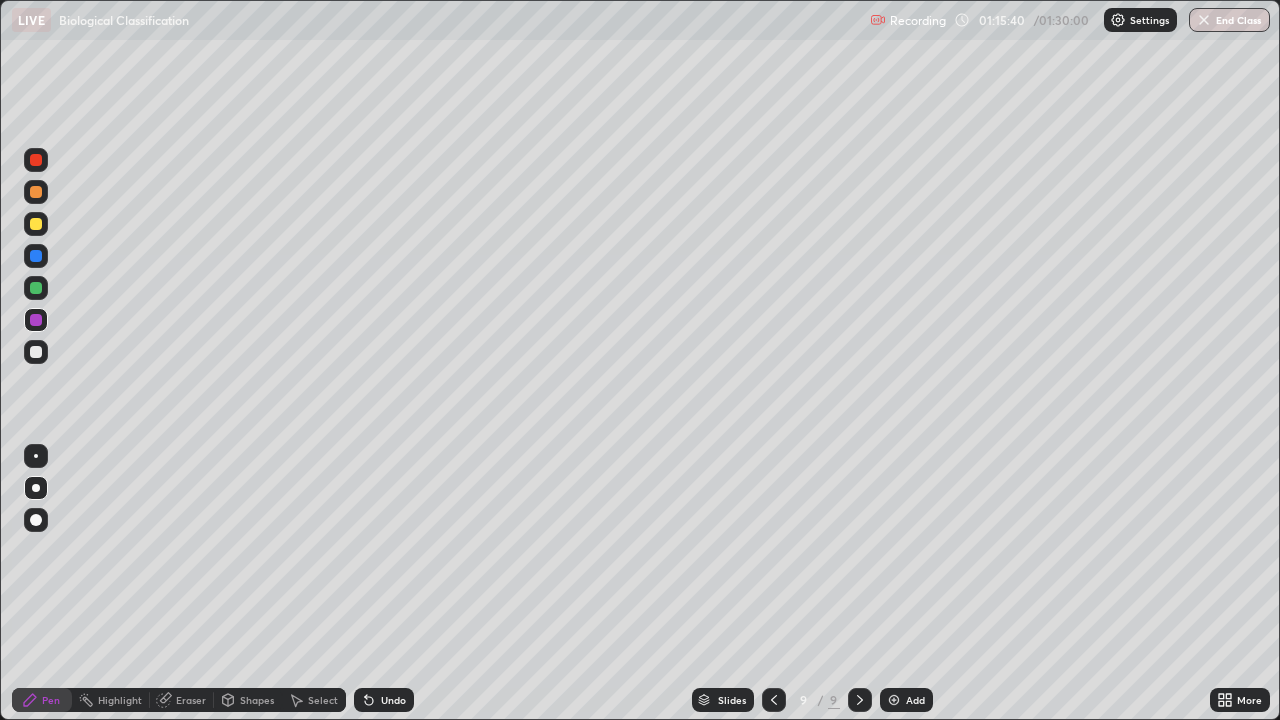 click at bounding box center [36, 352] 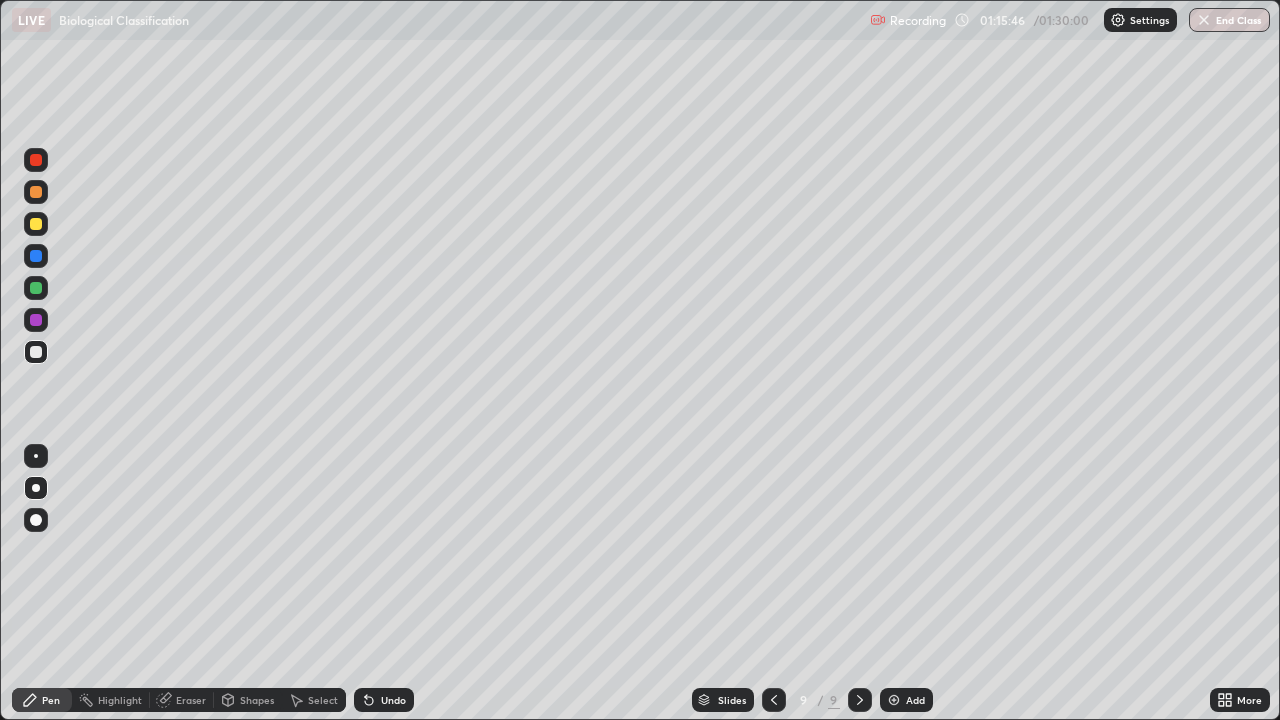 click at bounding box center (36, 192) 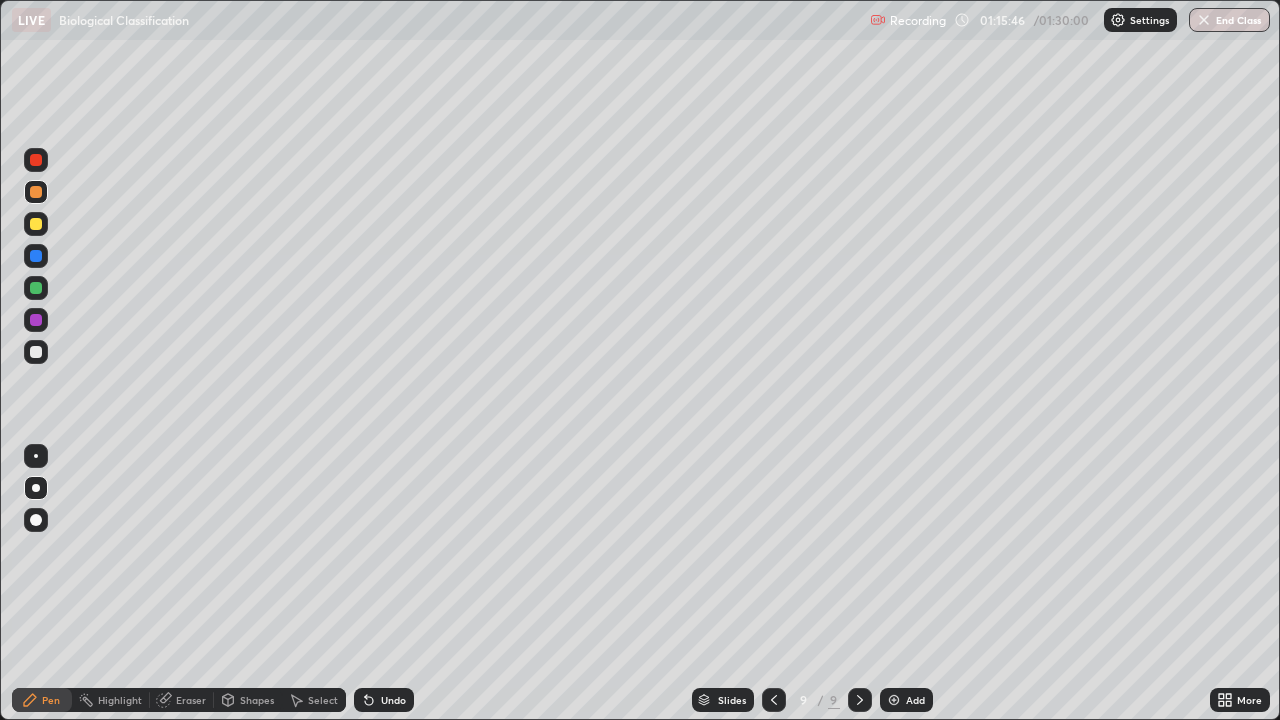 click at bounding box center [36, 520] 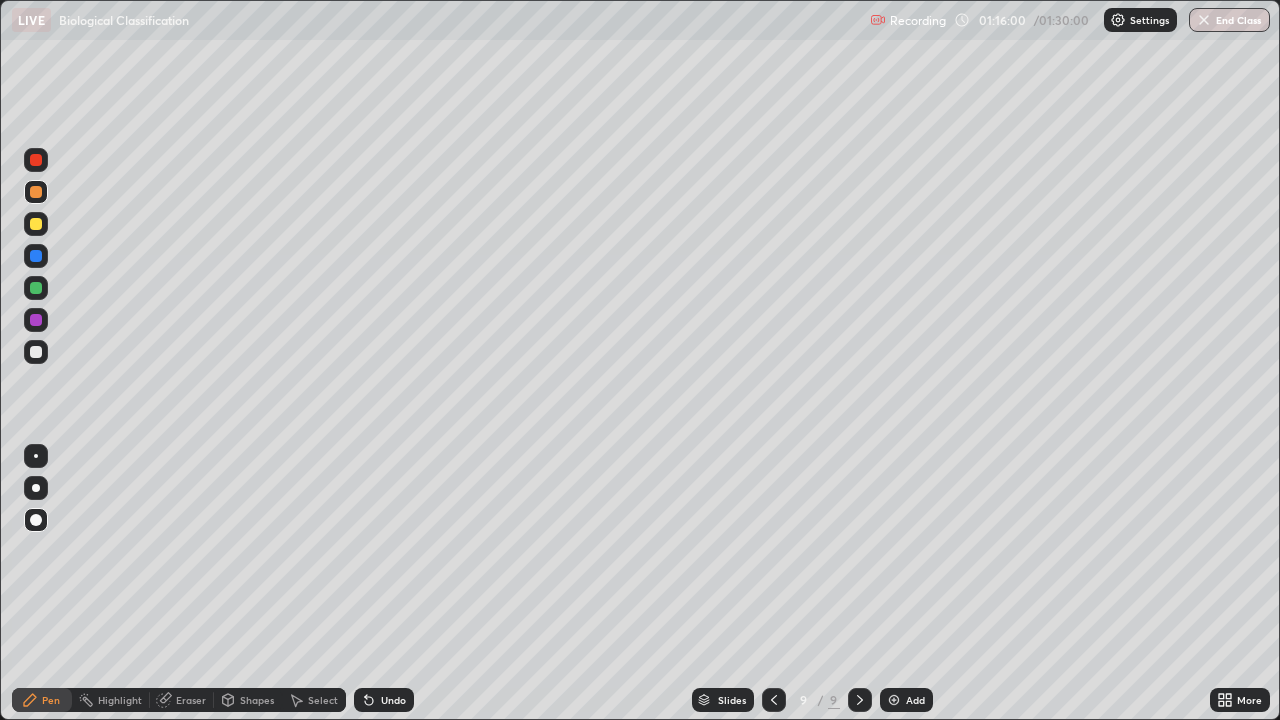 click at bounding box center (36, 352) 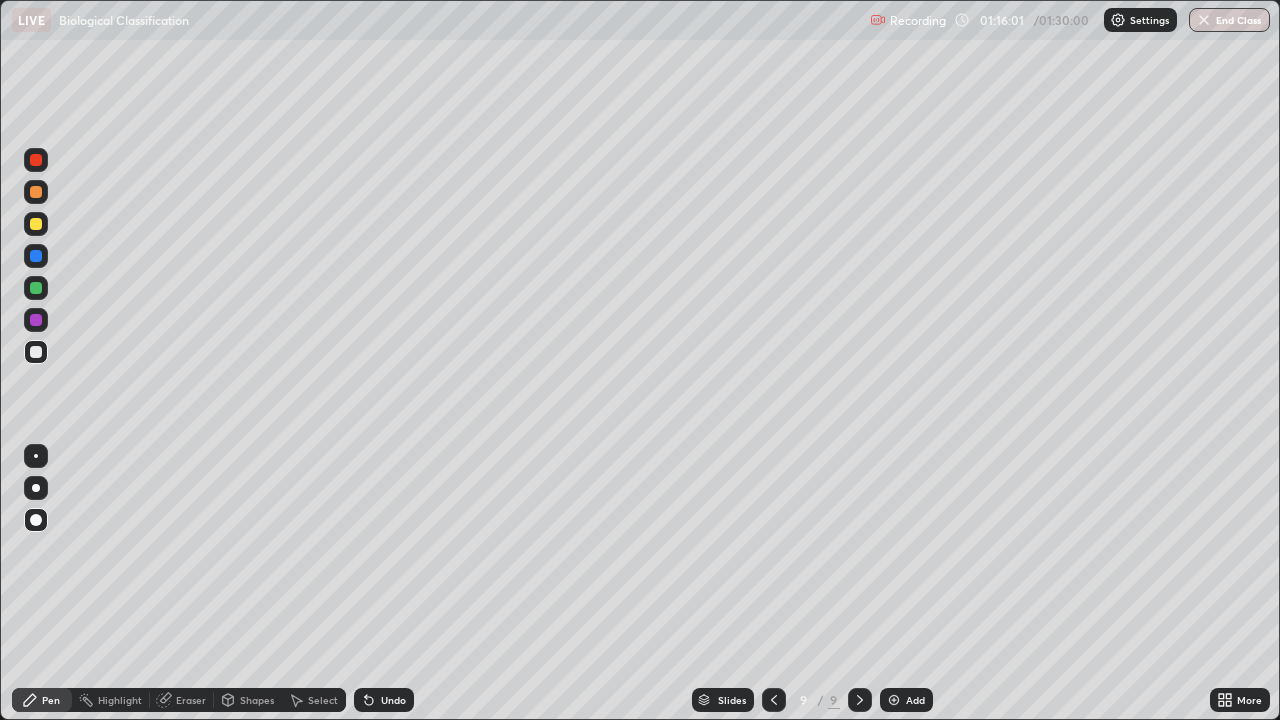 click at bounding box center [36, 488] 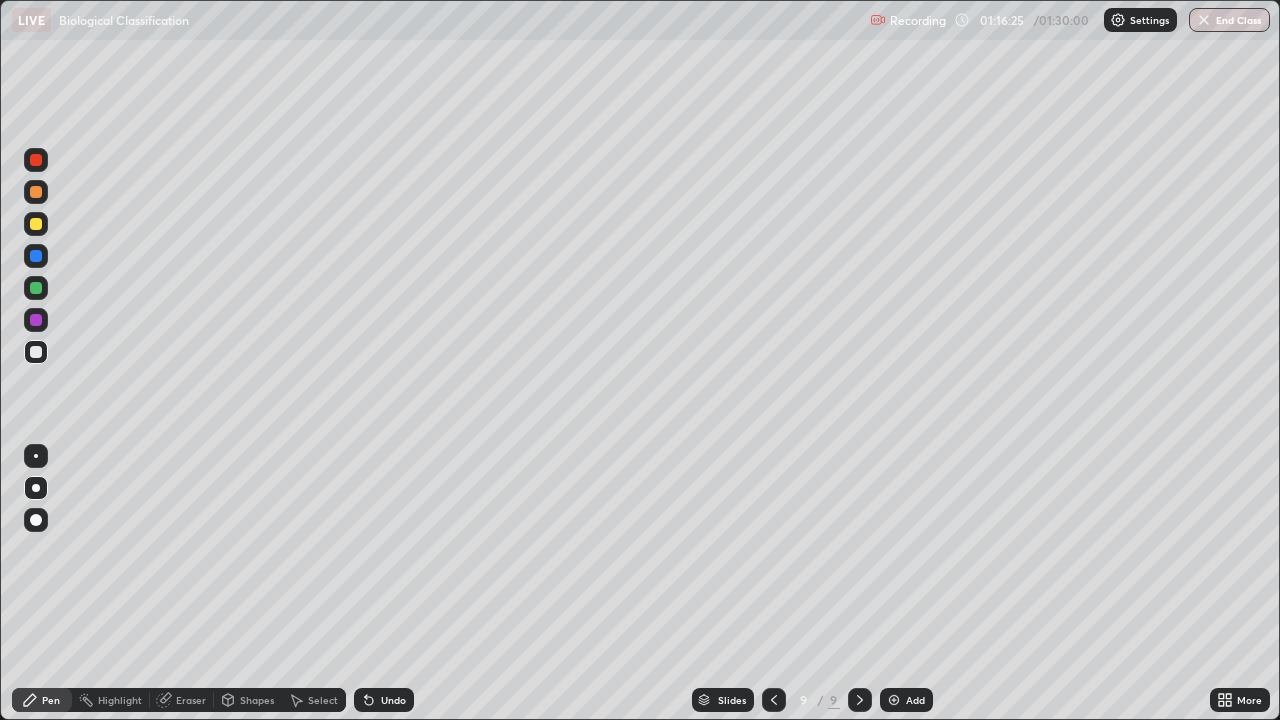 click on "Undo" at bounding box center (393, 700) 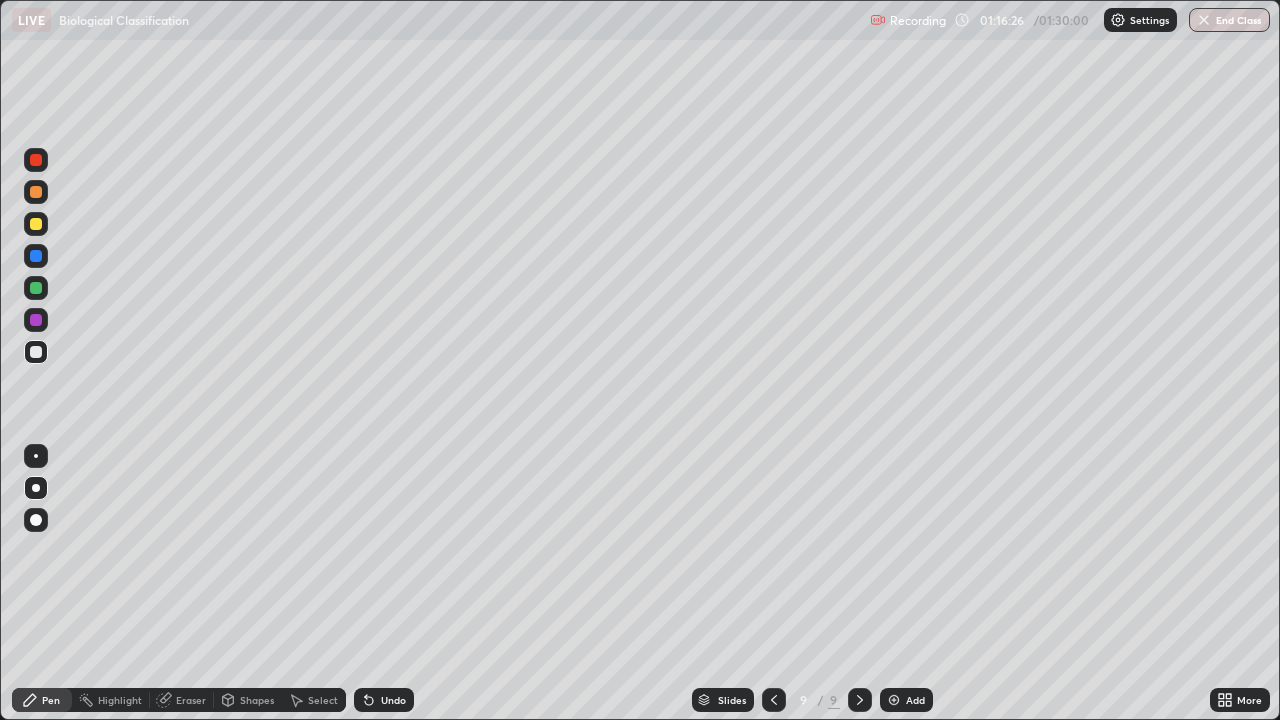 click on "Undo" at bounding box center [393, 700] 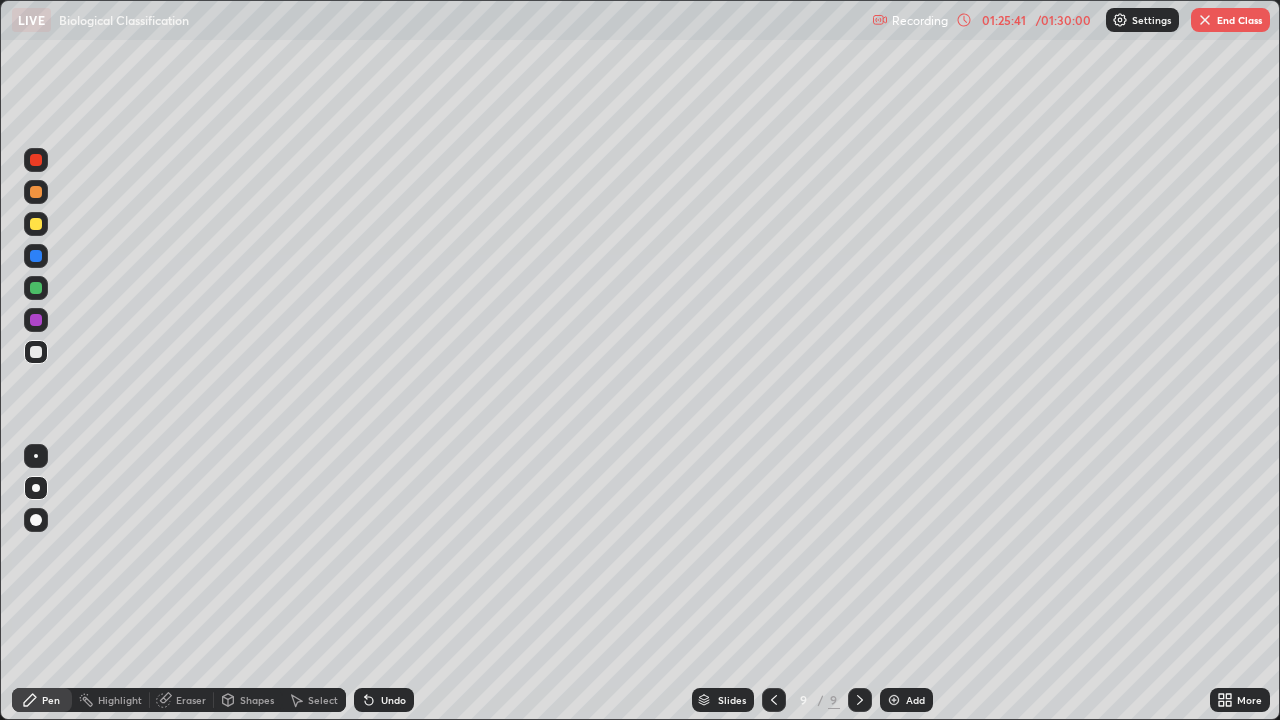 click on "End Class" at bounding box center [1230, 20] 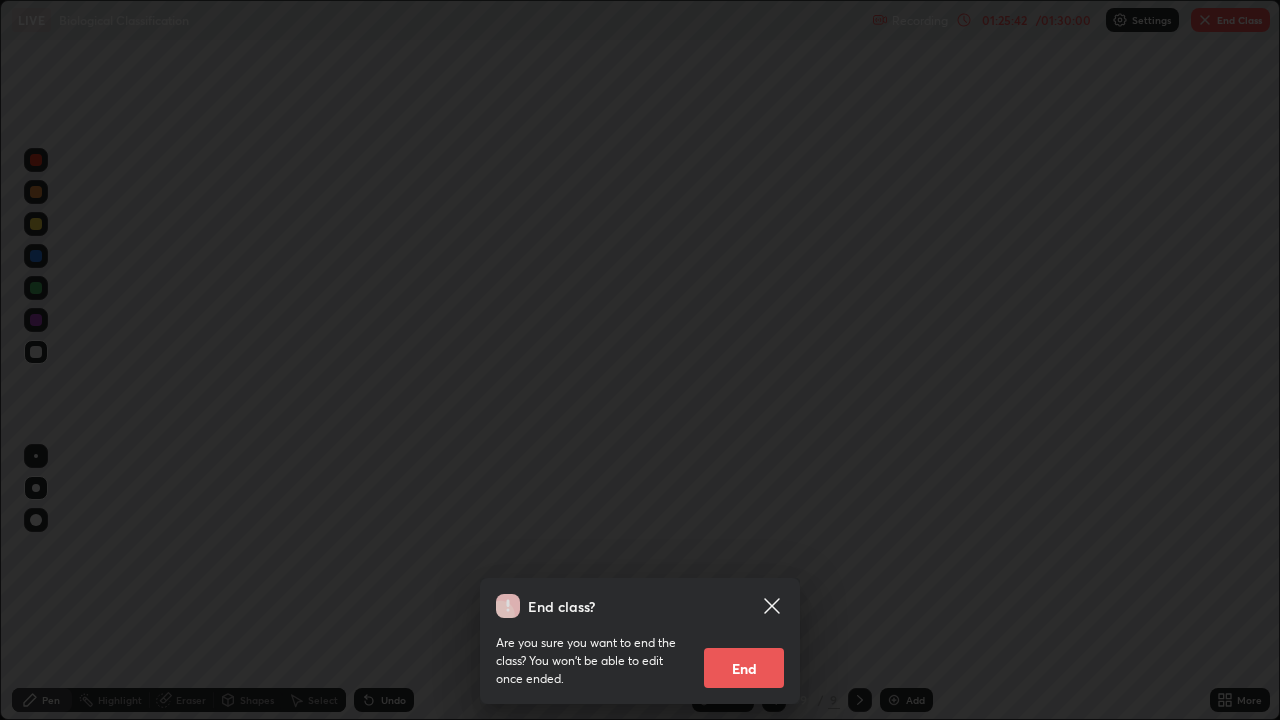 click on "End" at bounding box center [744, 668] 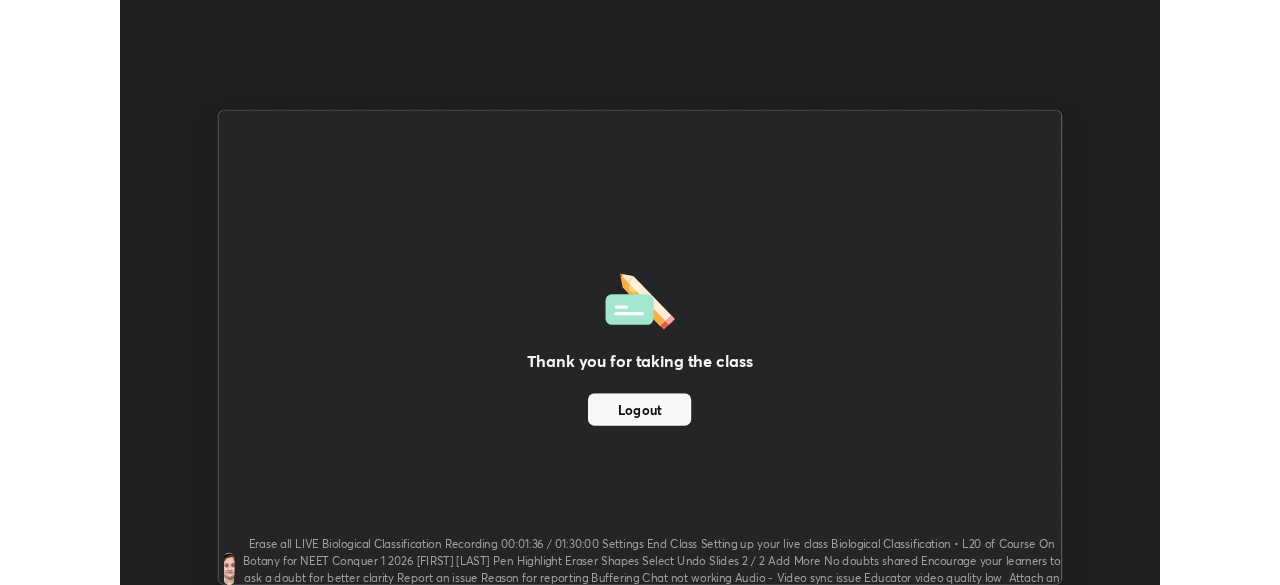 scroll, scrollTop: 585, scrollLeft: 1280, axis: both 